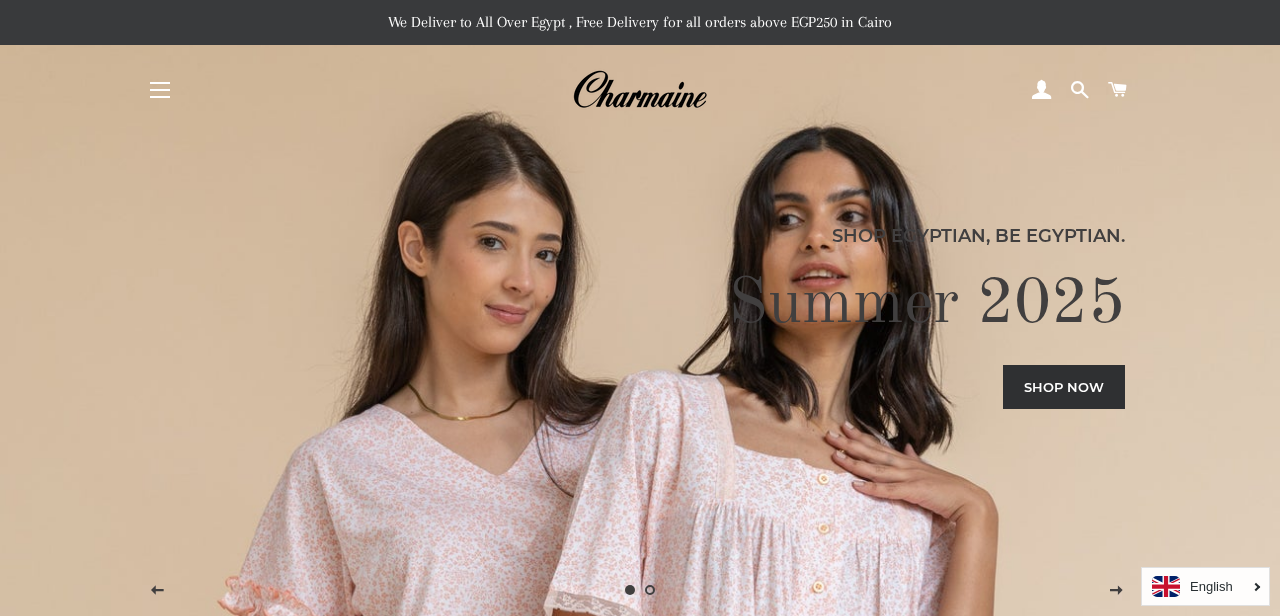 scroll, scrollTop: 0, scrollLeft: 0, axis: both 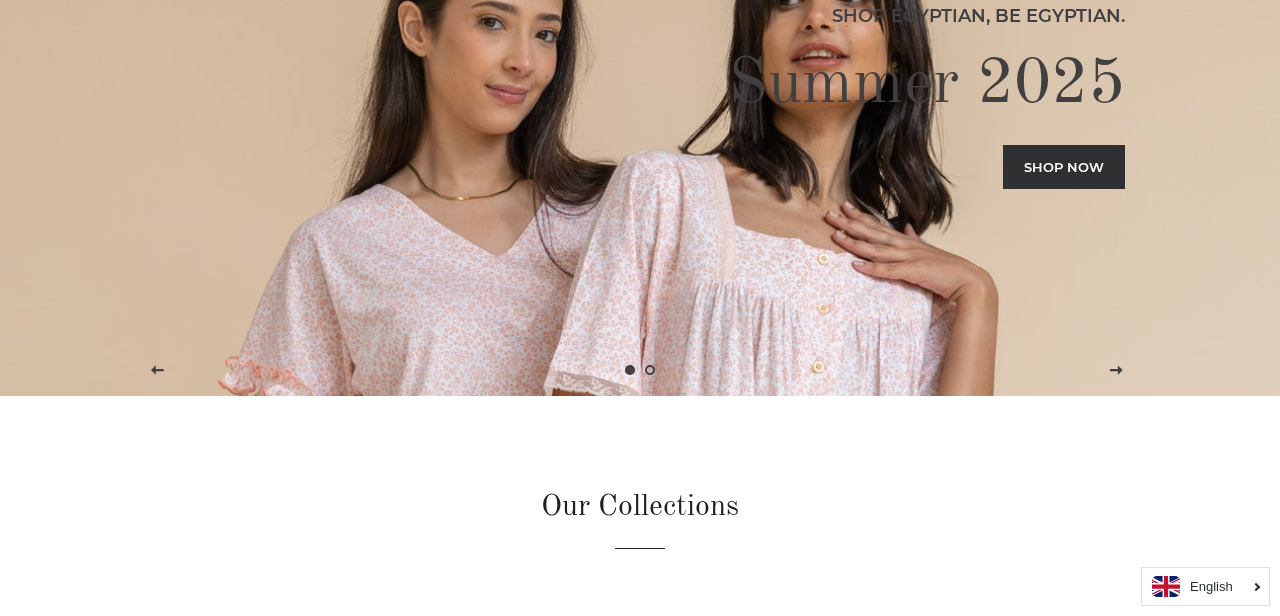click on "Shop now" at bounding box center (1064, 167) 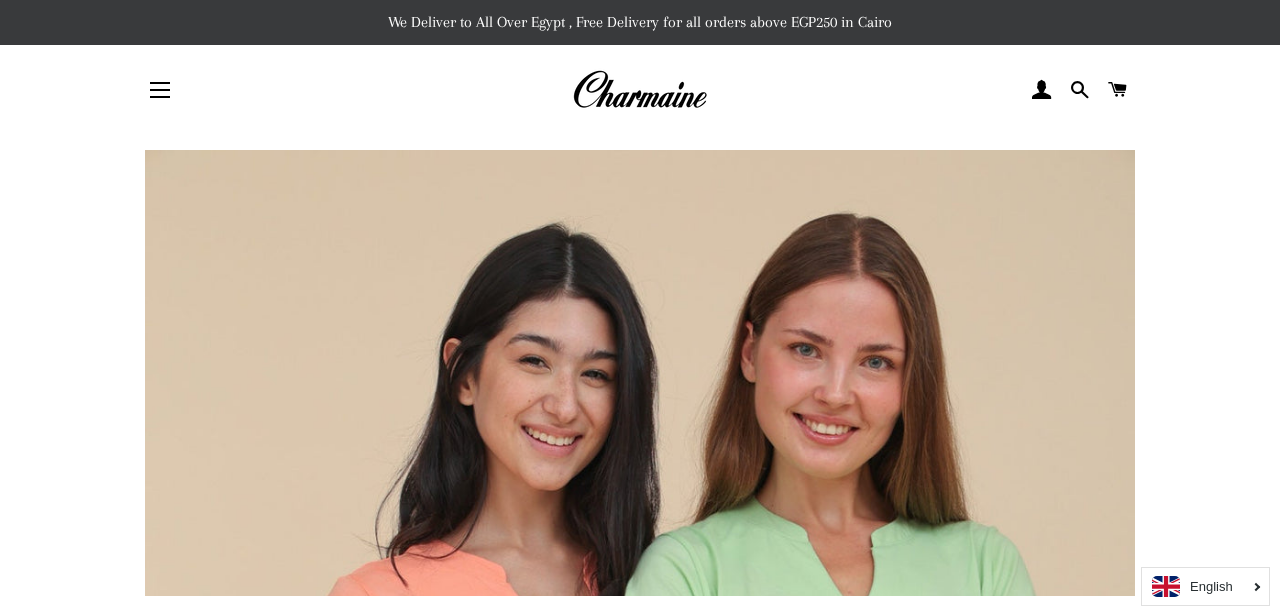 scroll, scrollTop: 0, scrollLeft: 0, axis: both 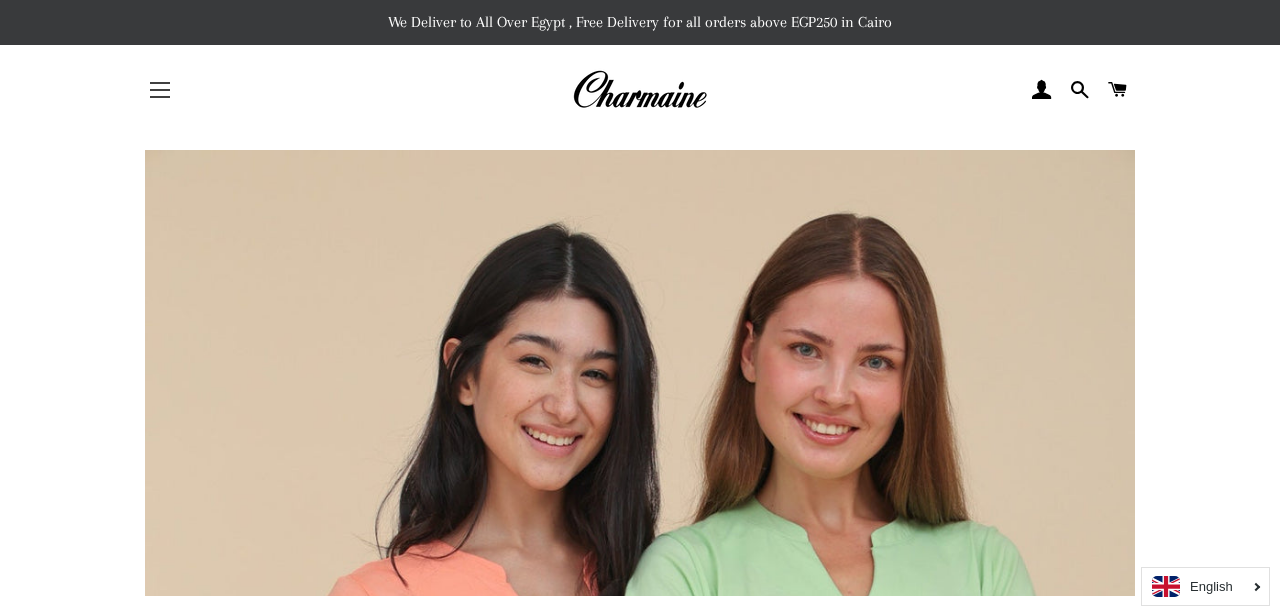 click at bounding box center (160, 97) 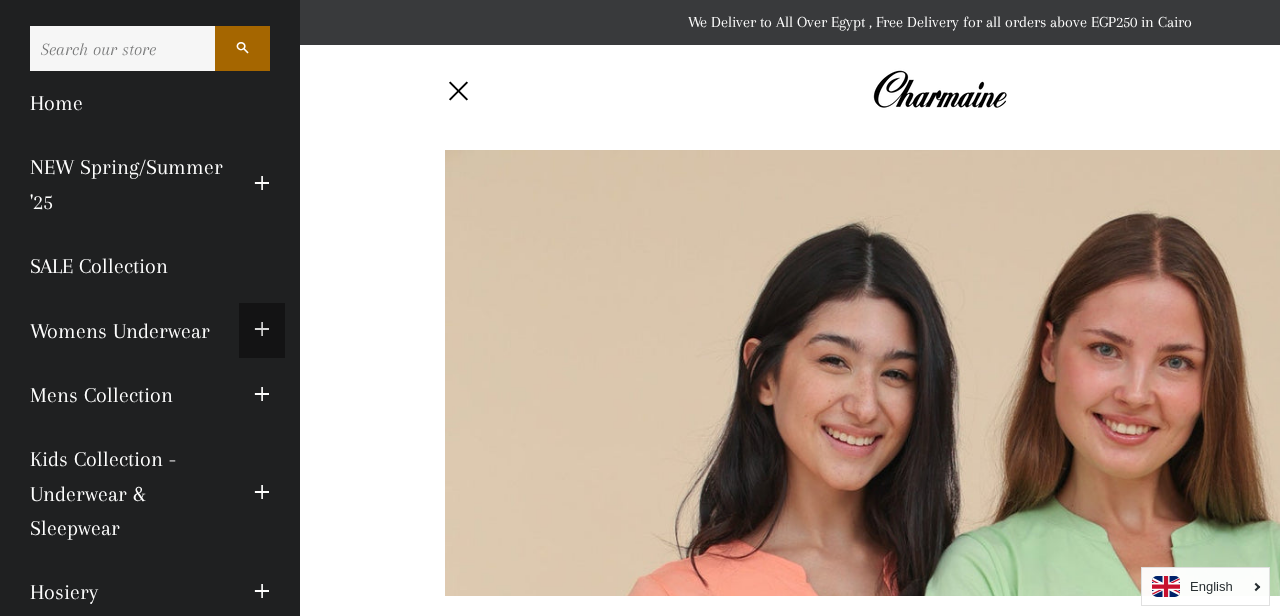 click at bounding box center [262, 330] 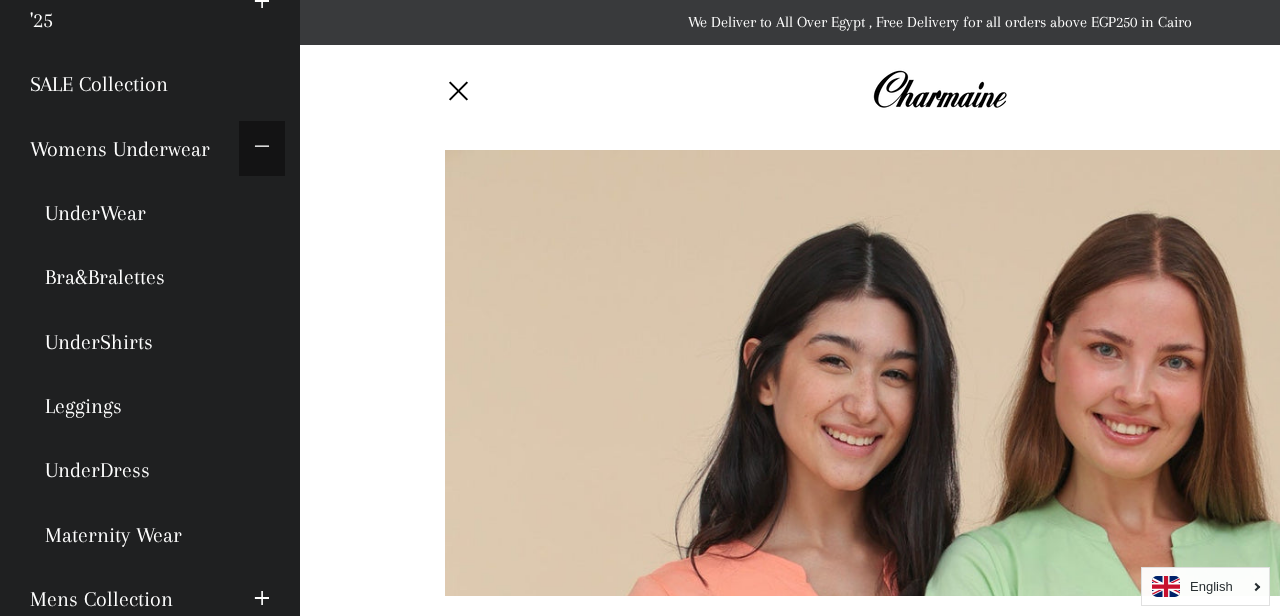scroll, scrollTop: 191, scrollLeft: 0, axis: vertical 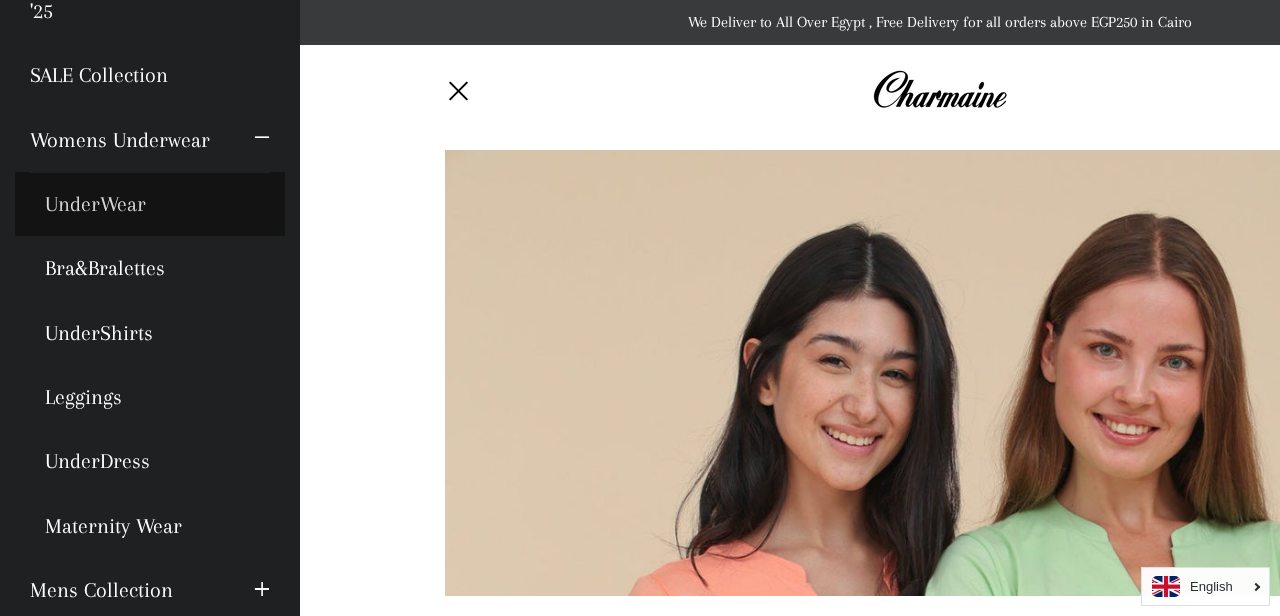 click on "UnderWear" at bounding box center (150, 204) 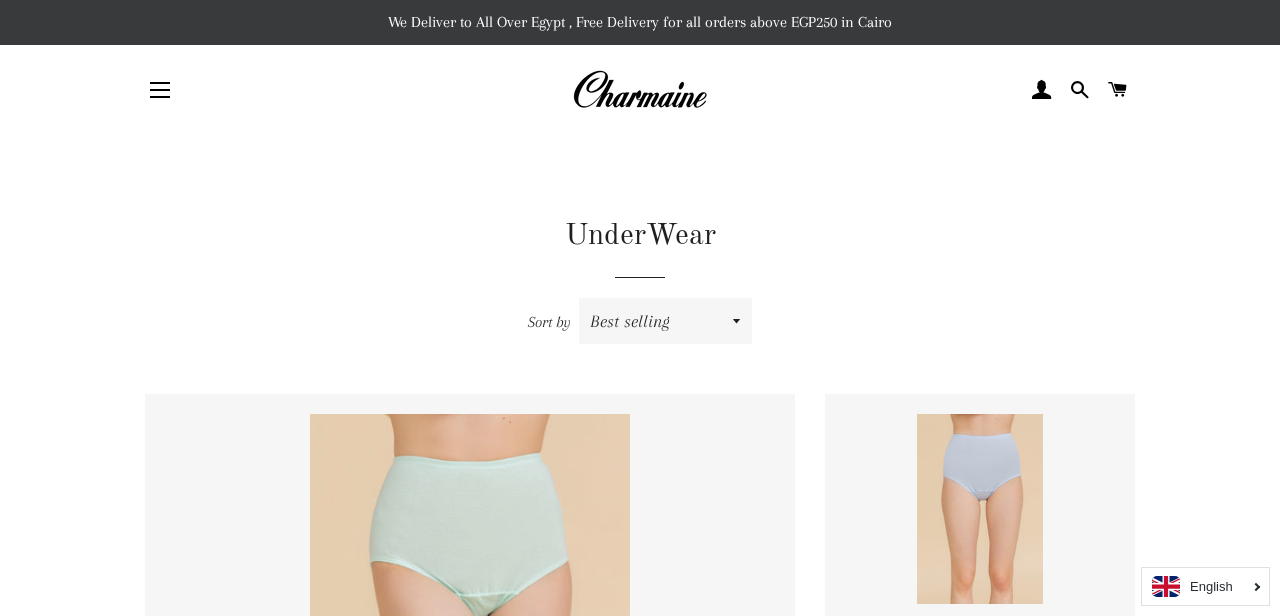scroll, scrollTop: 0, scrollLeft: 0, axis: both 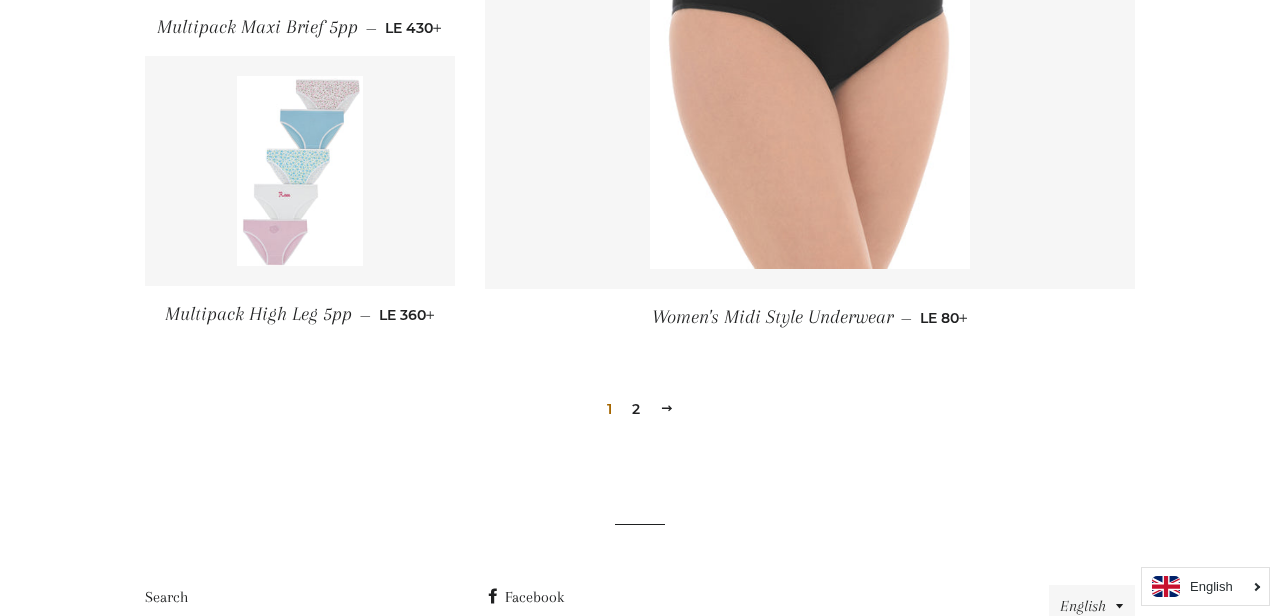 click on "2" at bounding box center (636, 409) 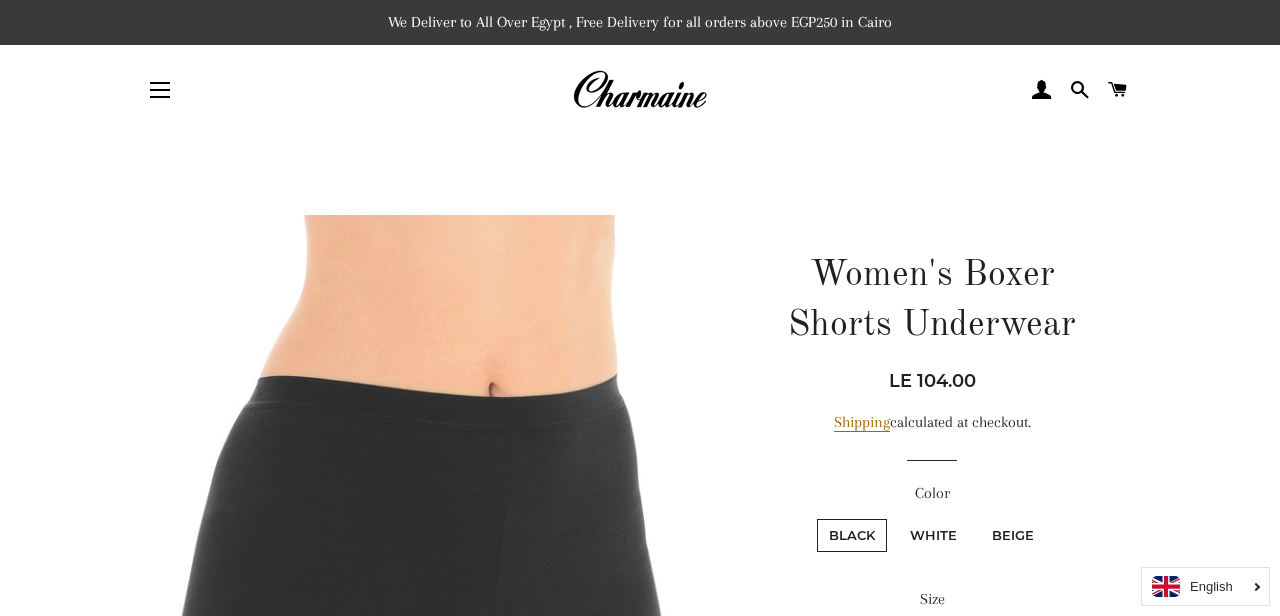 scroll, scrollTop: 0, scrollLeft: 0, axis: both 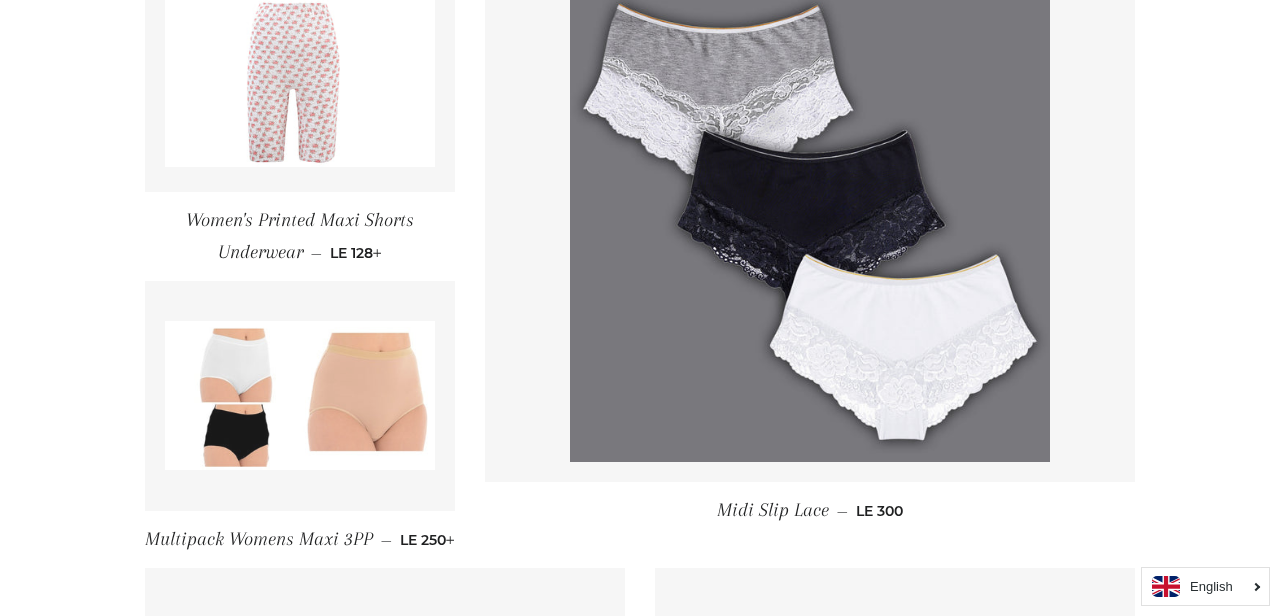 click at bounding box center (300, 395) 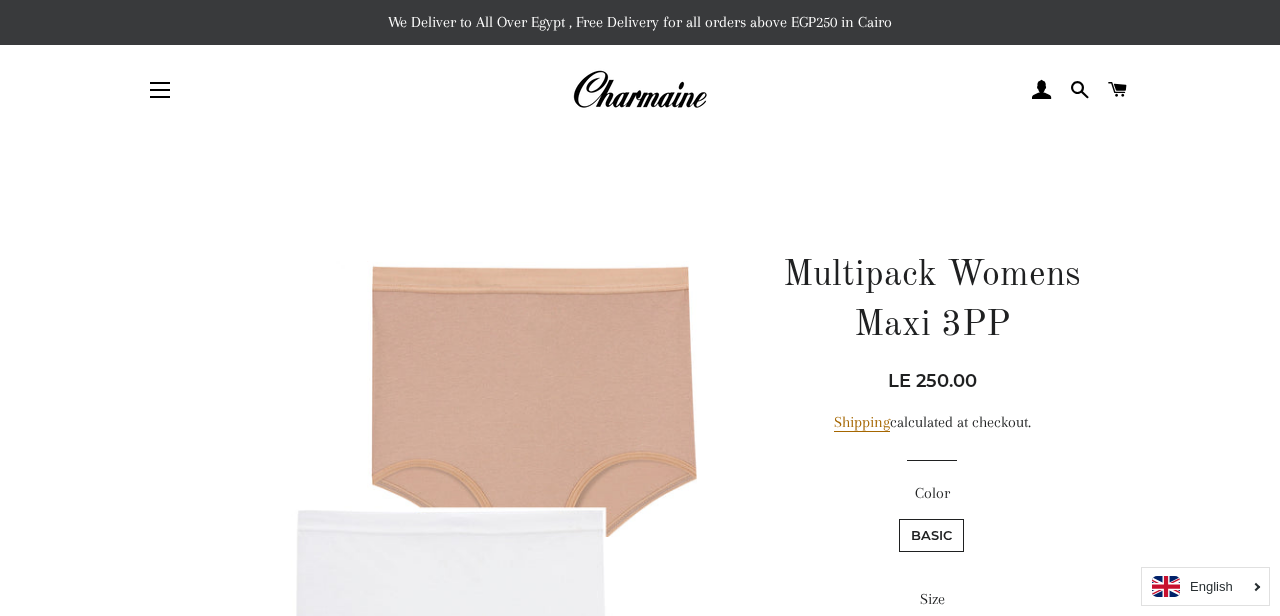 scroll, scrollTop: 0, scrollLeft: 0, axis: both 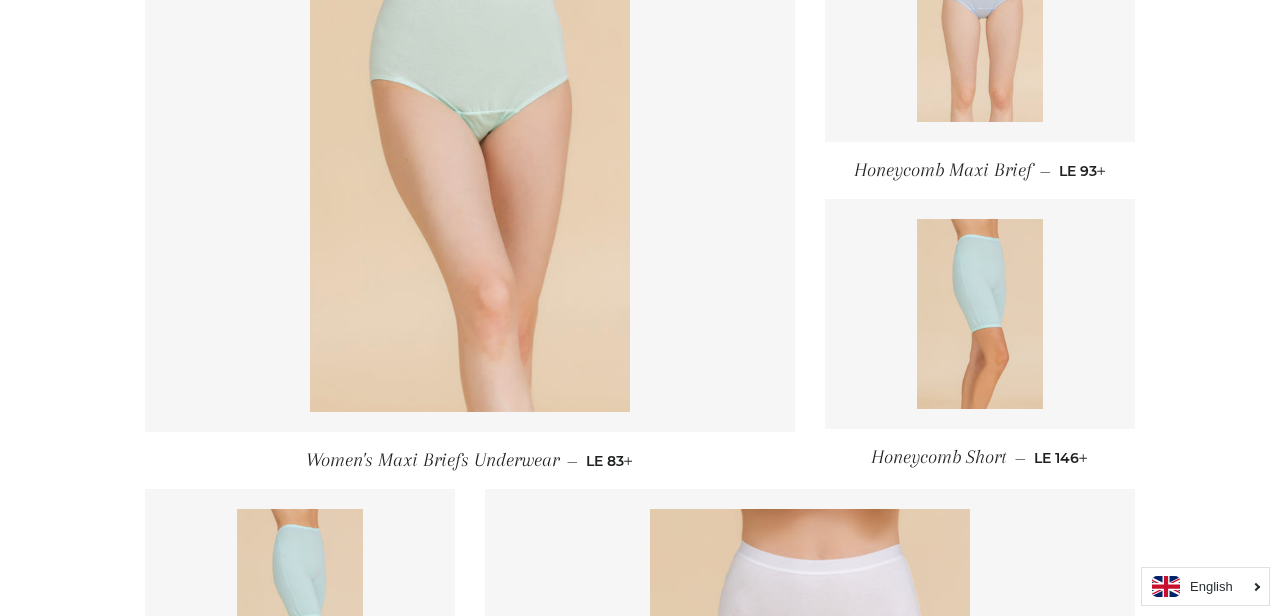 click at bounding box center (980, 27) 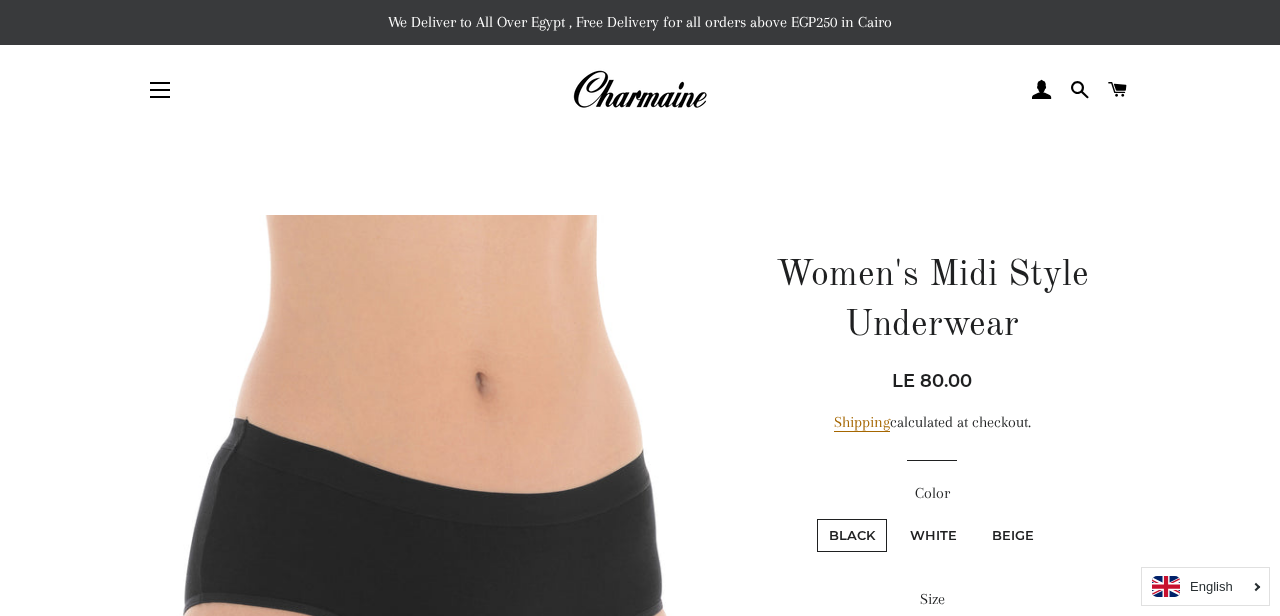 scroll, scrollTop: 0, scrollLeft: 0, axis: both 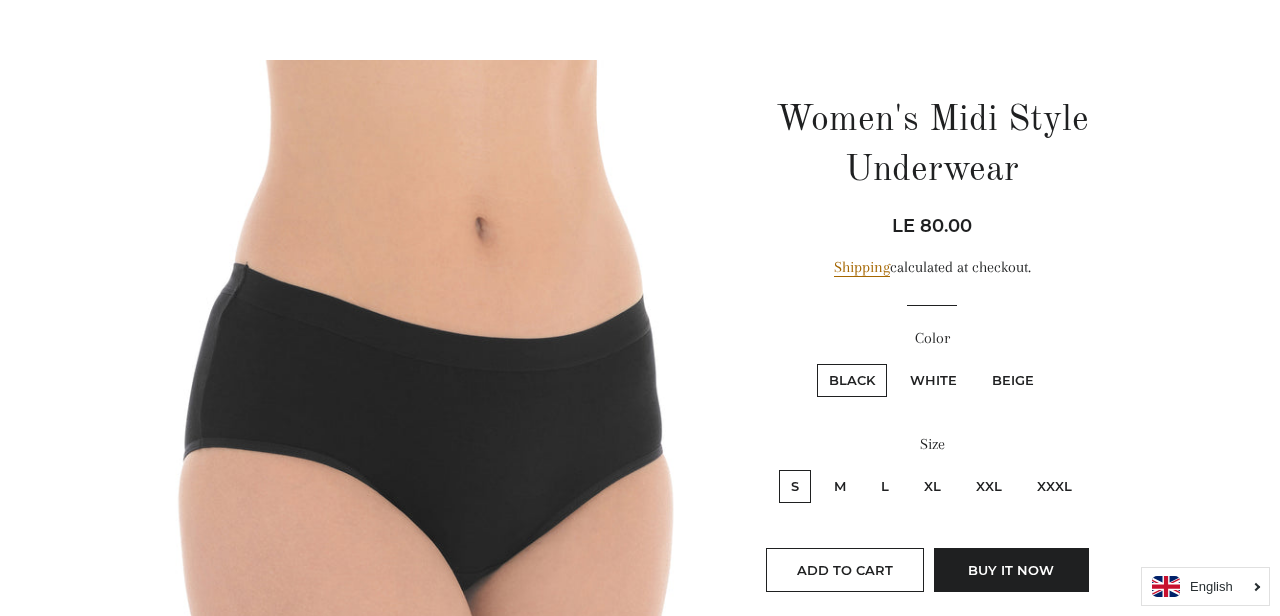 click on "Beige" at bounding box center (1013, 380) 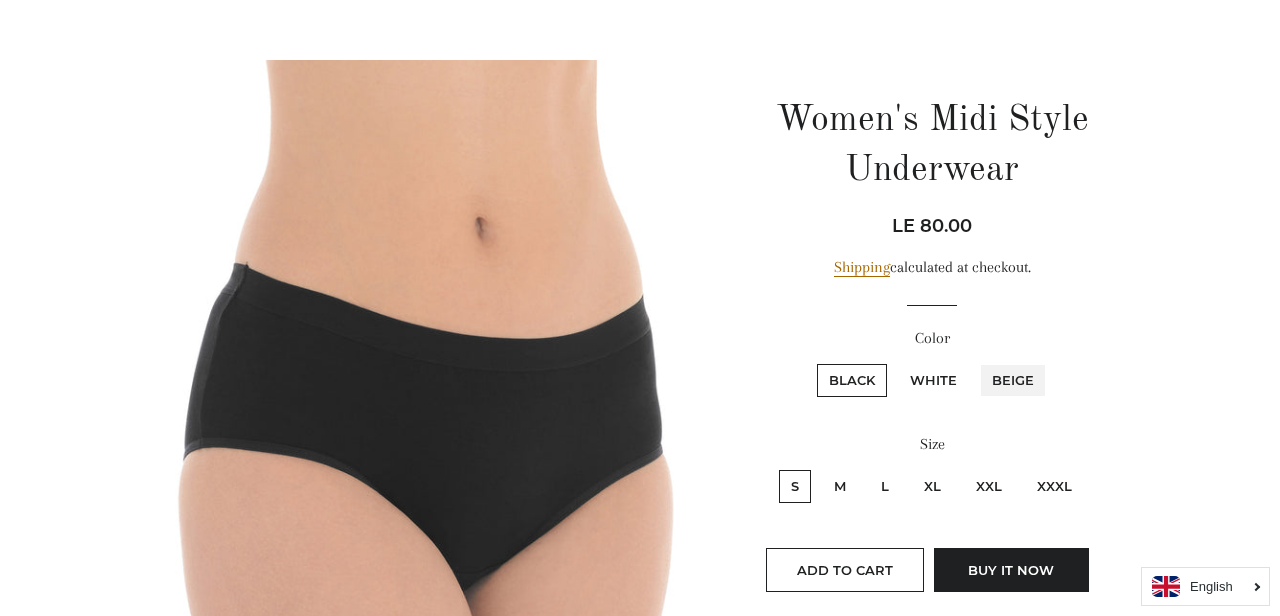 click on "Beige" at bounding box center [977, 361] 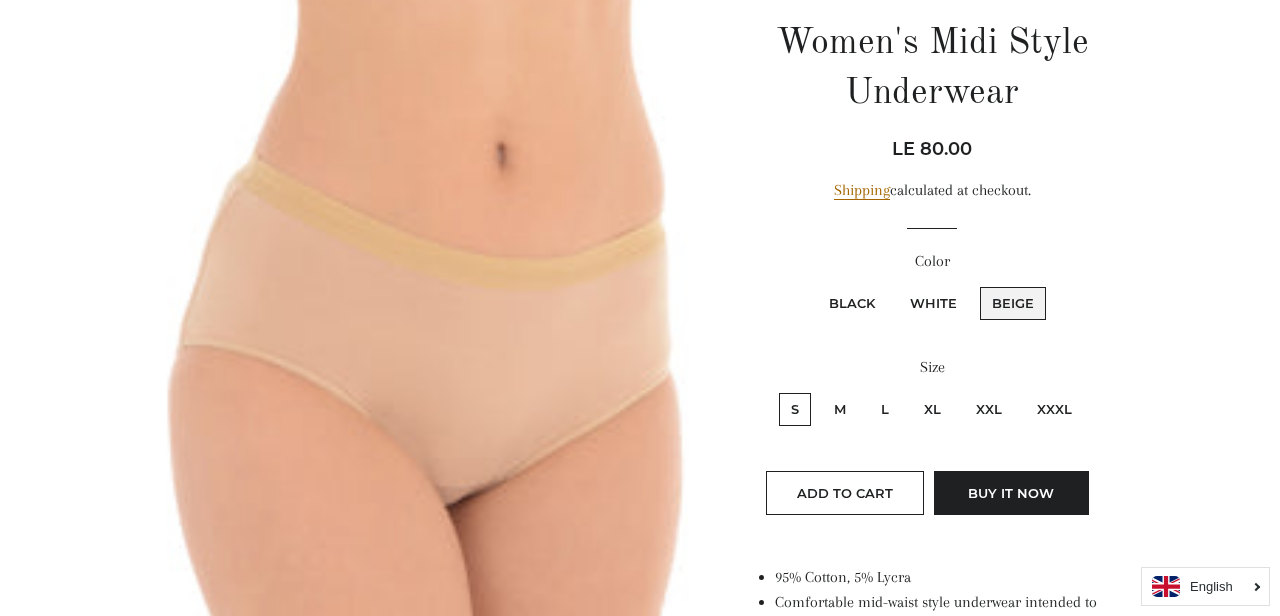scroll, scrollTop: 231, scrollLeft: 0, axis: vertical 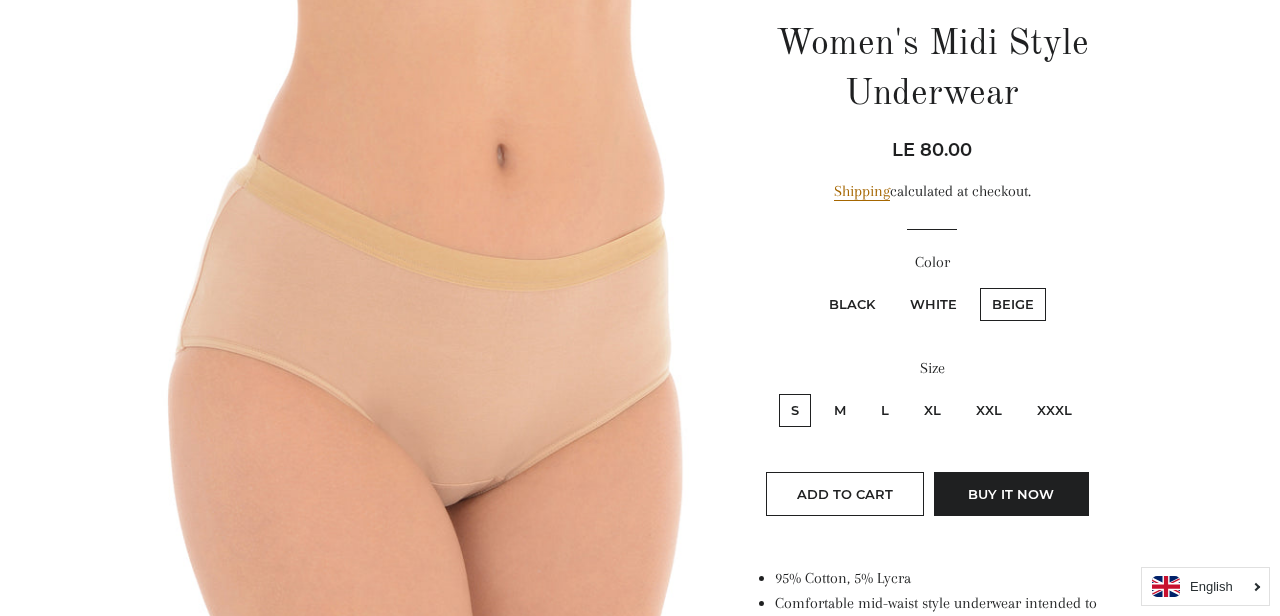 click on "XXXL" at bounding box center [1054, 410] 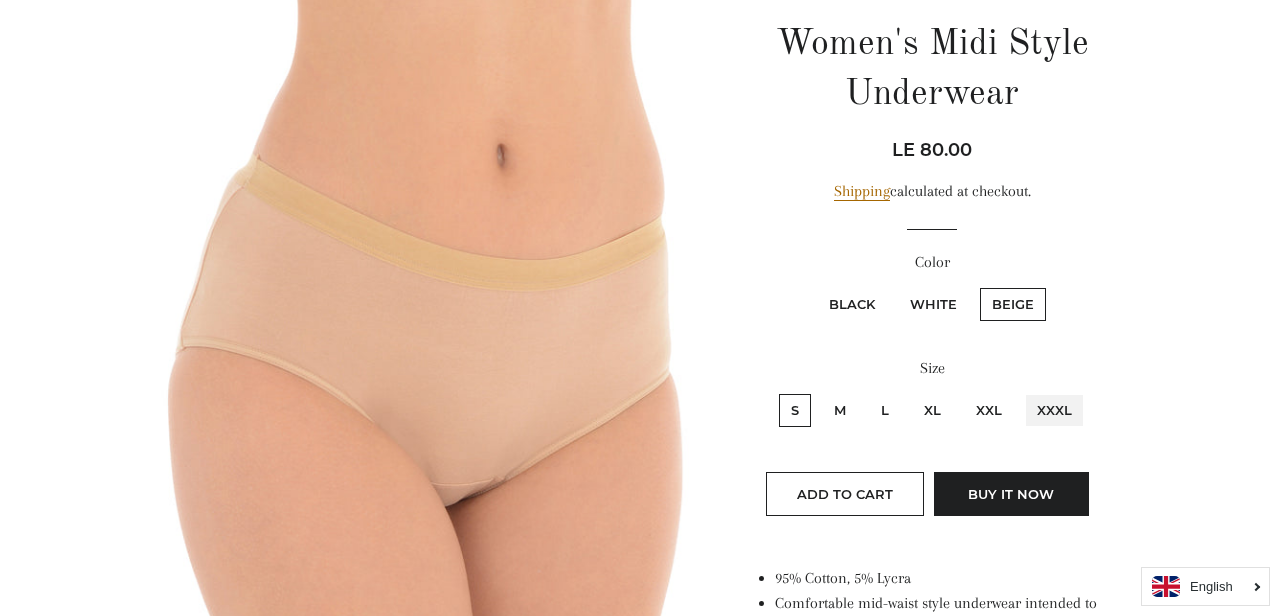 click on "XXXL" at bounding box center (1022, 391) 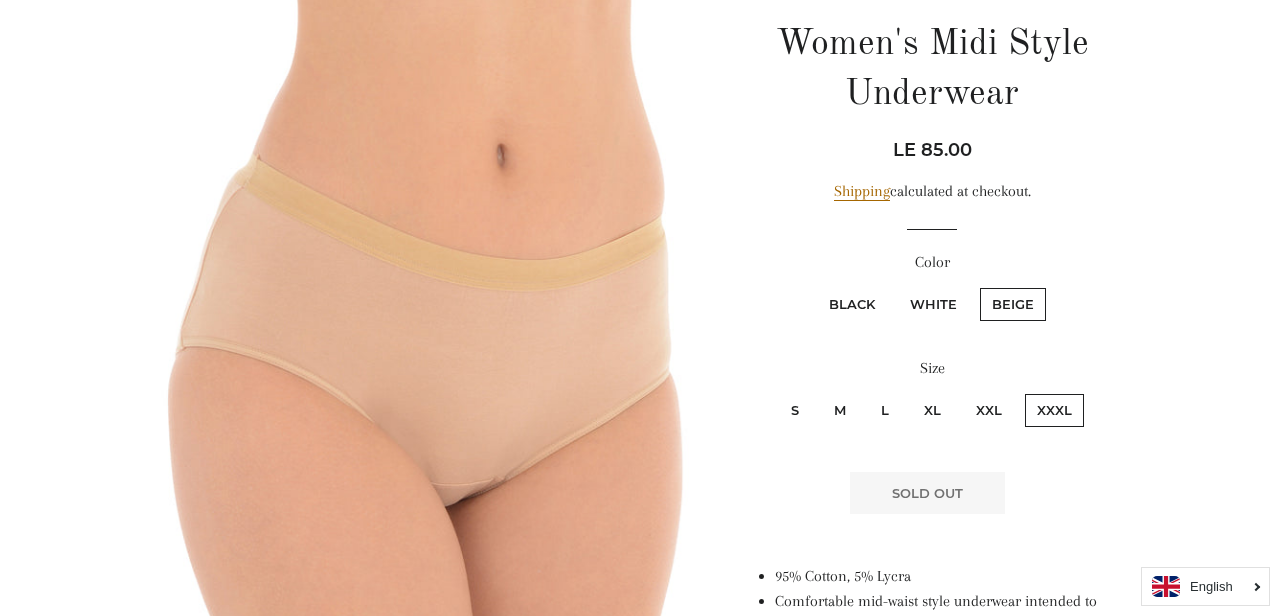 click on "White" at bounding box center (933, 304) 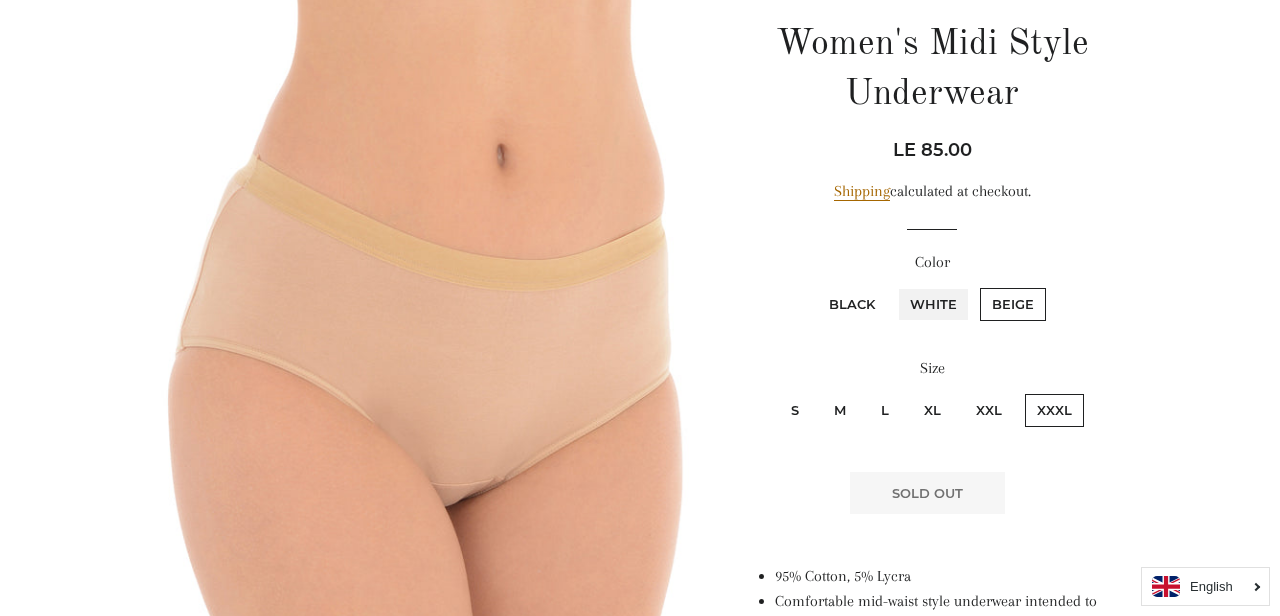 click on "White" at bounding box center [895, 285] 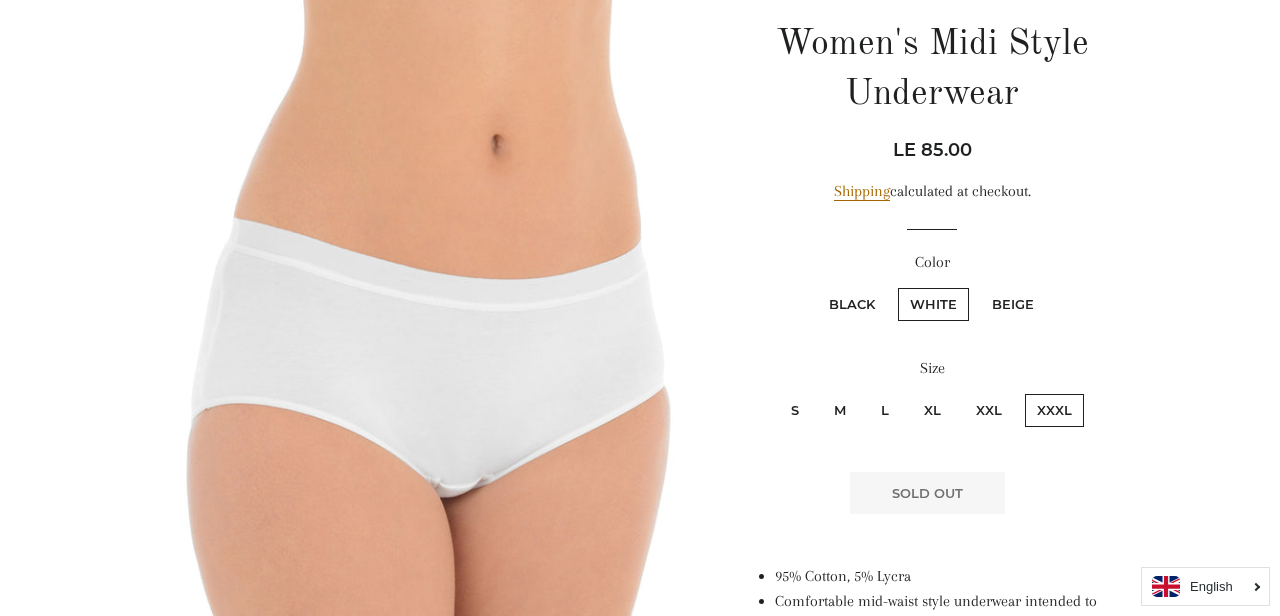 click on "Black" at bounding box center [852, 304] 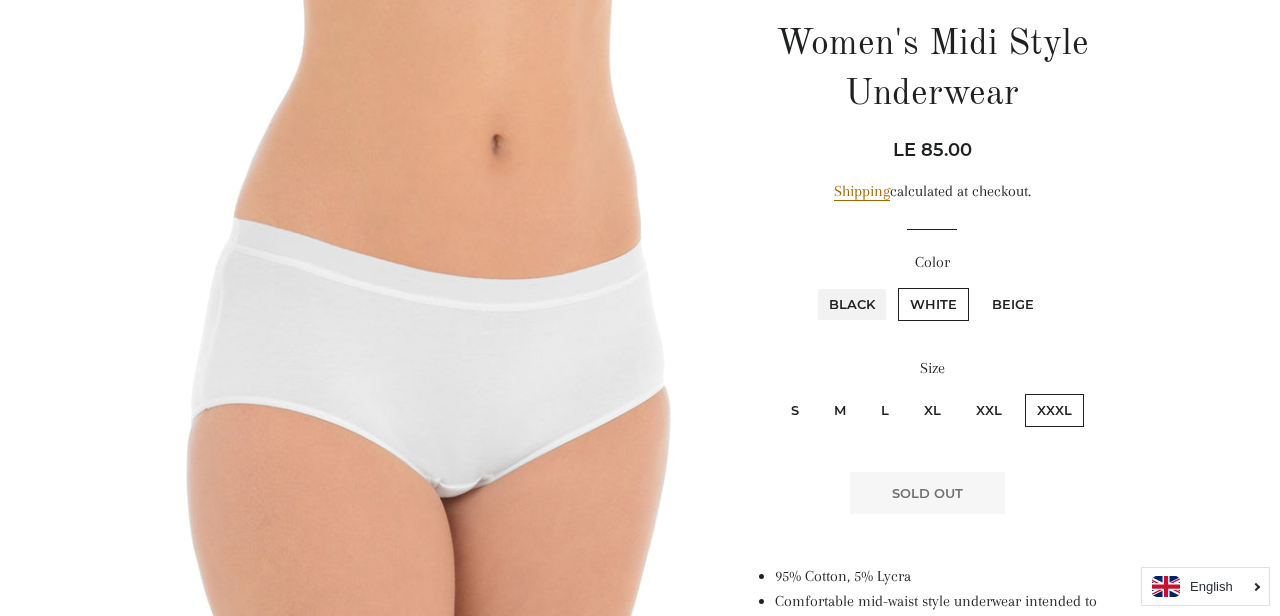 click on "Black" at bounding box center [814, 285] 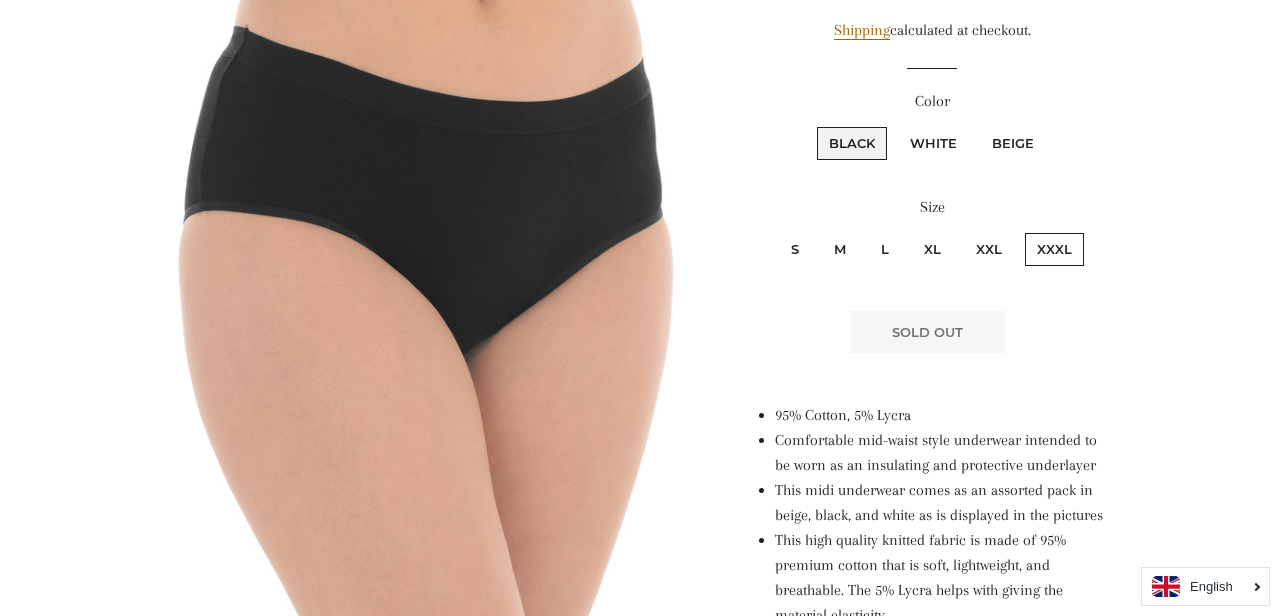 scroll, scrollTop: 0, scrollLeft: 0, axis: both 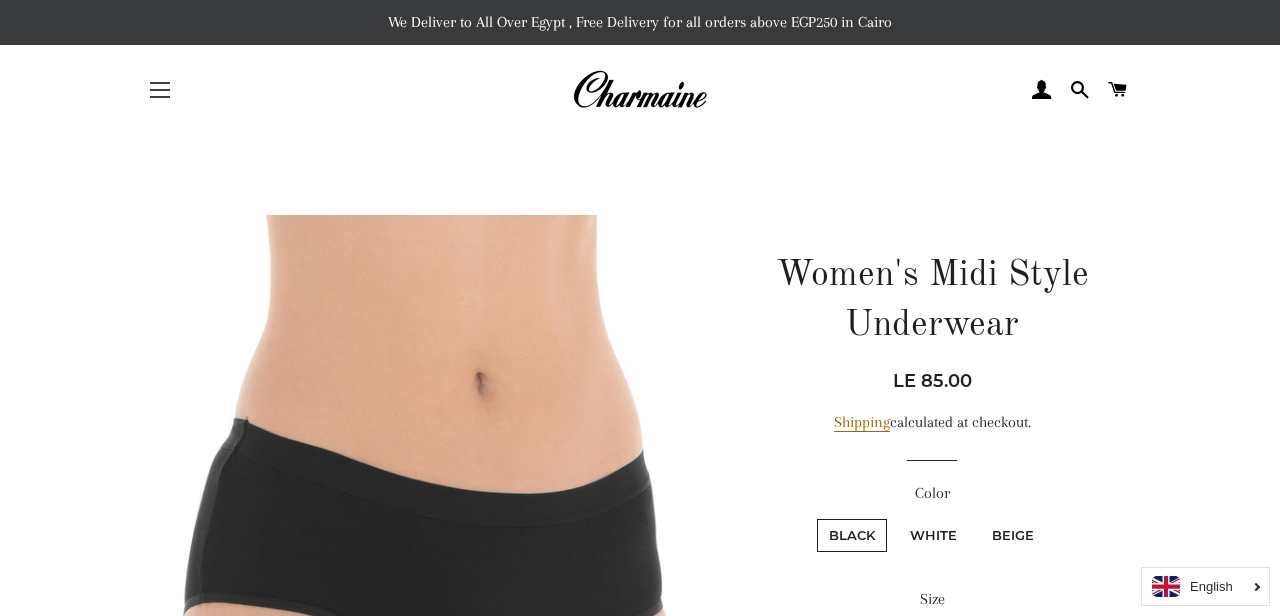 click on "Site navigation" at bounding box center (160, 90) 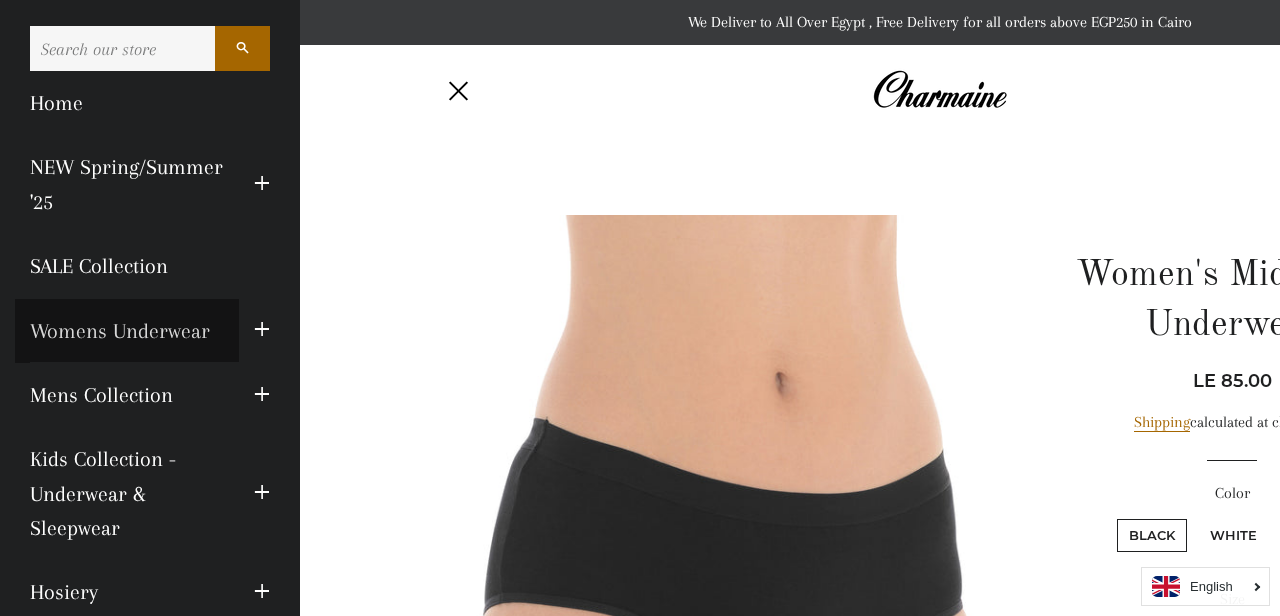 click on "Womens Underwear" at bounding box center [127, 331] 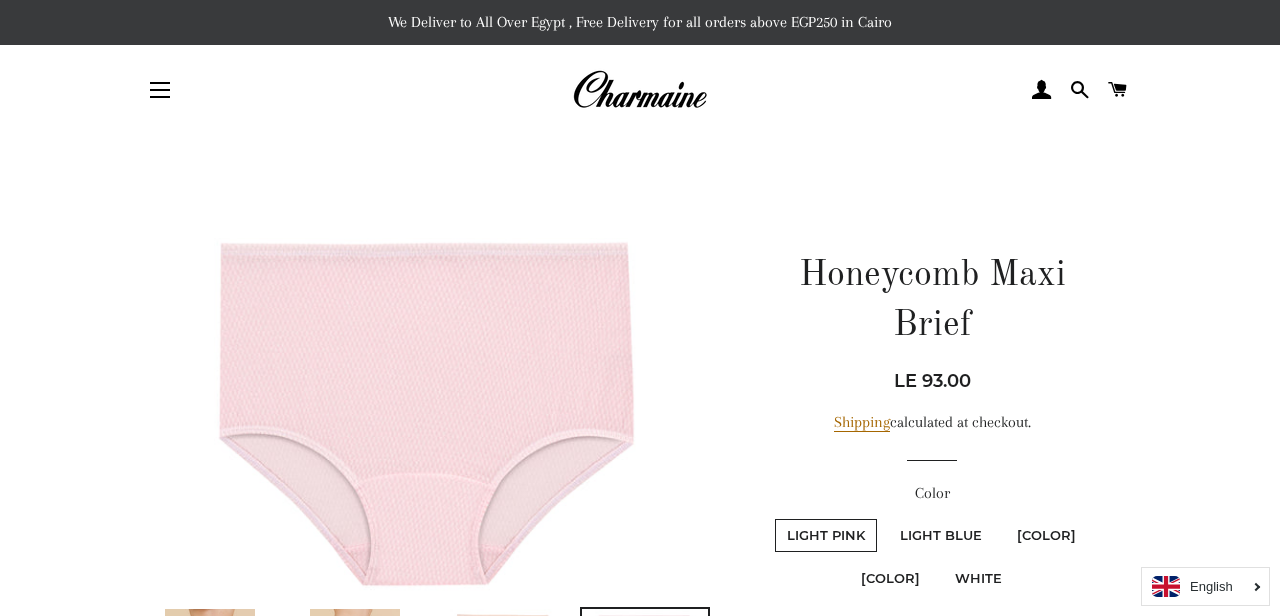 scroll, scrollTop: 0, scrollLeft: 0, axis: both 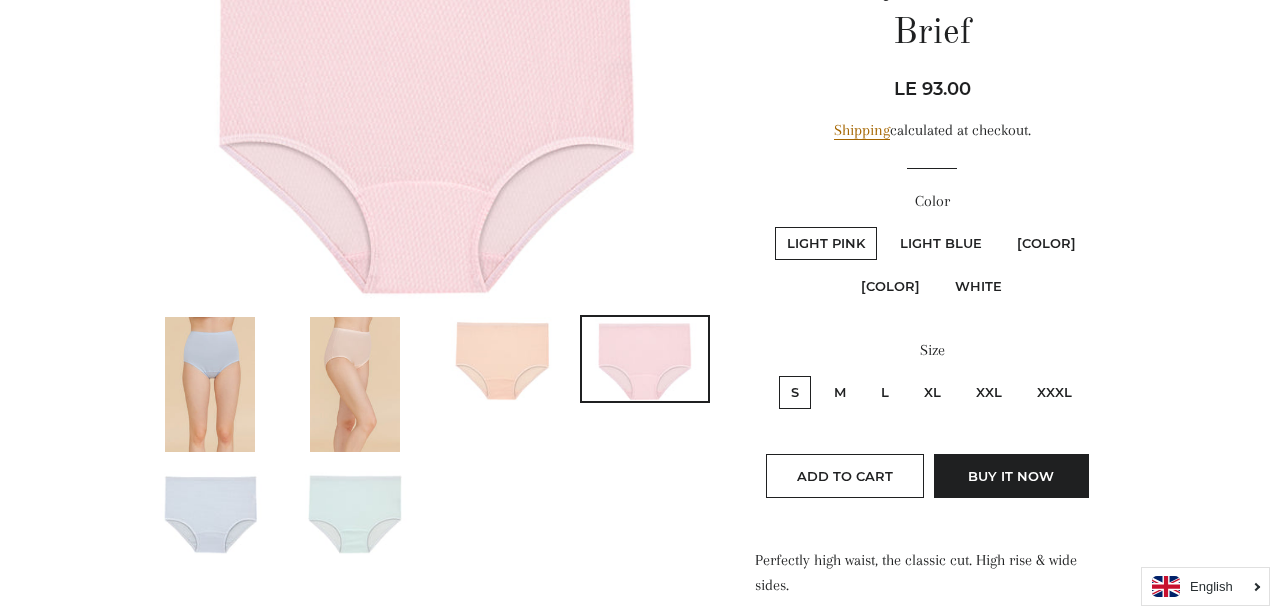 click on "XXXL" at bounding box center [1054, 392] 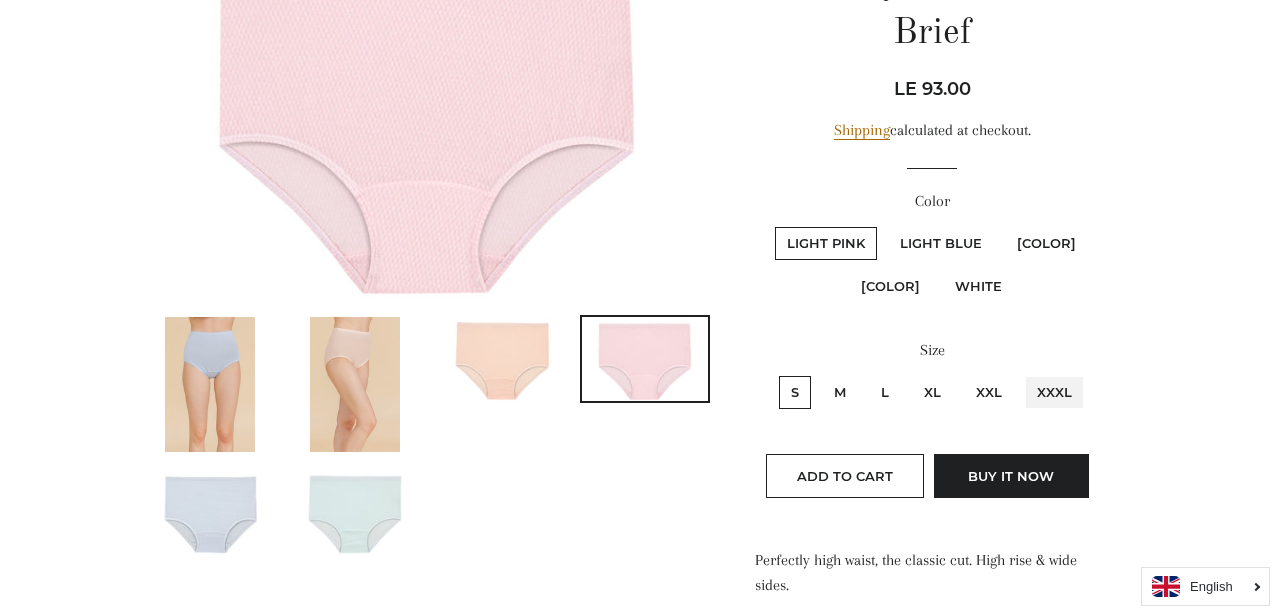 click on "XXXL" at bounding box center (1022, 373) 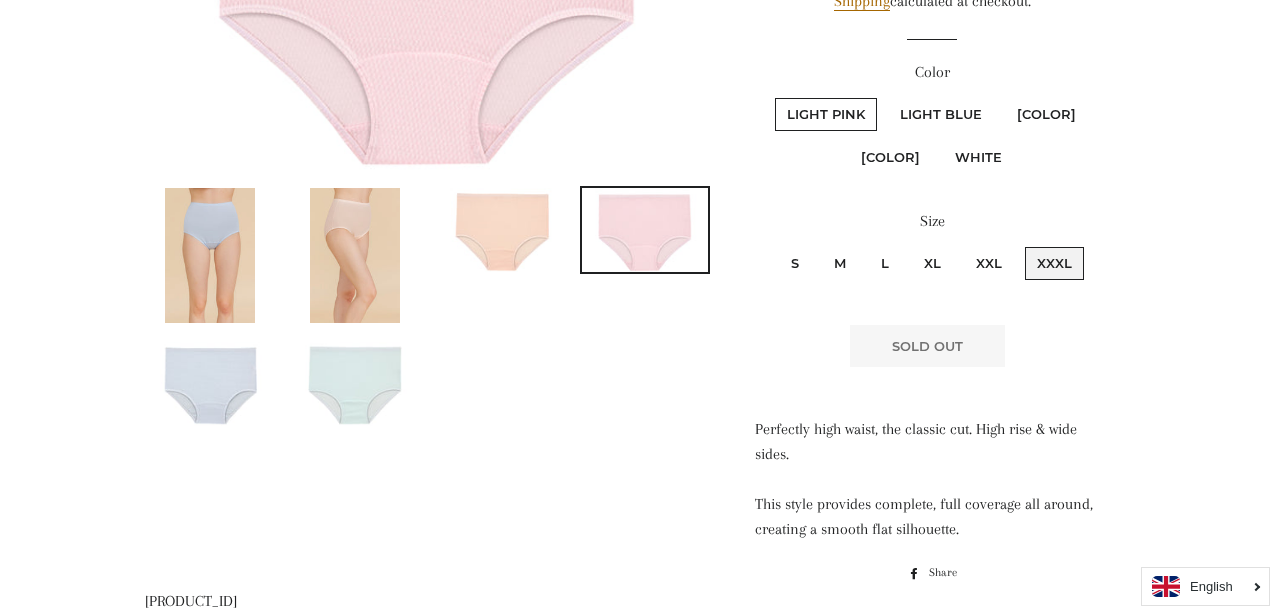 scroll, scrollTop: 413, scrollLeft: 0, axis: vertical 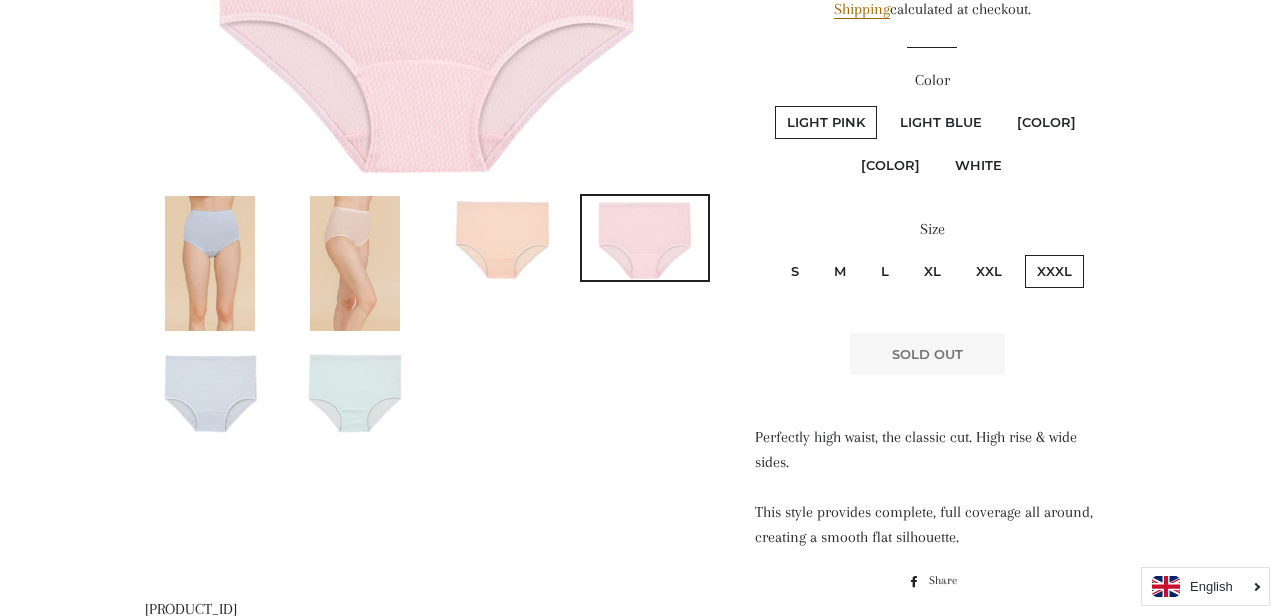 click on "White" at bounding box center (978, 165) 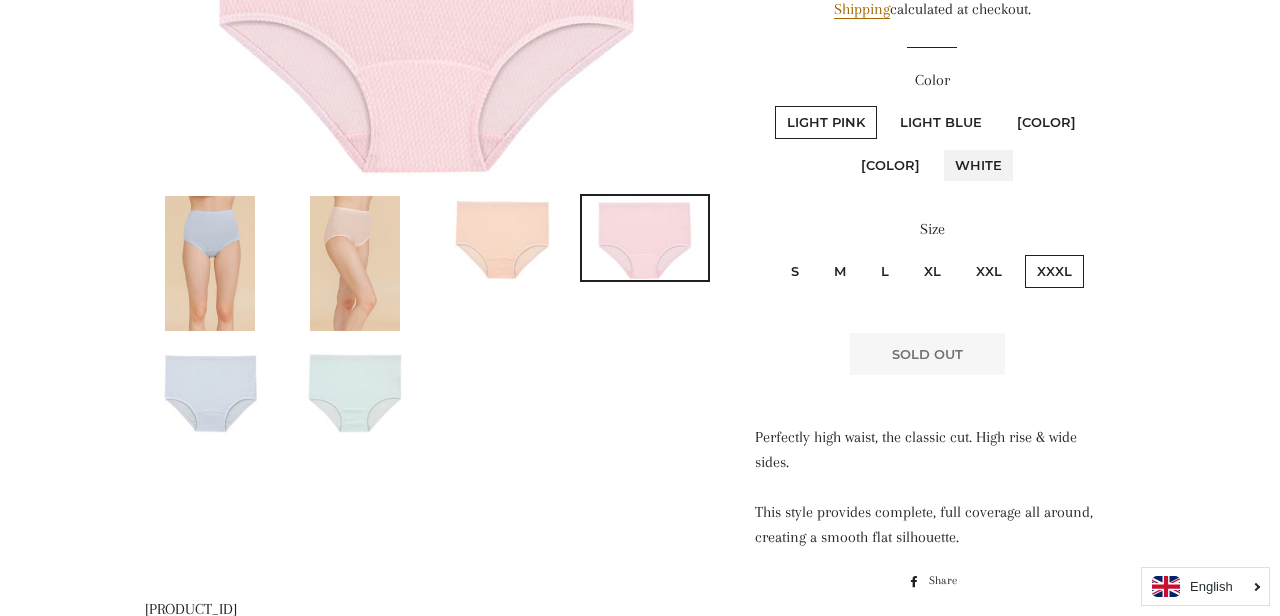 click on "White" at bounding box center [940, 146] 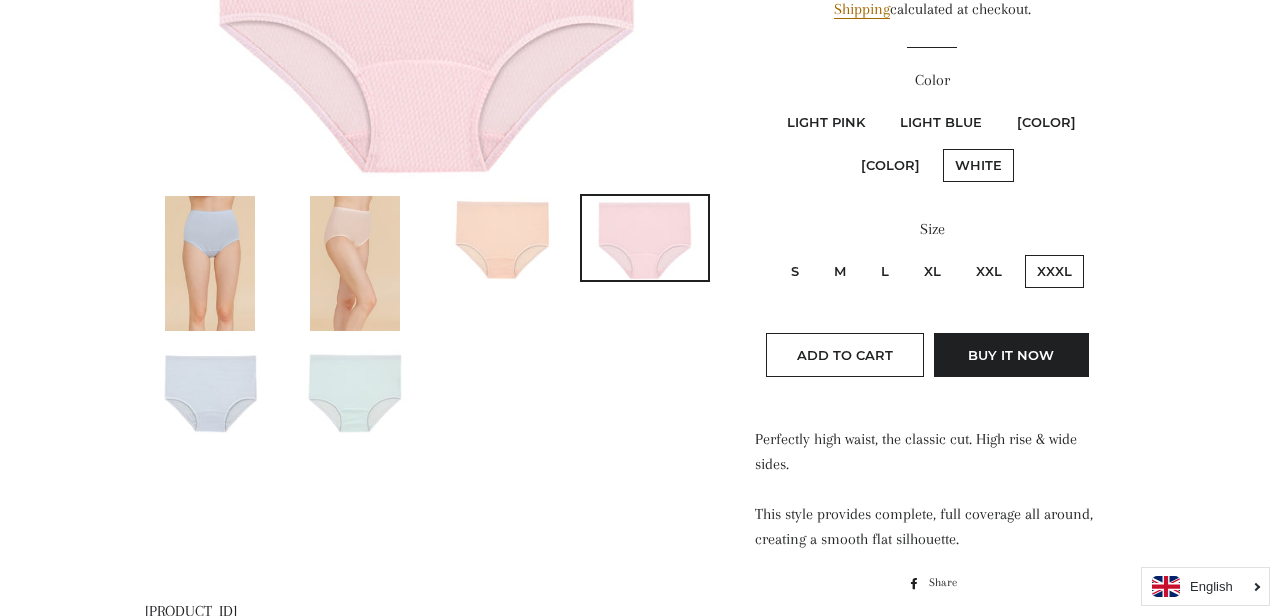 click on "Pistcahio Green" at bounding box center (1046, 122) 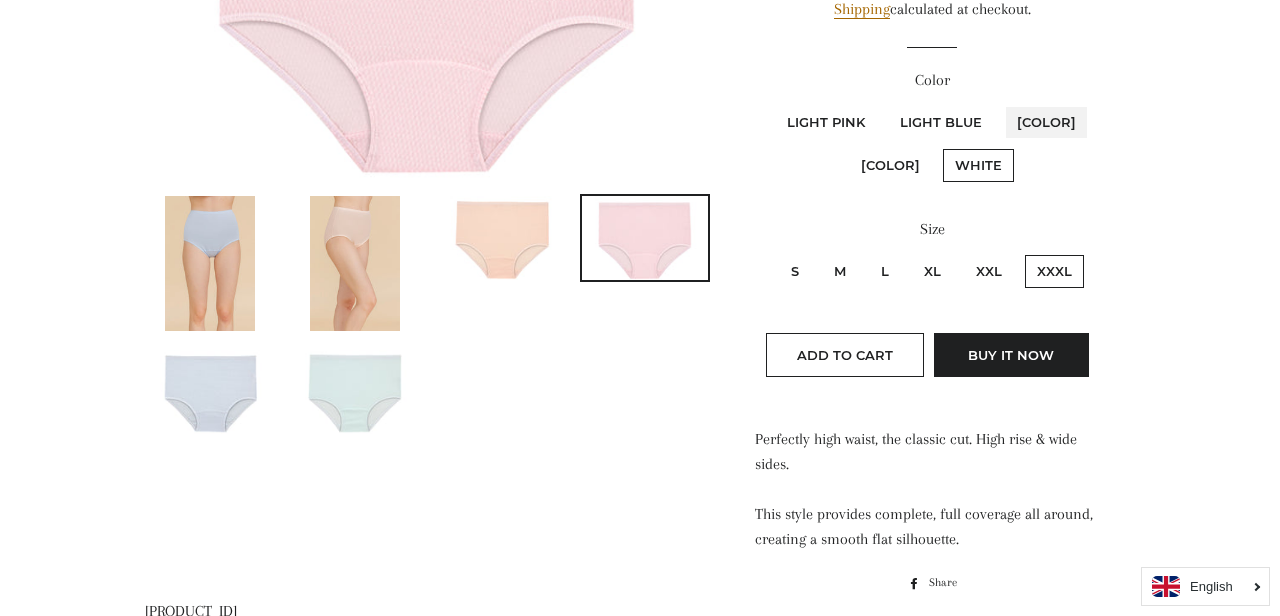 click on "Pistcahio Green" at bounding box center [1002, 103] 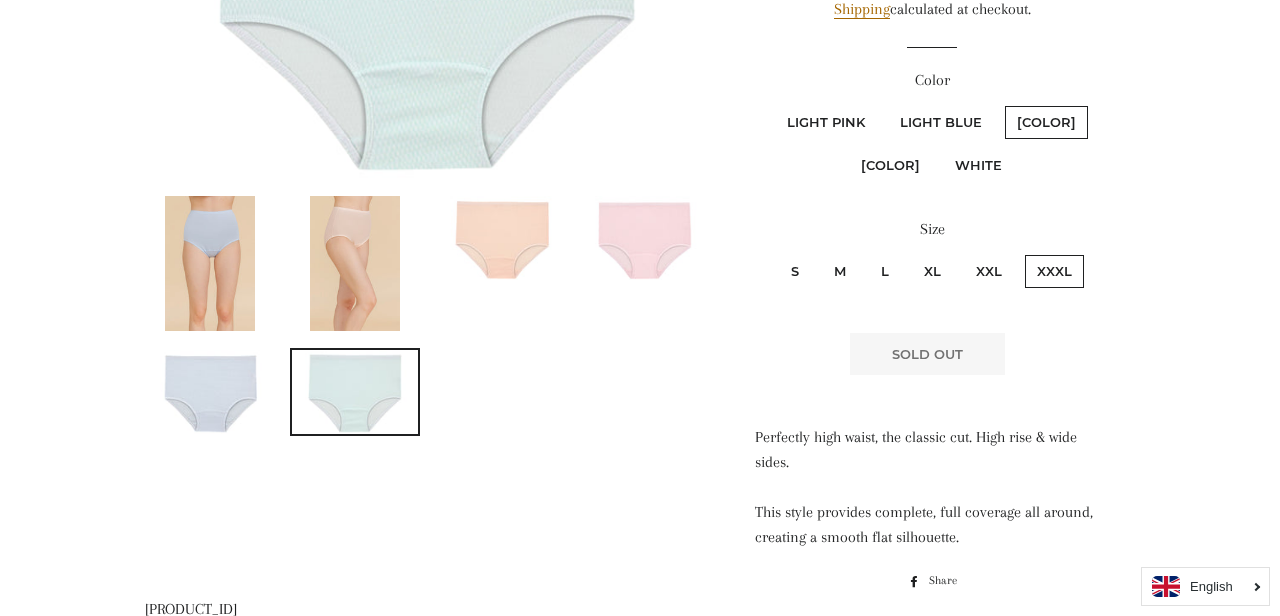 click on "Light Blue" at bounding box center (941, 122) 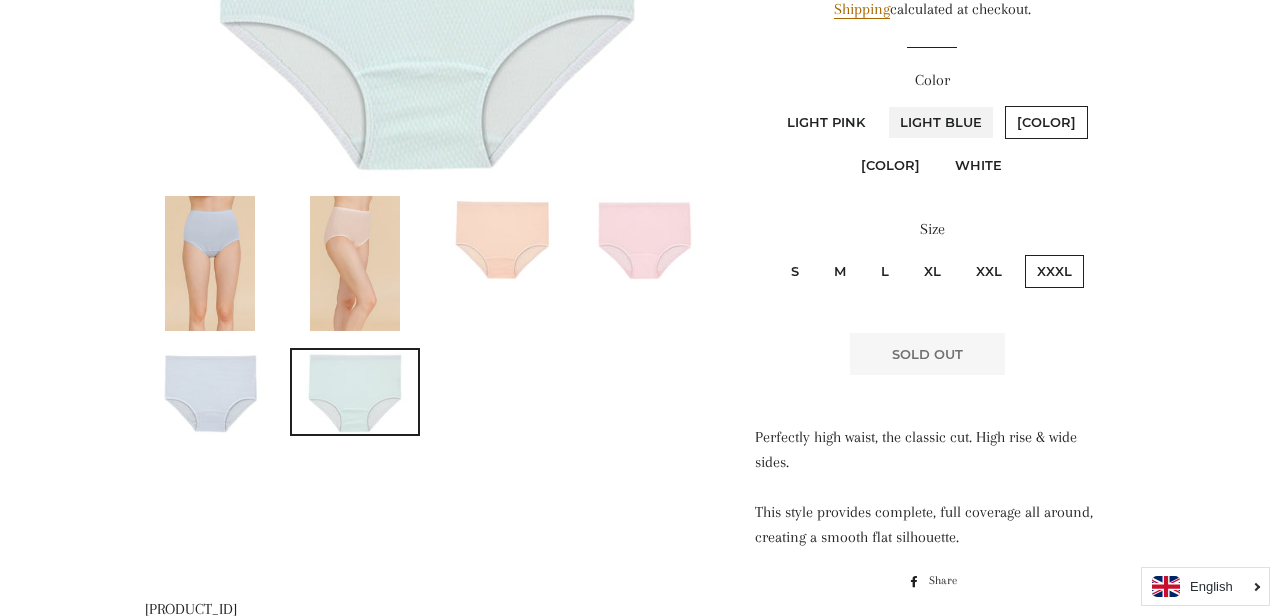 click on "Light Blue" at bounding box center (885, 103) 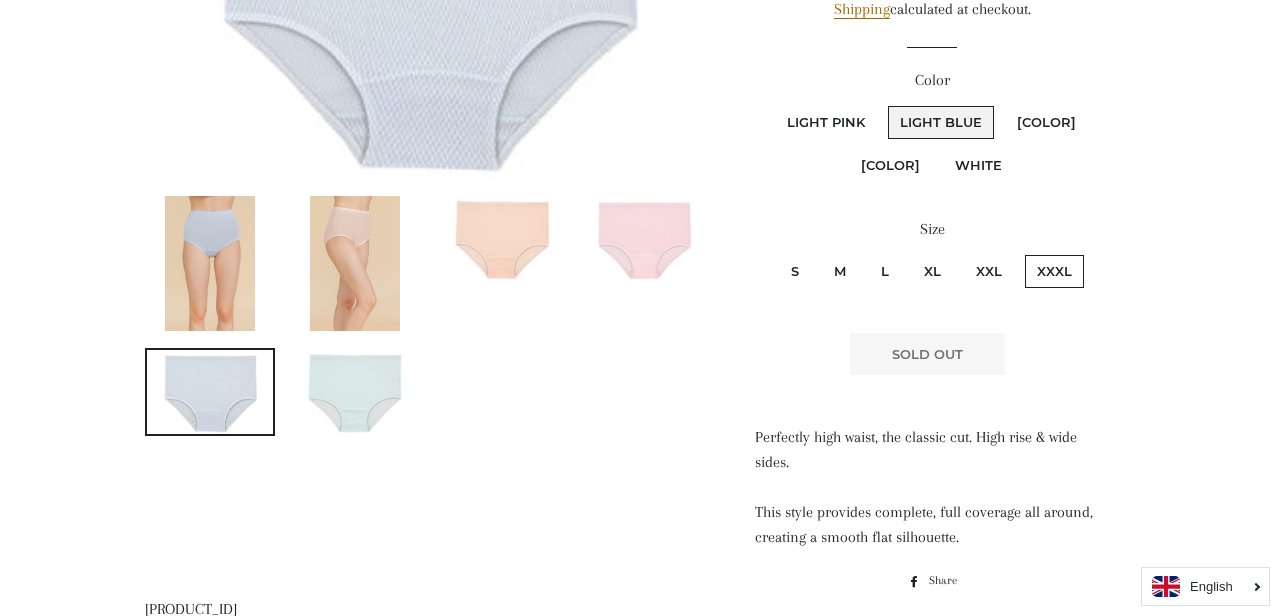 scroll, scrollTop: 790, scrollLeft: 0, axis: vertical 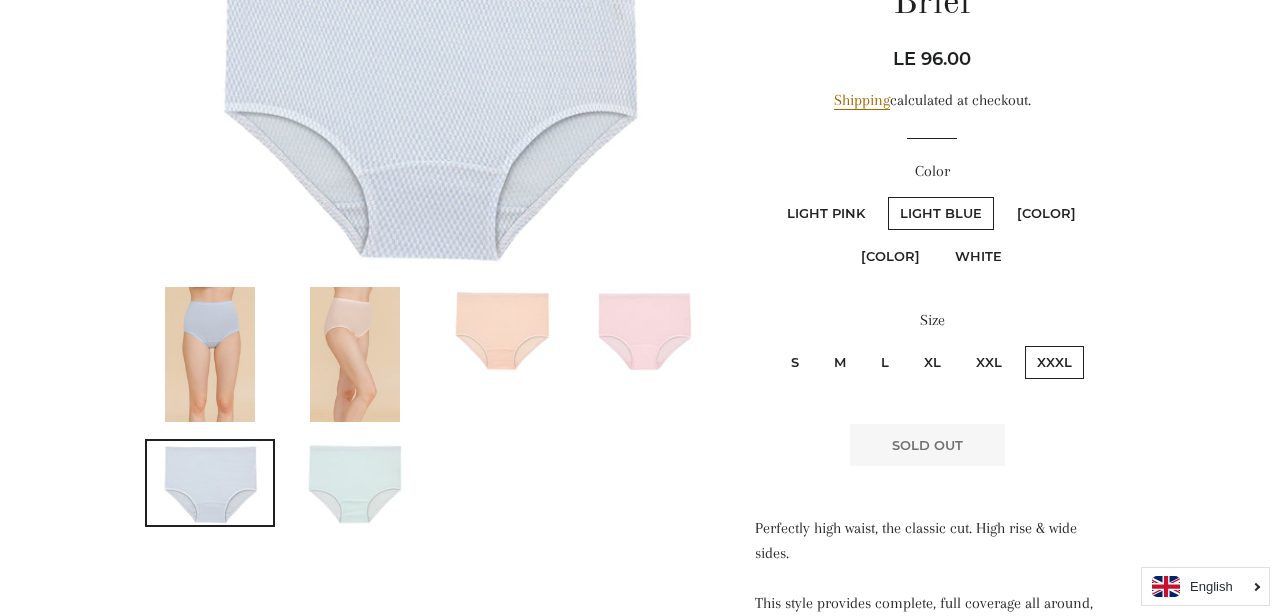 click on "Light Peach" at bounding box center [890, 256] 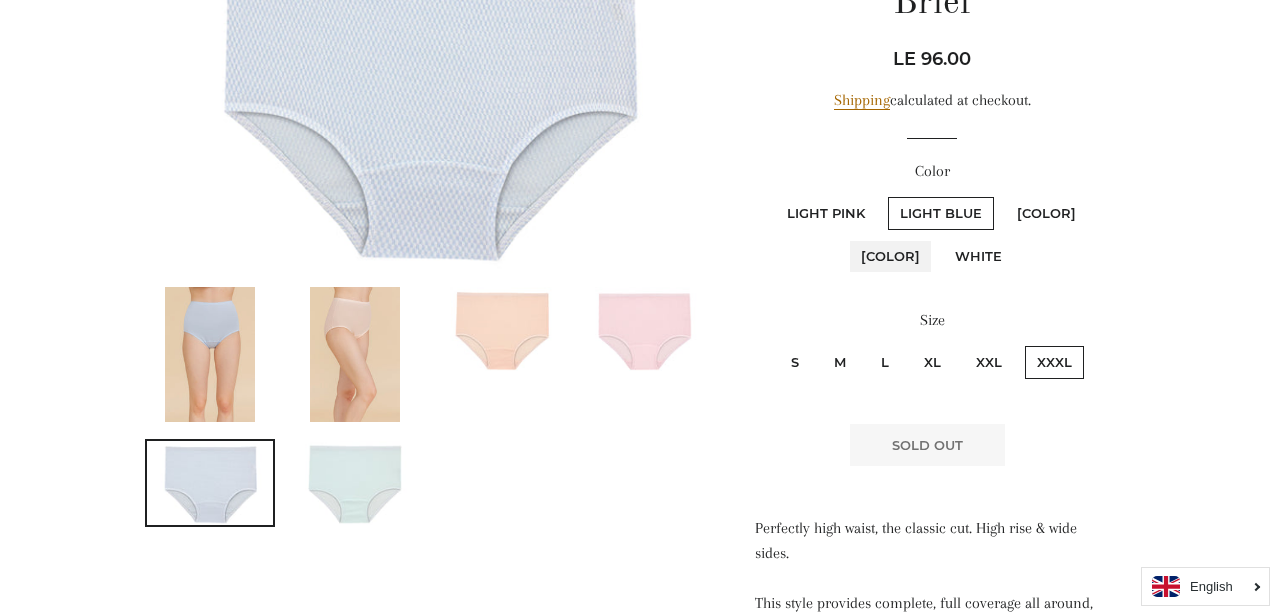 click on "Light Peach" at bounding box center (846, 237) 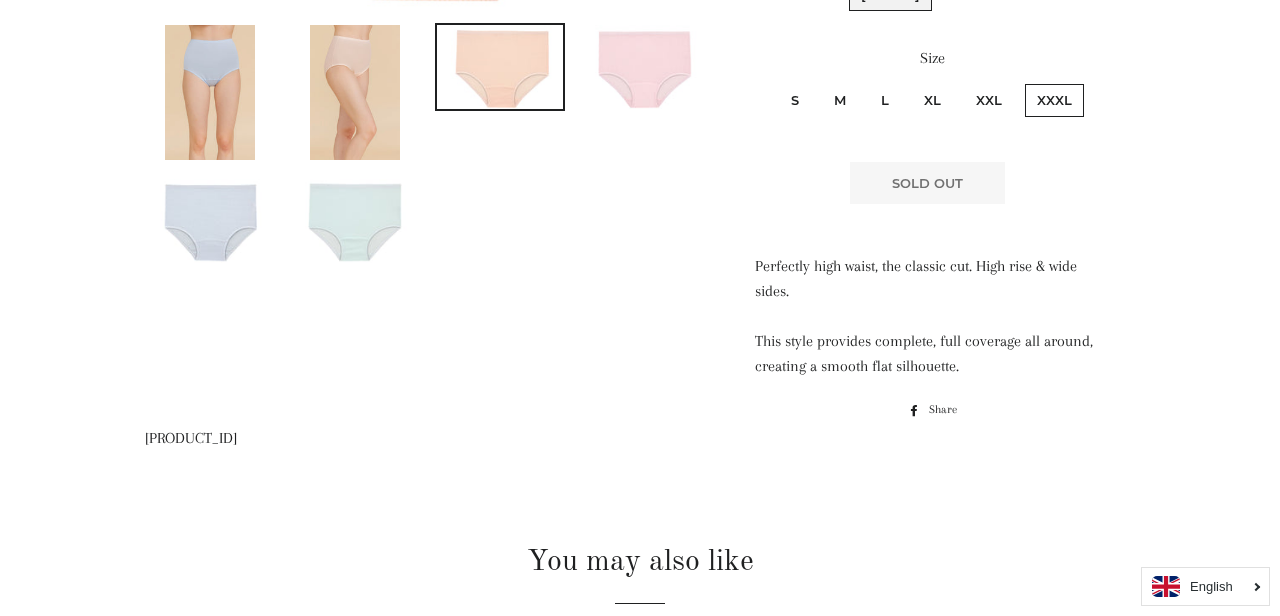 scroll, scrollTop: 350, scrollLeft: 0, axis: vertical 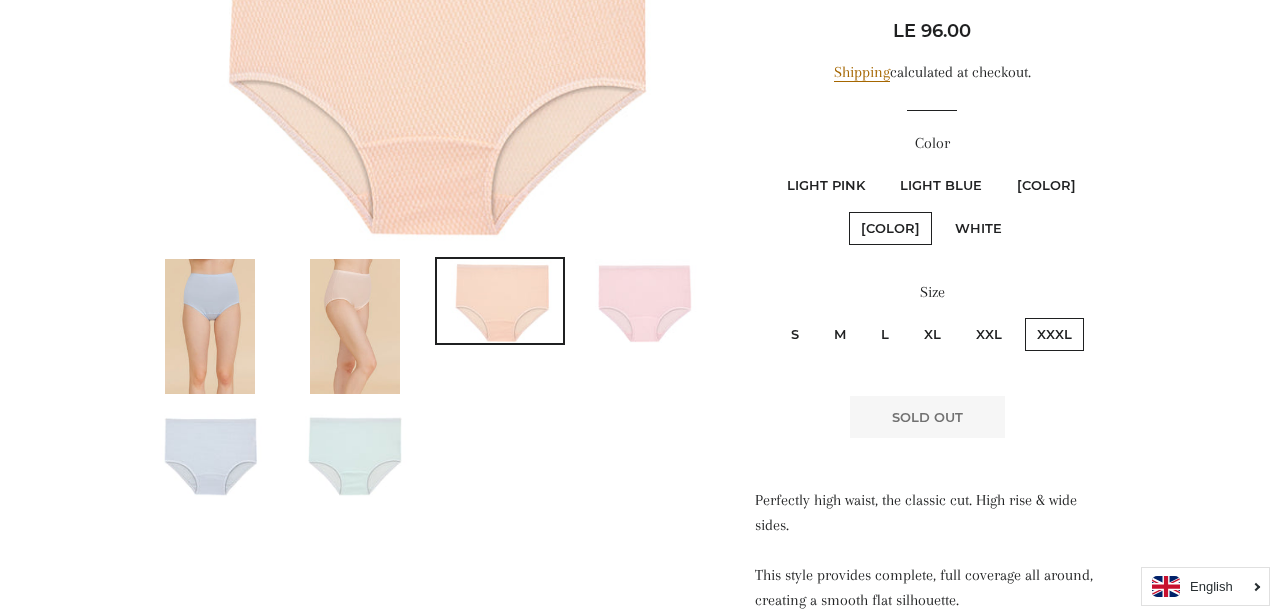 click on "Light Pink" at bounding box center (826, 185) 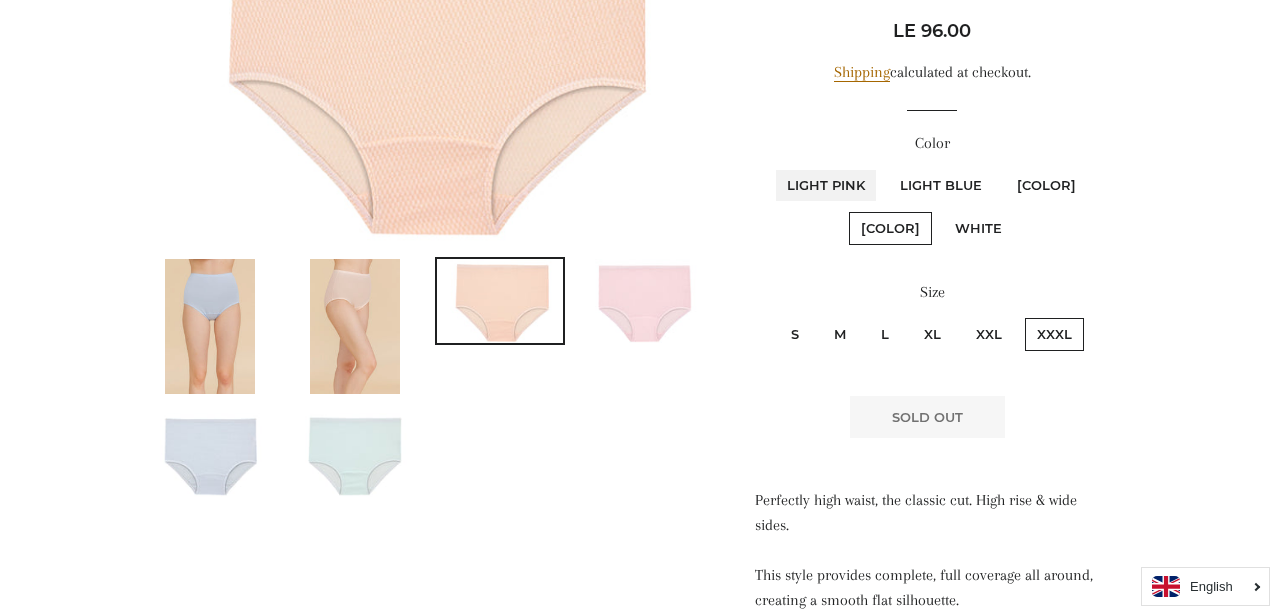 click on "Light Pink" at bounding box center [772, 166] 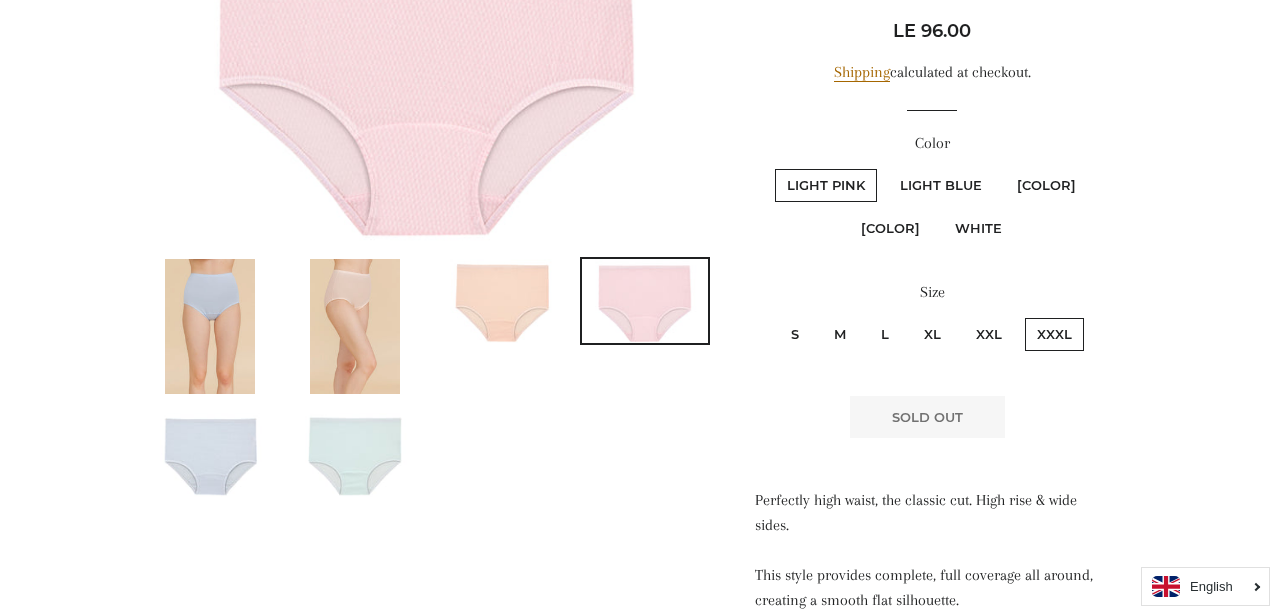 click on "White" at bounding box center (978, 228) 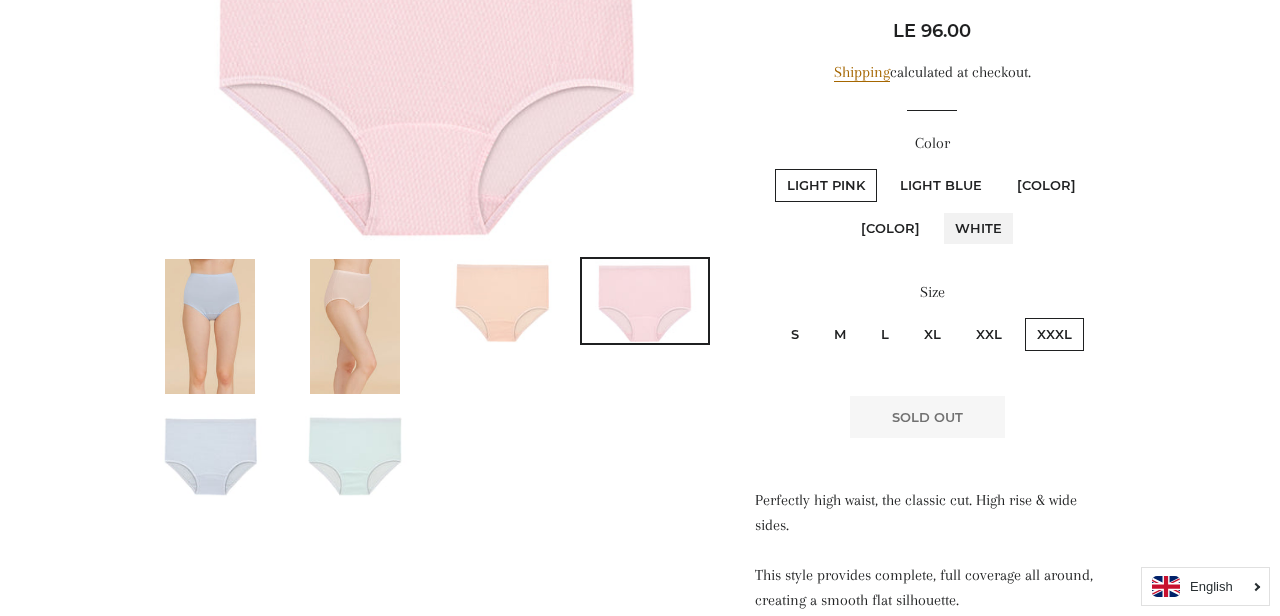 click on "White" at bounding box center (940, 209) 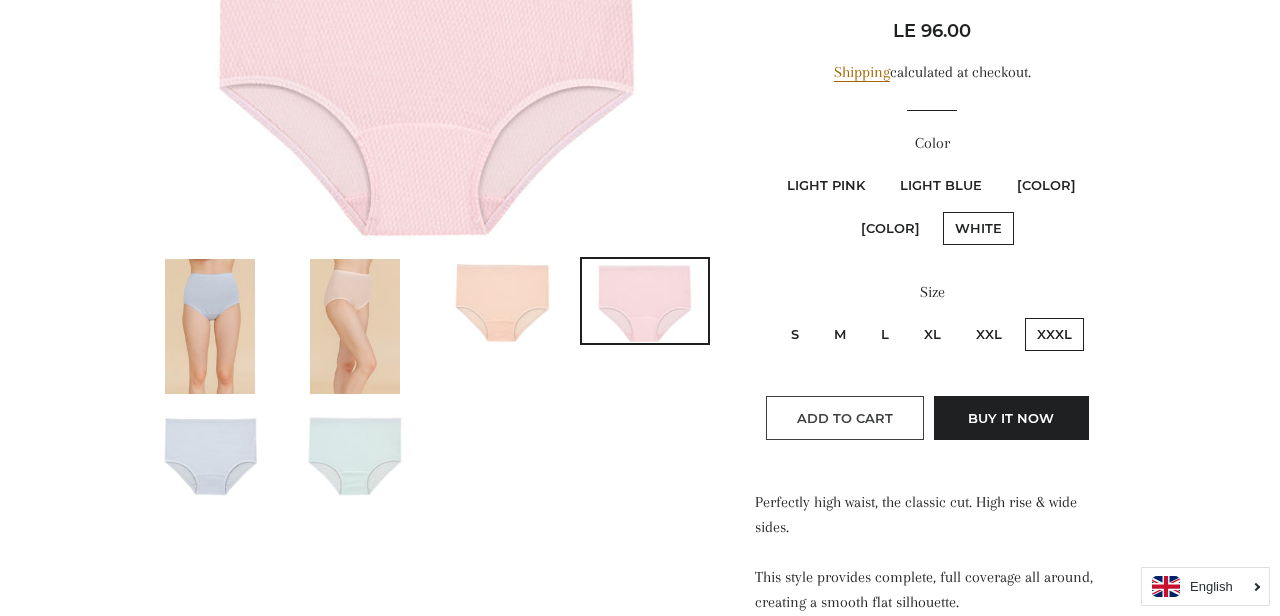 click on "Add to Cart" at bounding box center (845, 418) 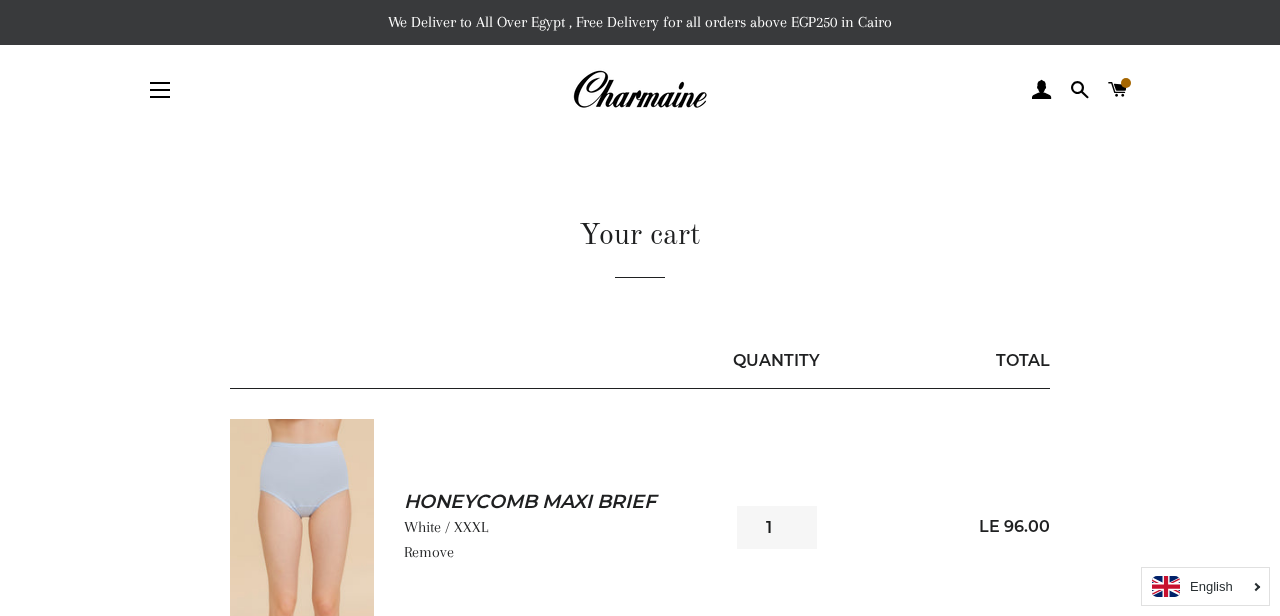 scroll, scrollTop: 0, scrollLeft: 0, axis: both 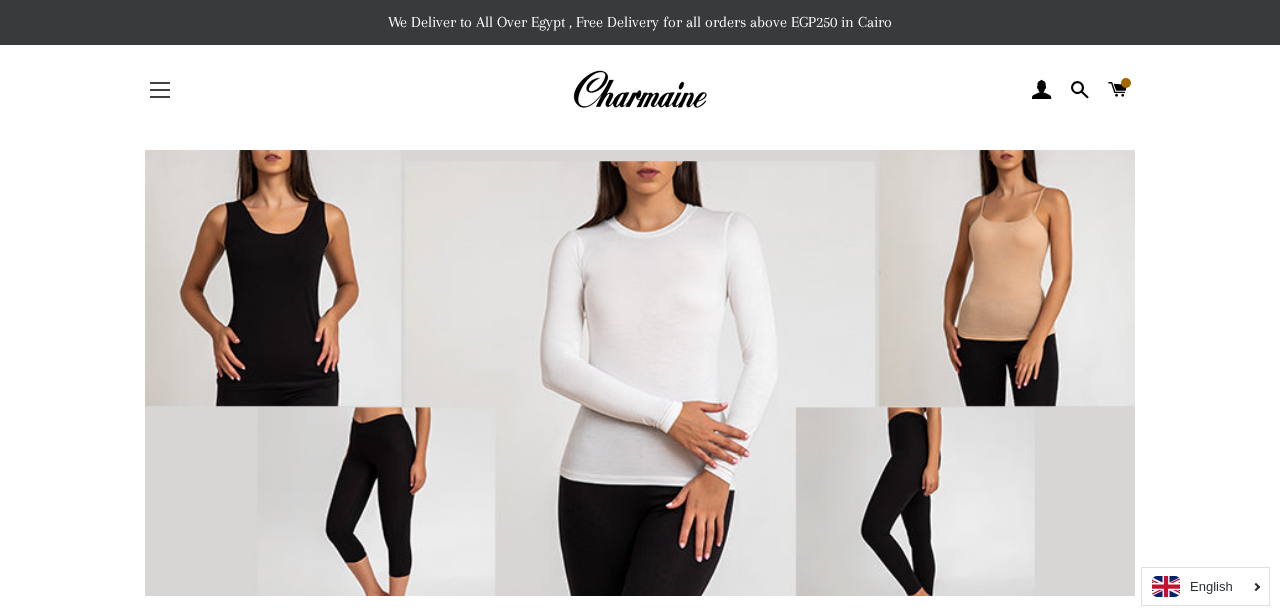 click on "Site navigation" at bounding box center [160, 90] 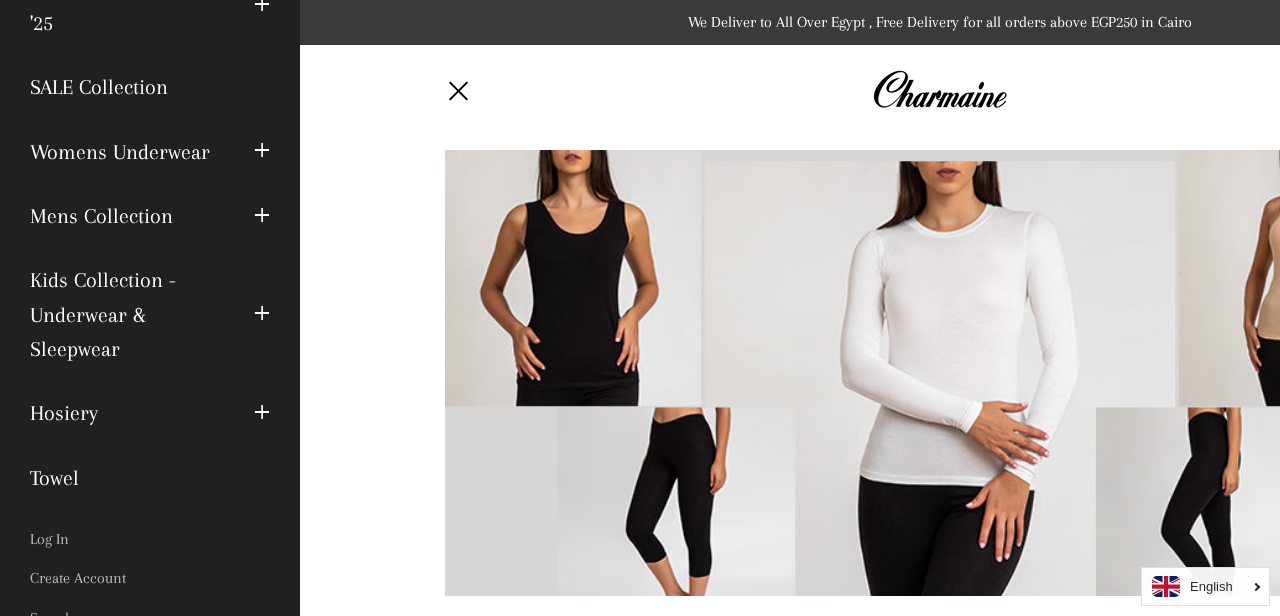 scroll, scrollTop: 205, scrollLeft: 0, axis: vertical 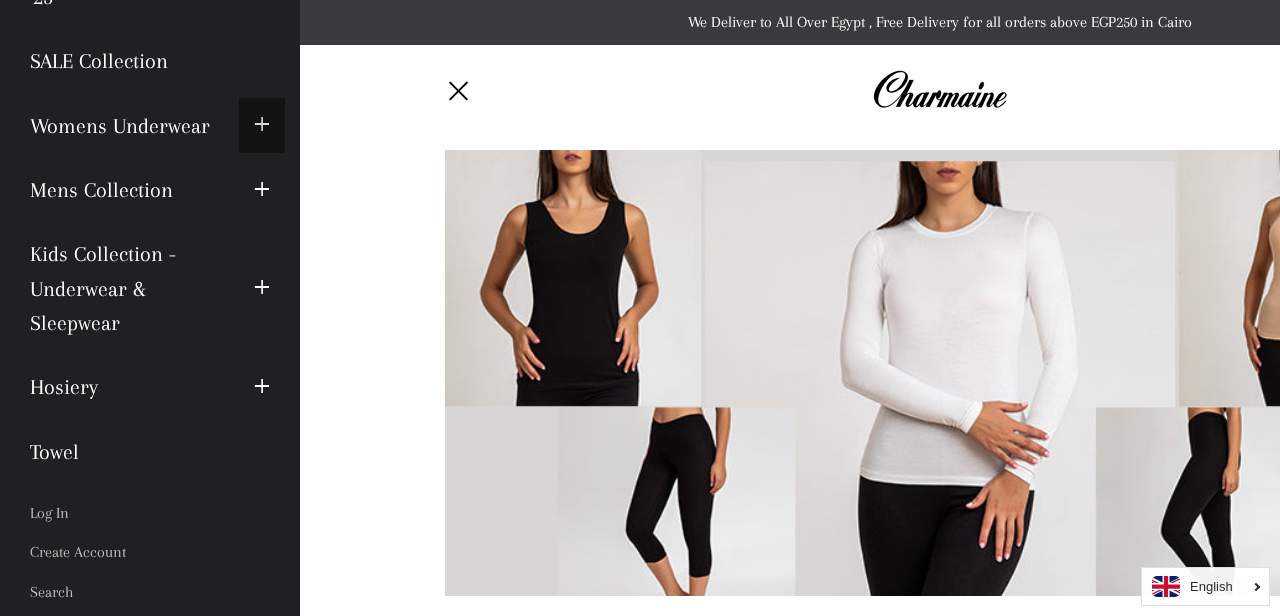 click at bounding box center (262, 125) 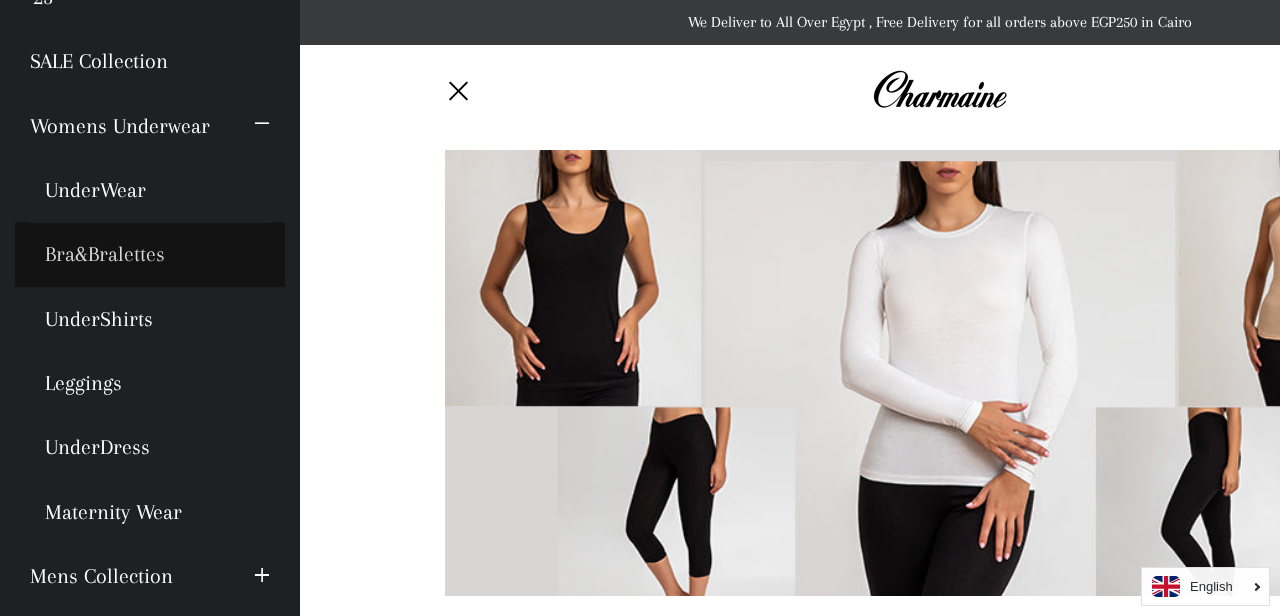 click on "Bra&Bralettes" at bounding box center [150, 254] 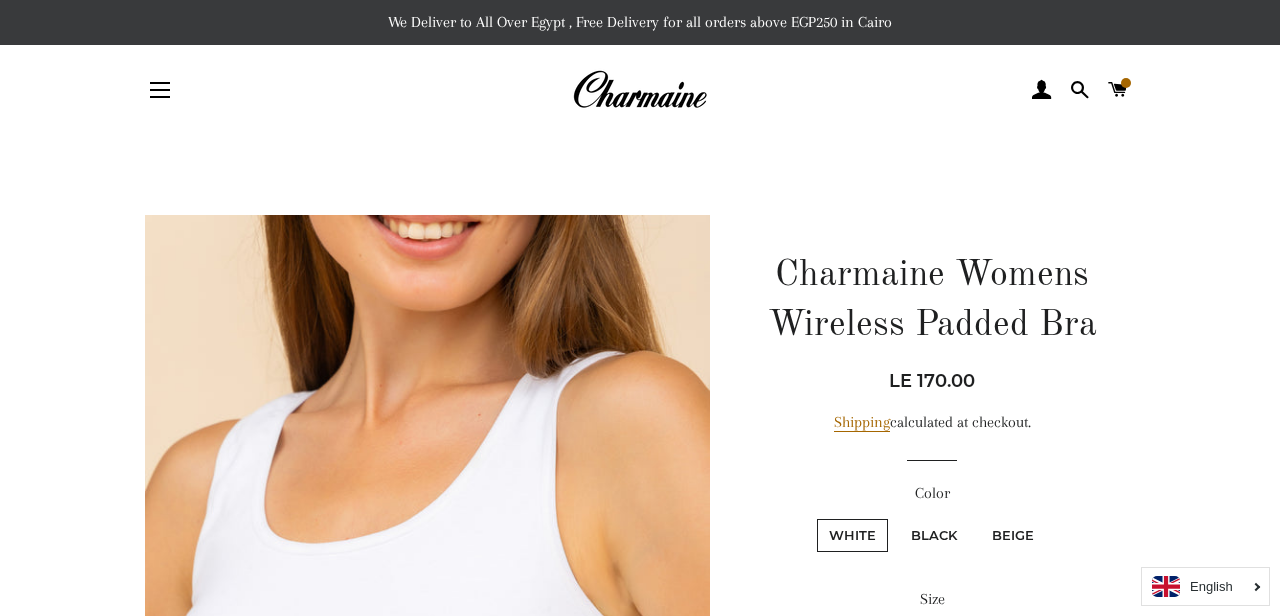 scroll, scrollTop: 0, scrollLeft: 0, axis: both 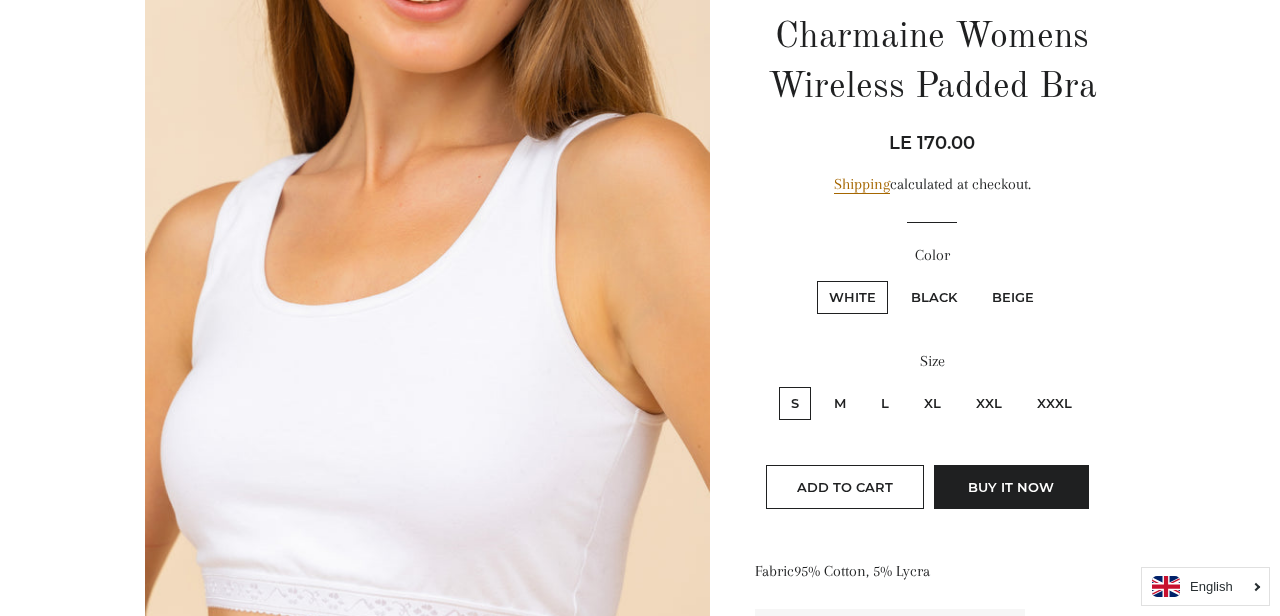 click on "XXXL" at bounding box center (1054, 403) 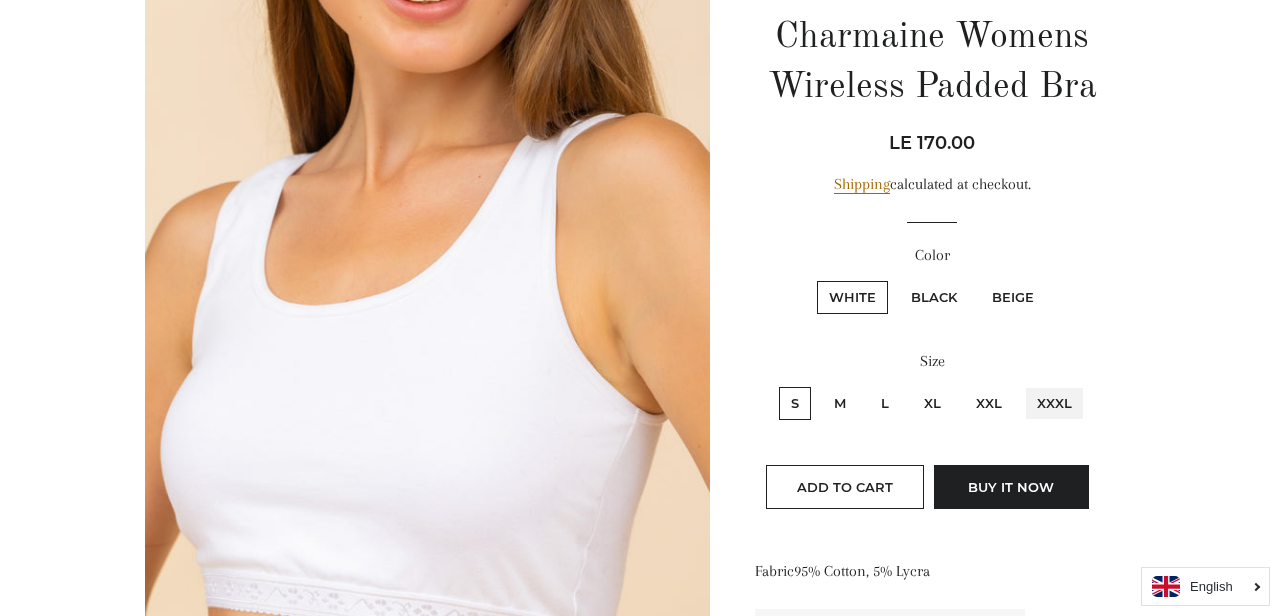 click on "XXXL" at bounding box center [1022, 384] 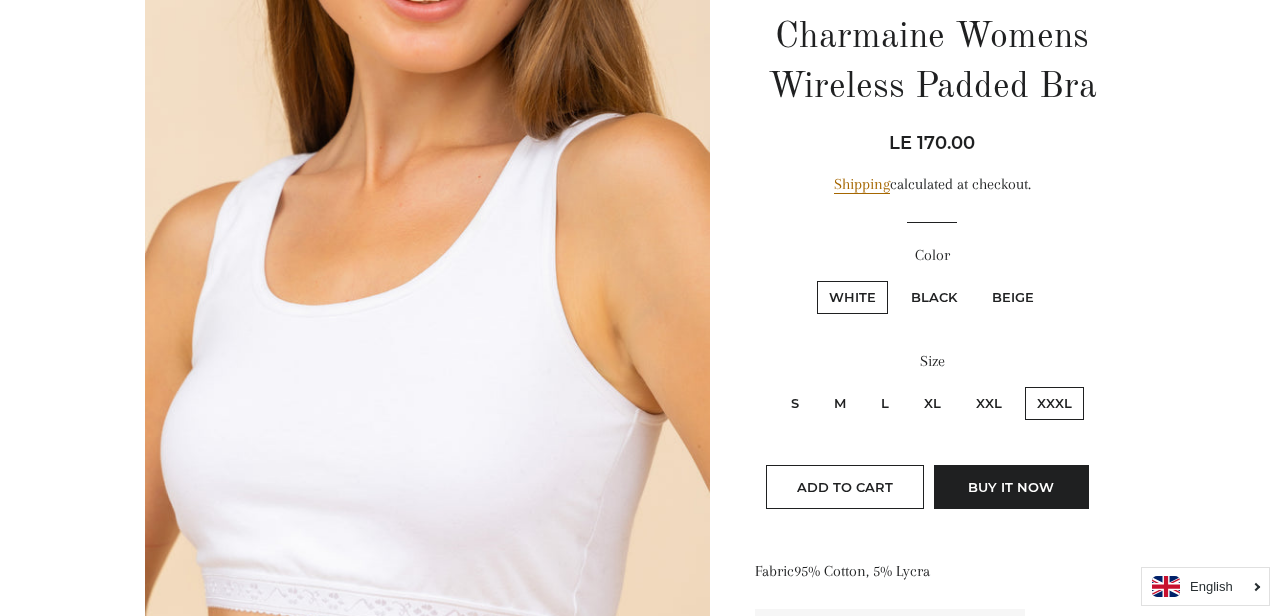 click on "Beige" at bounding box center [1013, 297] 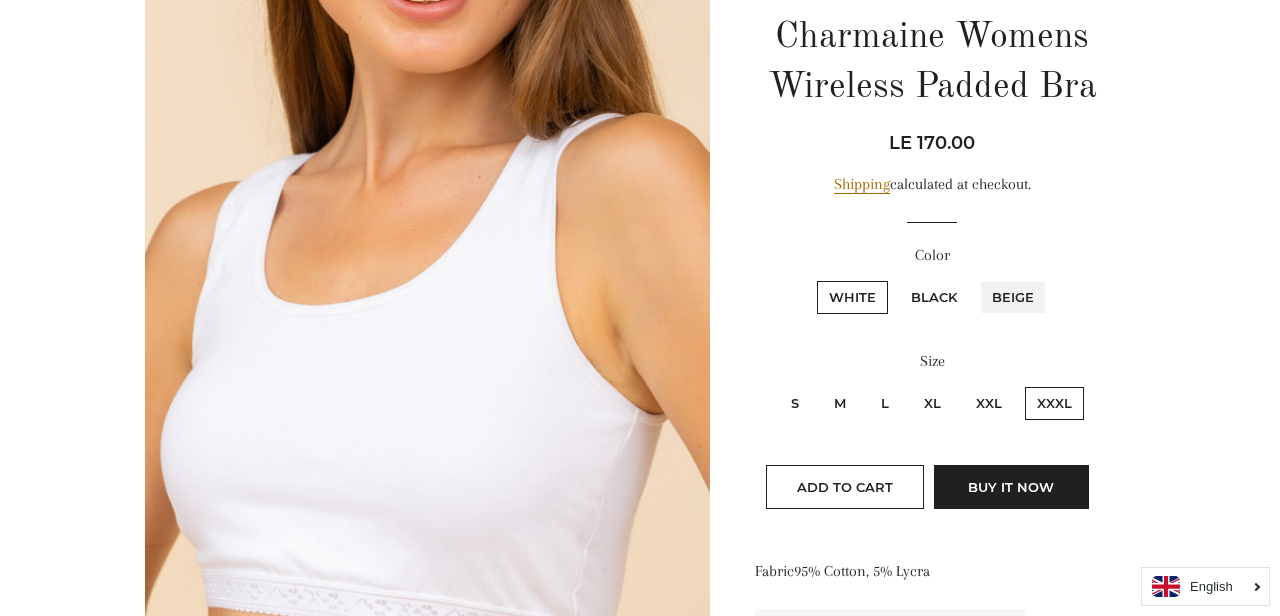click on "Beige" at bounding box center [977, 278] 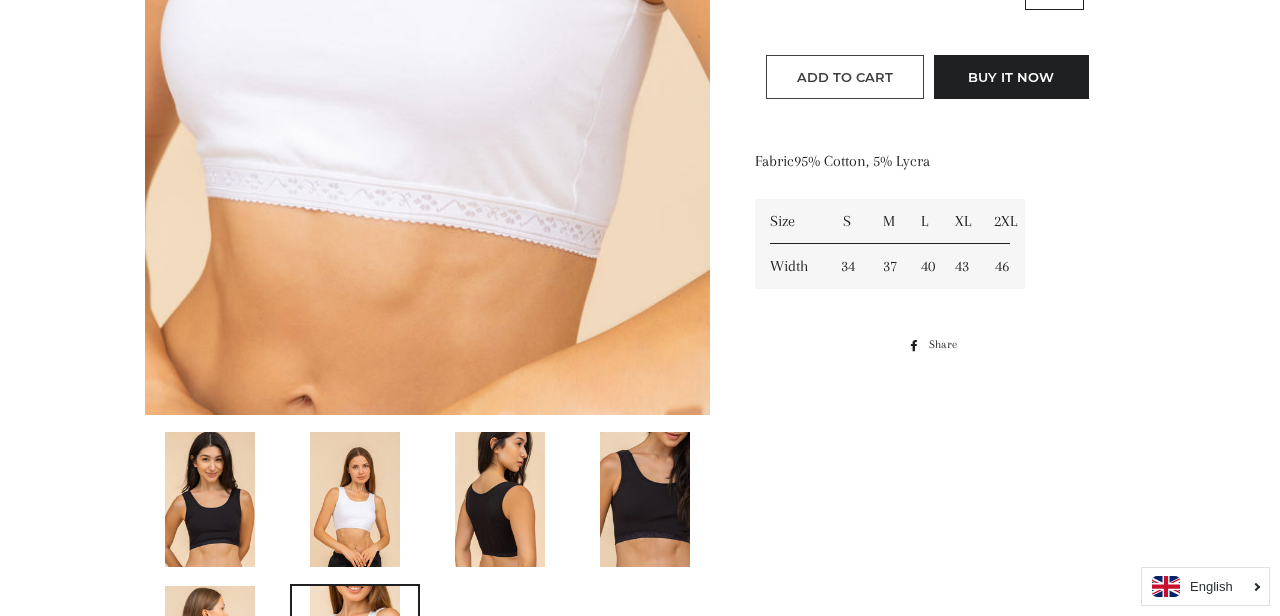 scroll, scrollTop: 649, scrollLeft: 0, axis: vertical 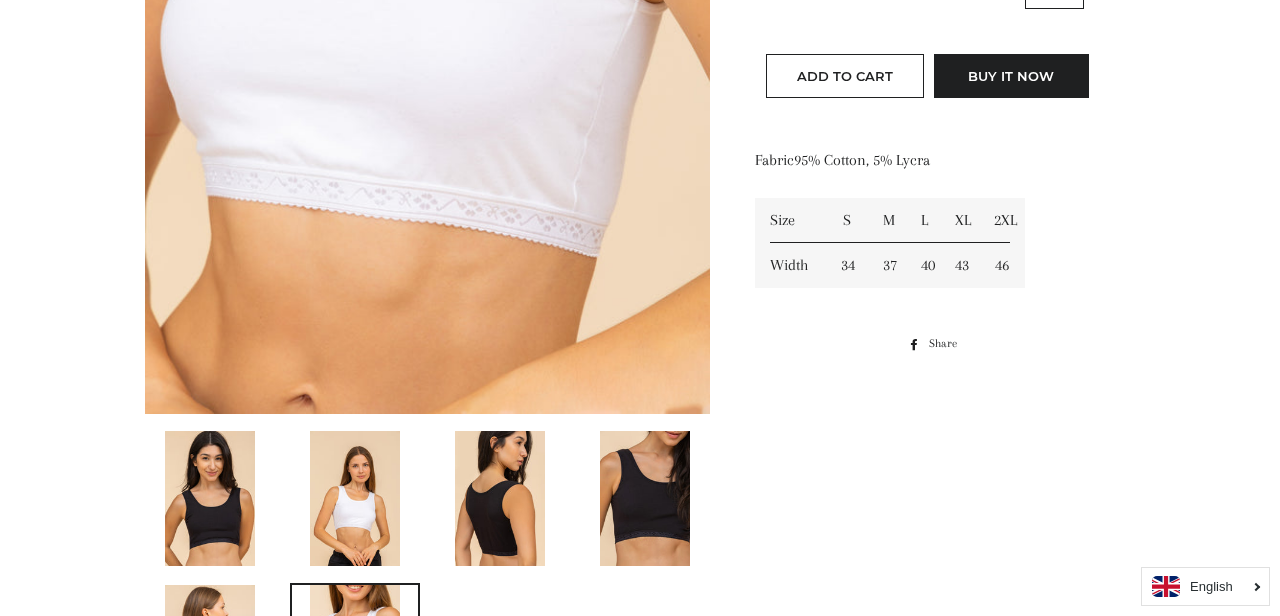 click at bounding box center (645, 498) 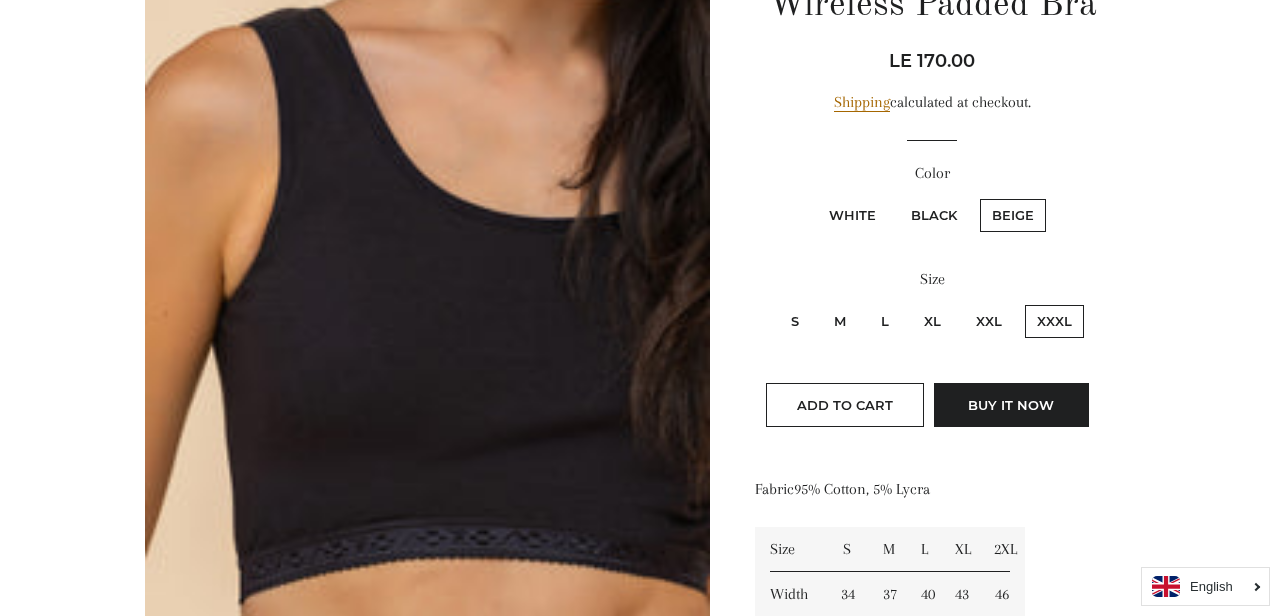 scroll, scrollTop: 325, scrollLeft: 0, axis: vertical 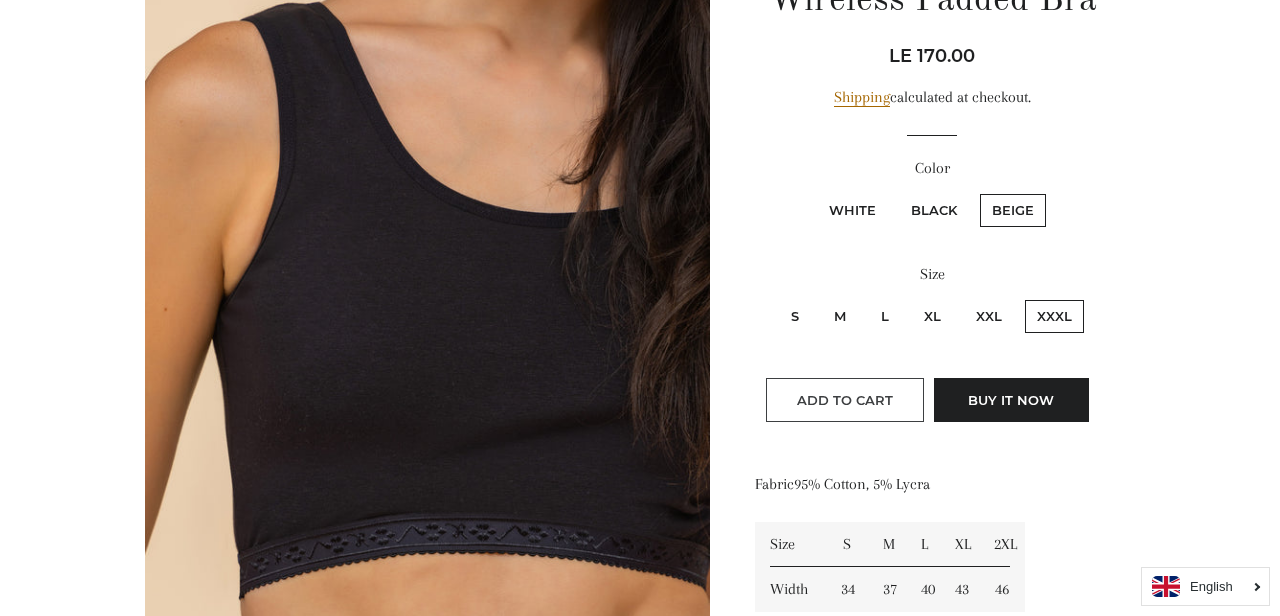 click on "Add to Cart" at bounding box center [845, 400] 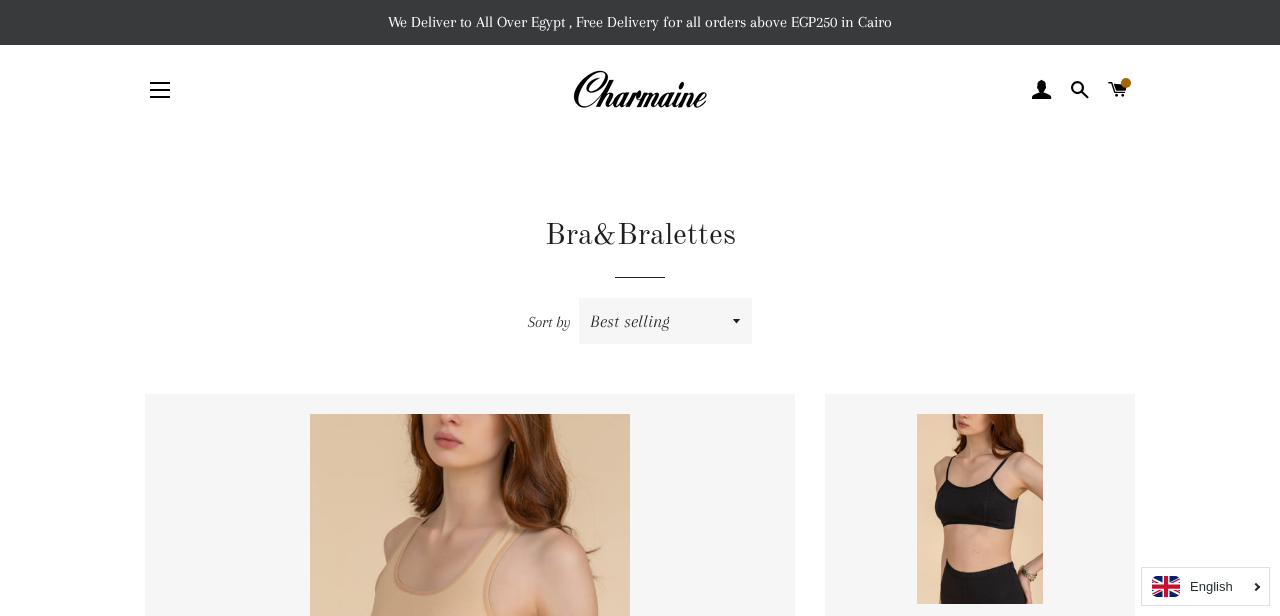 scroll, scrollTop: 218, scrollLeft: 0, axis: vertical 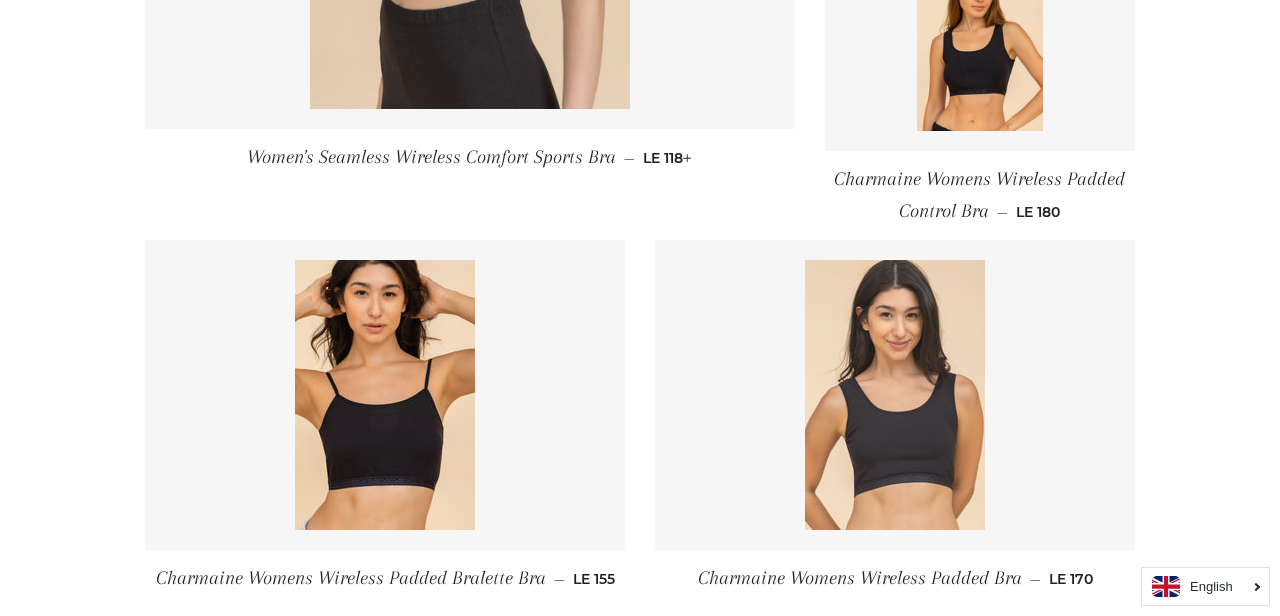 click at bounding box center [895, 395] 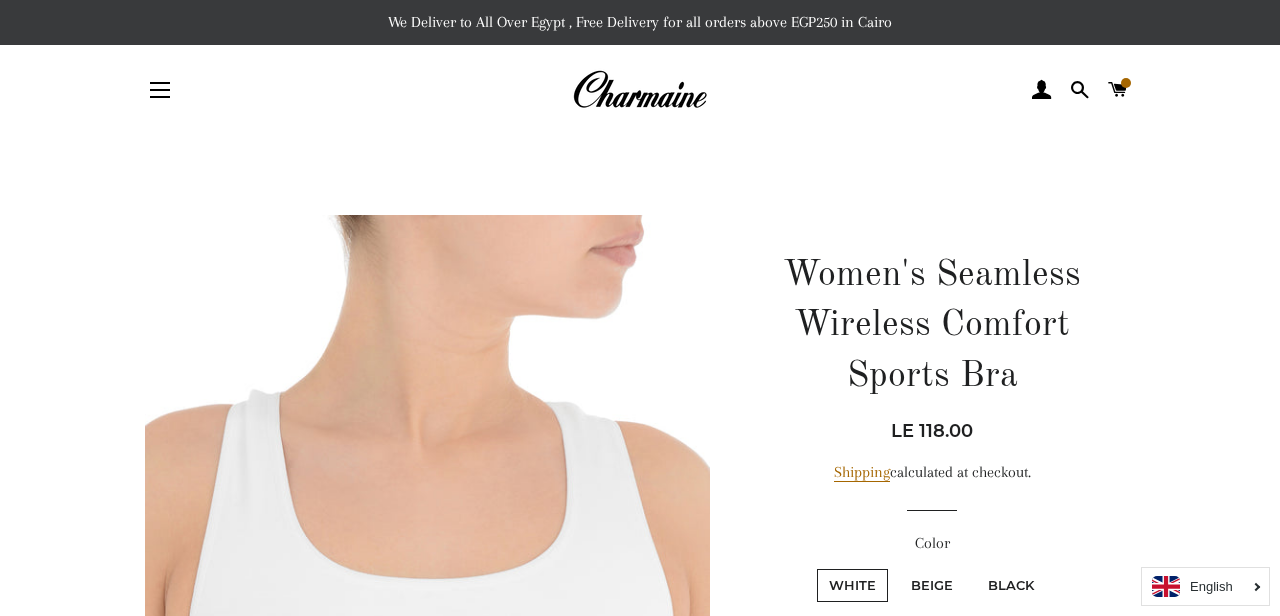 scroll, scrollTop: 0, scrollLeft: 0, axis: both 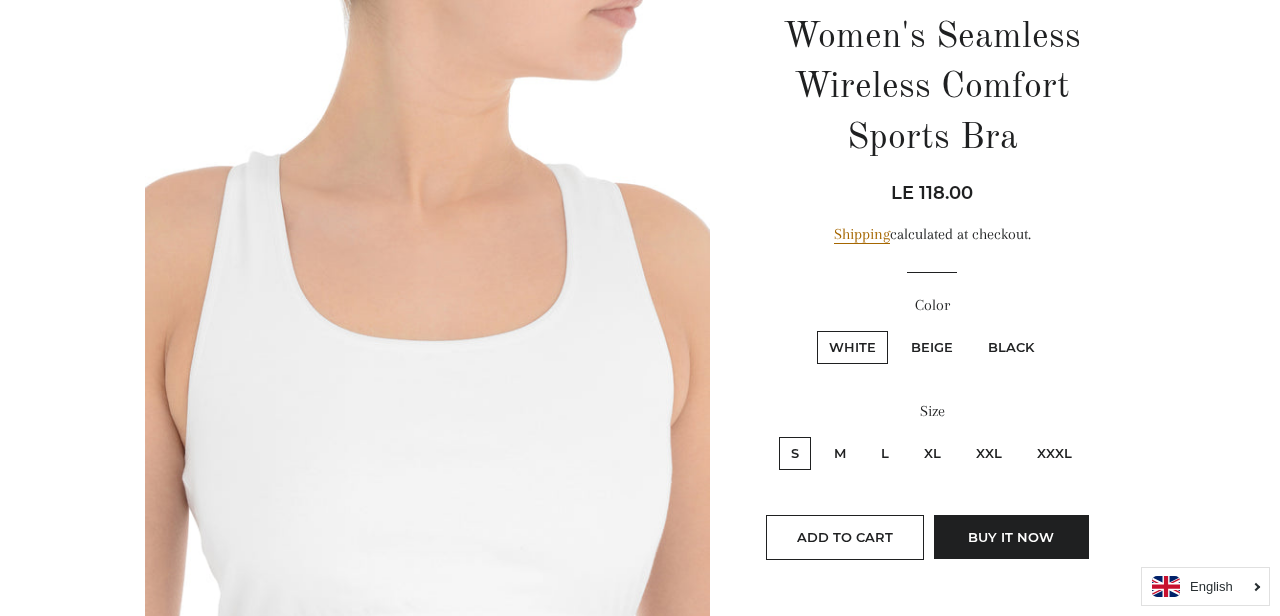 click on "Beige" at bounding box center [932, 347] 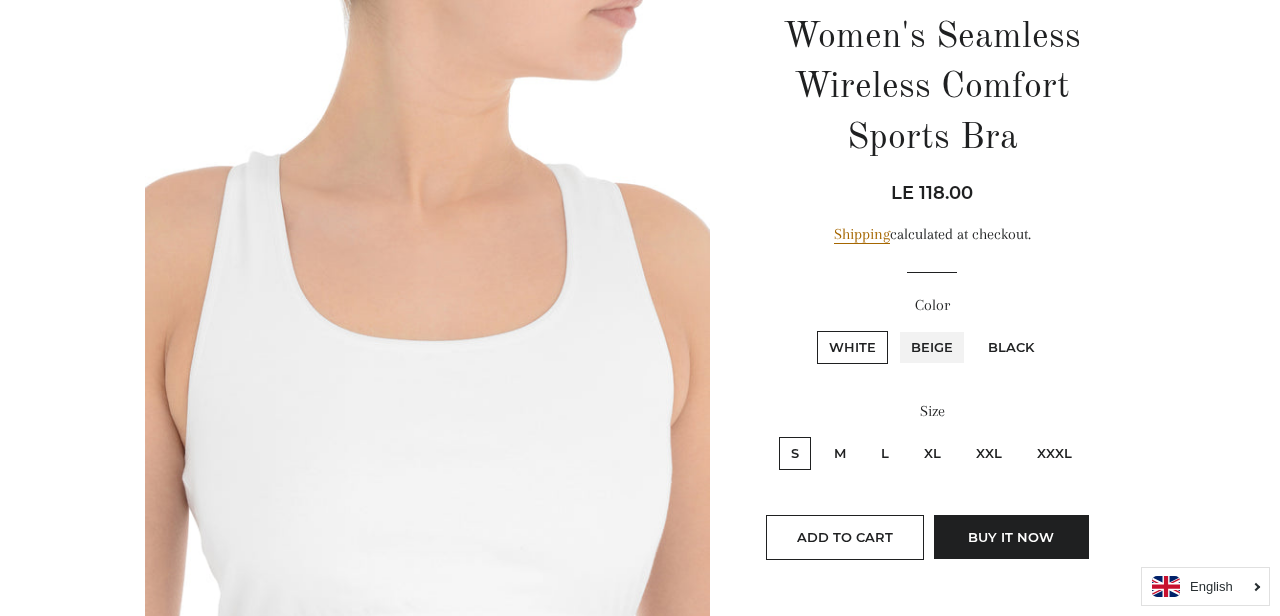 click on "Beige" at bounding box center (896, 328) 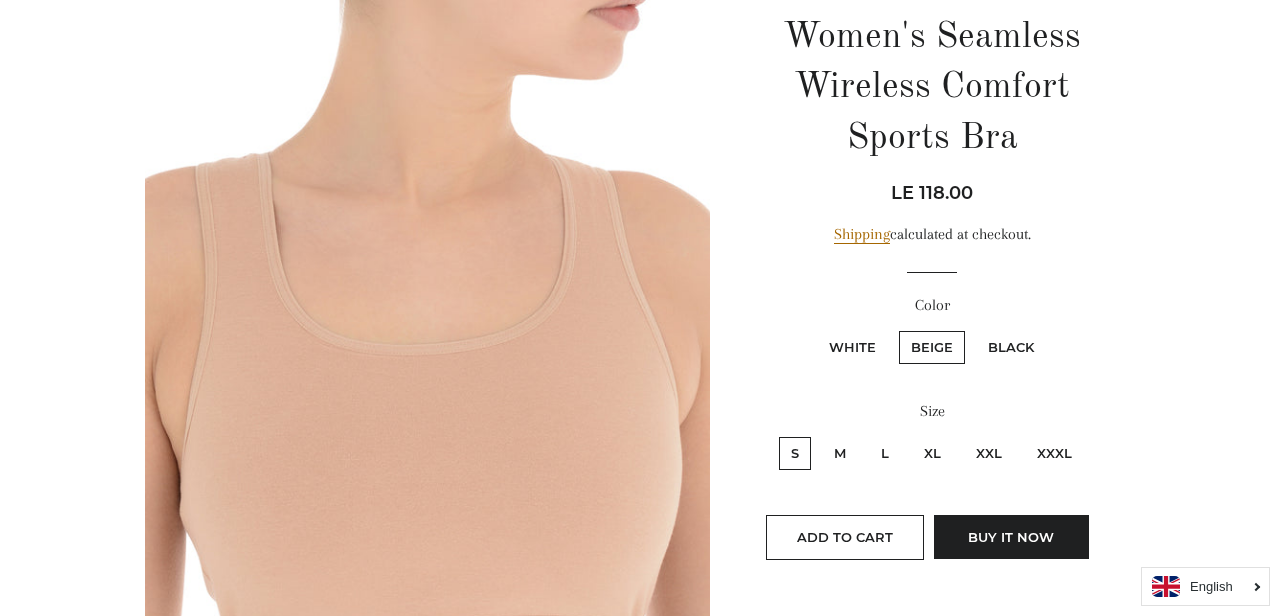 click on "XXXL" at bounding box center [1054, 453] 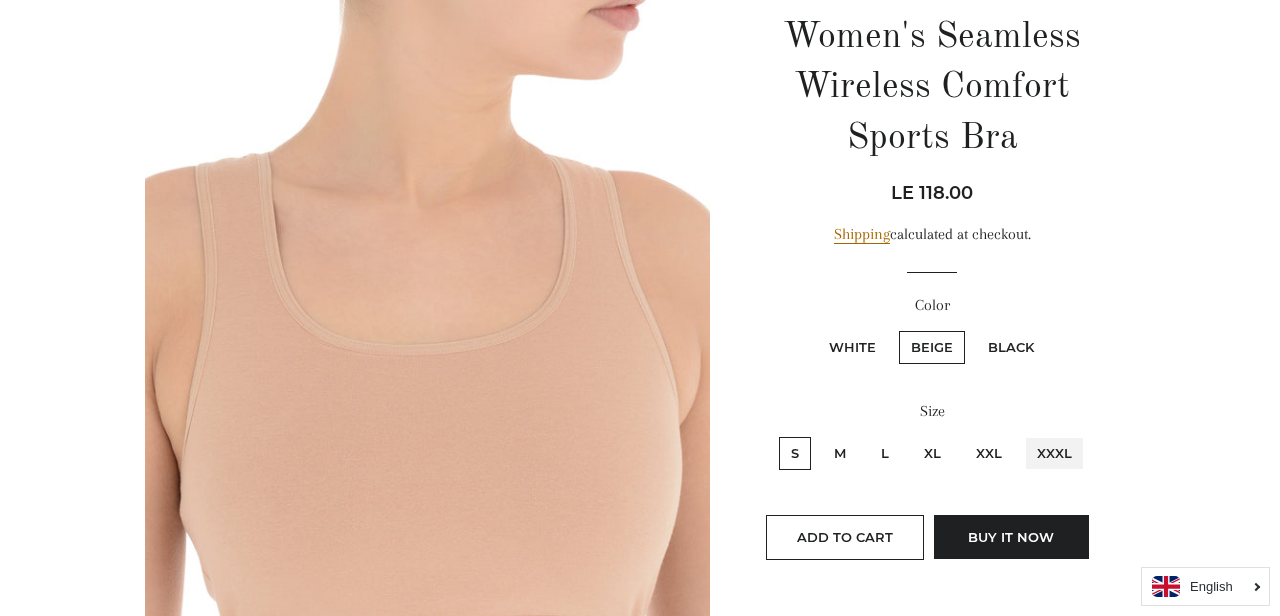click on "XXXL" at bounding box center (1022, 434) 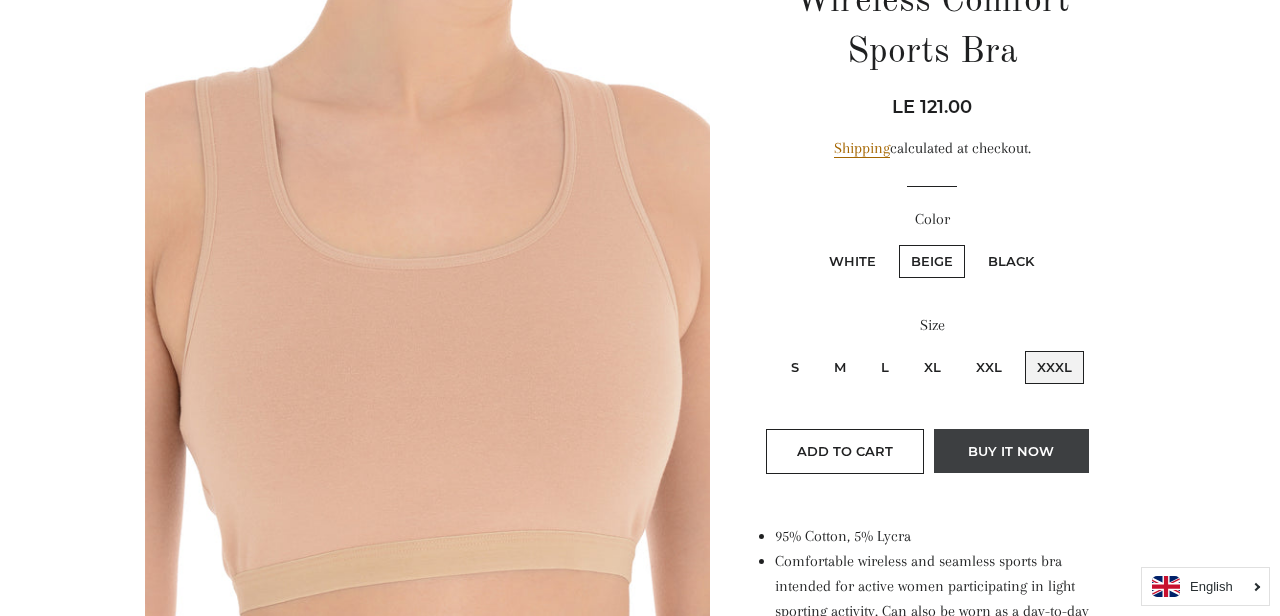 scroll, scrollTop: 327, scrollLeft: 0, axis: vertical 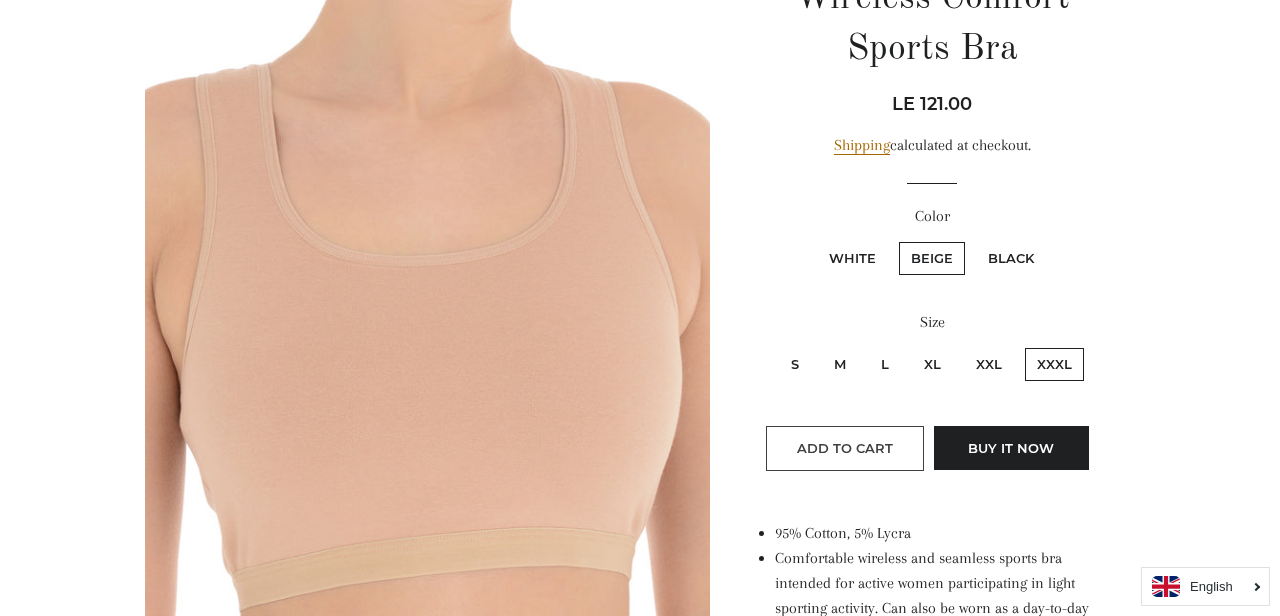 click on "Add to Cart" at bounding box center [845, 448] 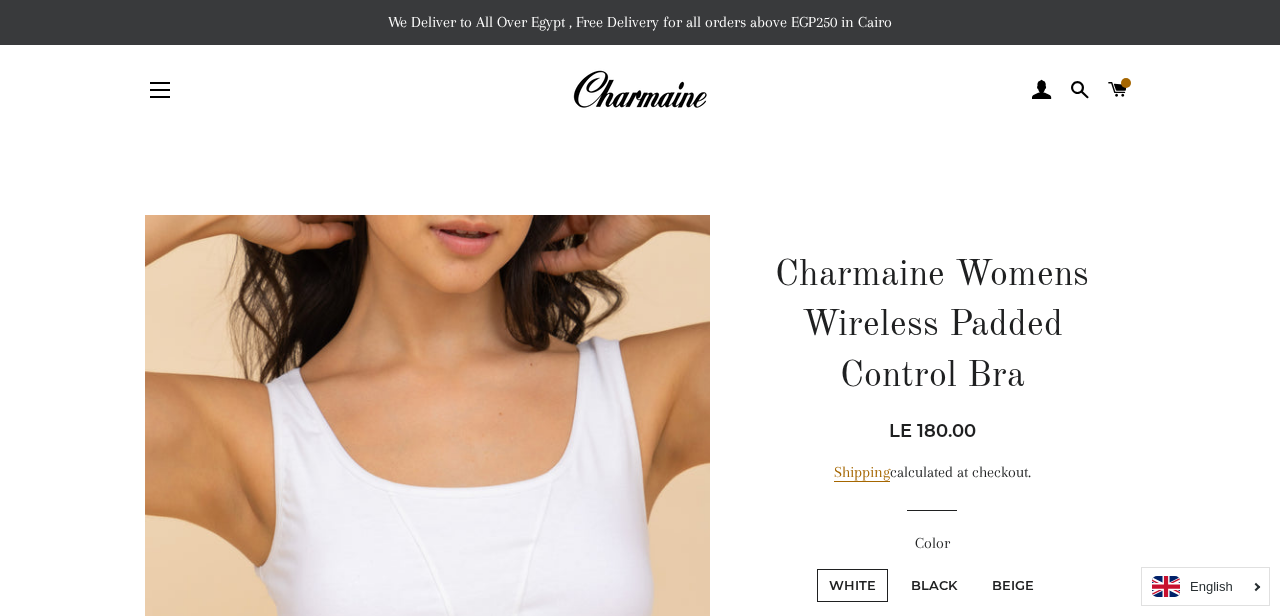 scroll, scrollTop: 0, scrollLeft: 0, axis: both 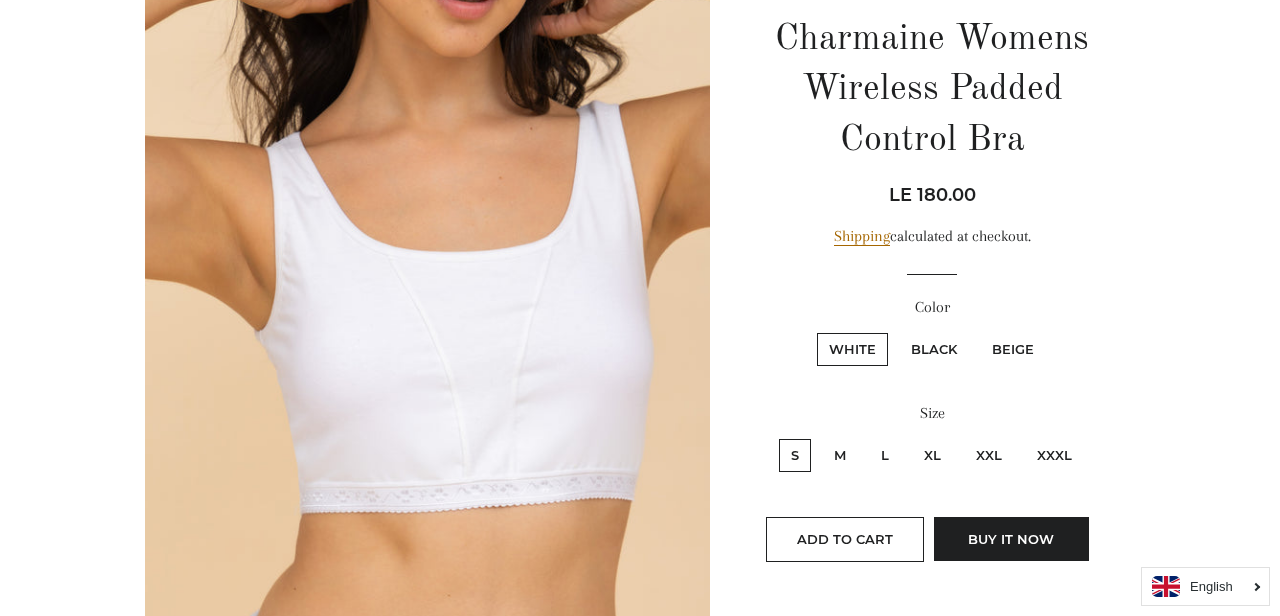 click on "Beige" at bounding box center (1013, 349) 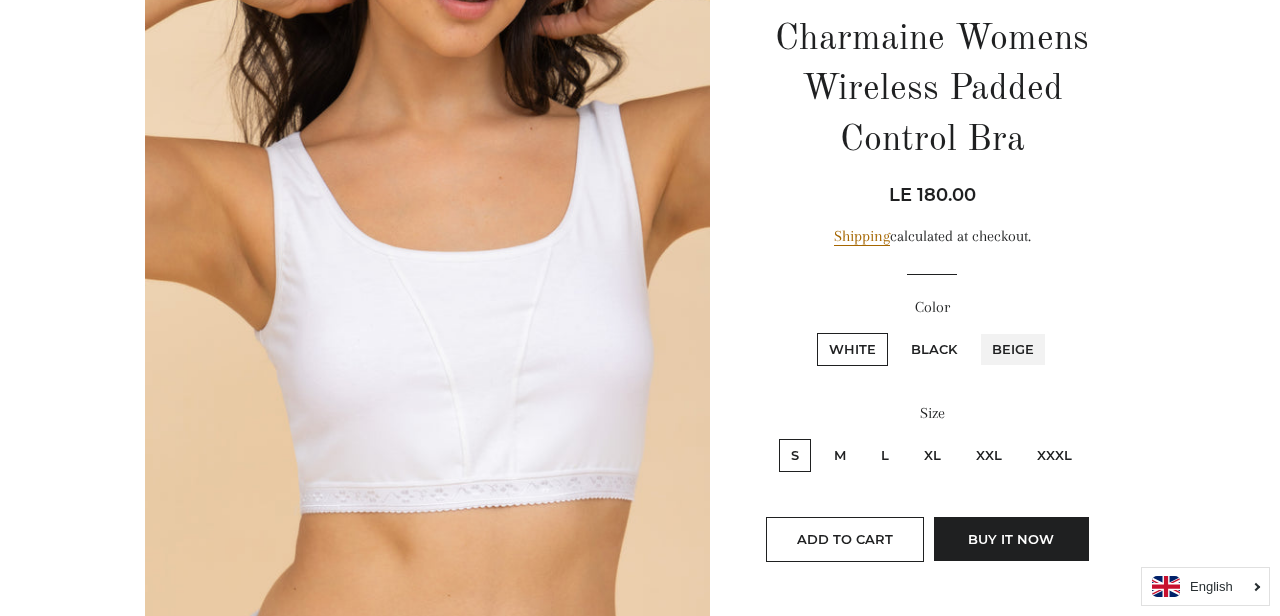 click on "Beige" at bounding box center (977, 330) 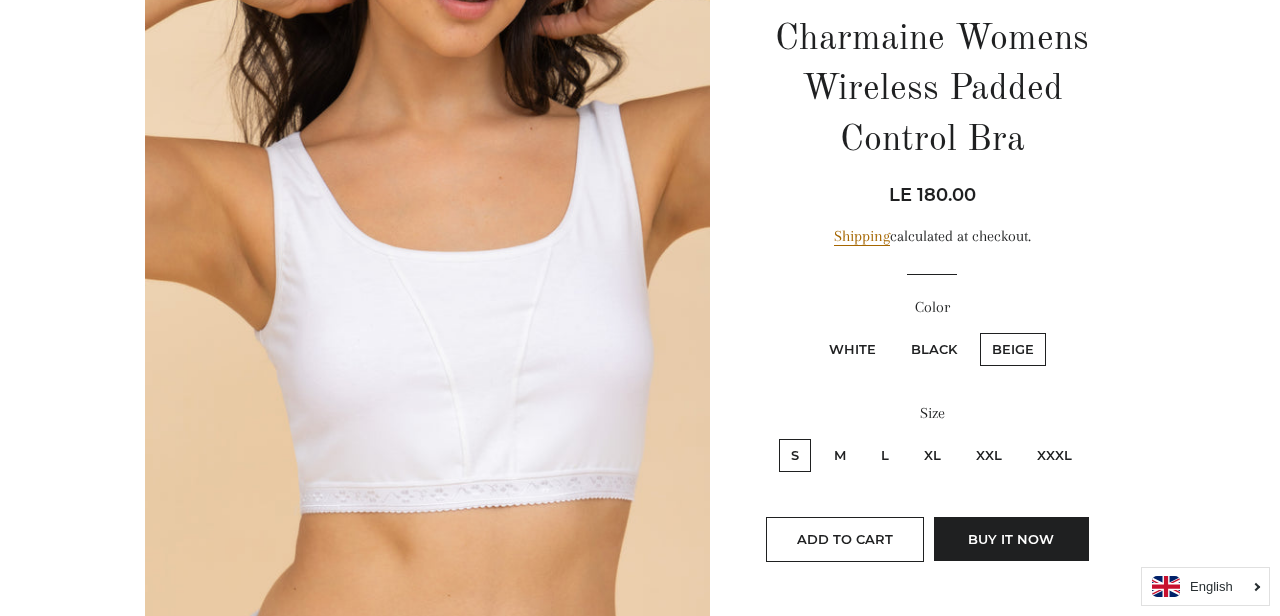 click on "XXXL" at bounding box center (1054, 455) 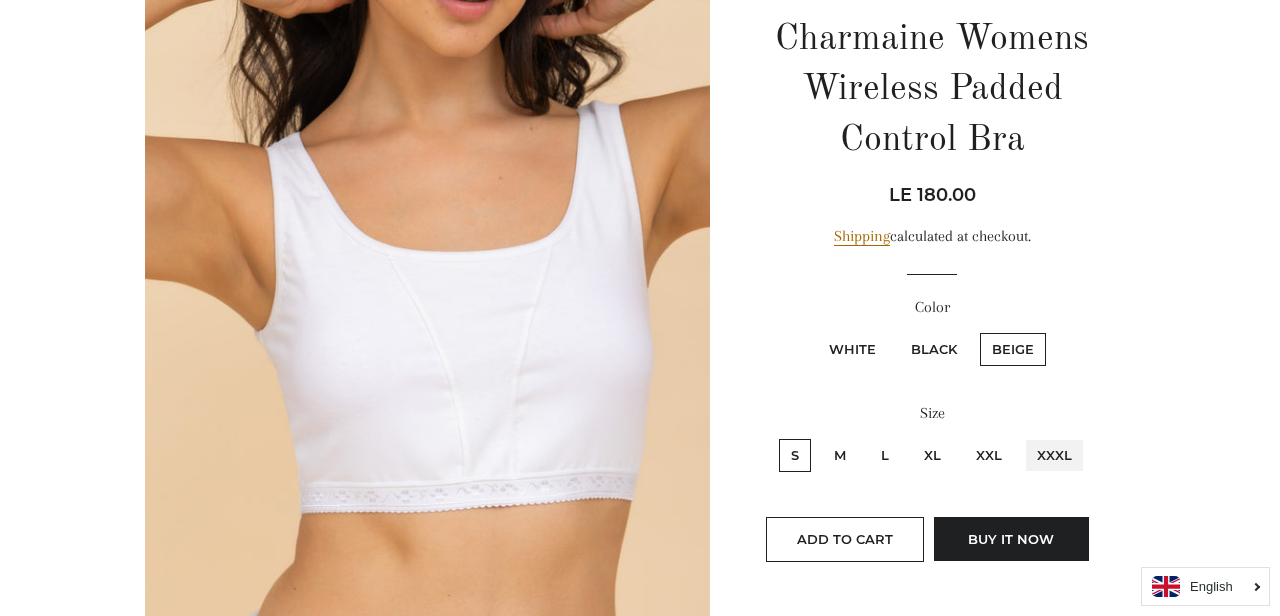 click on "XXXL" at bounding box center [1022, 436] 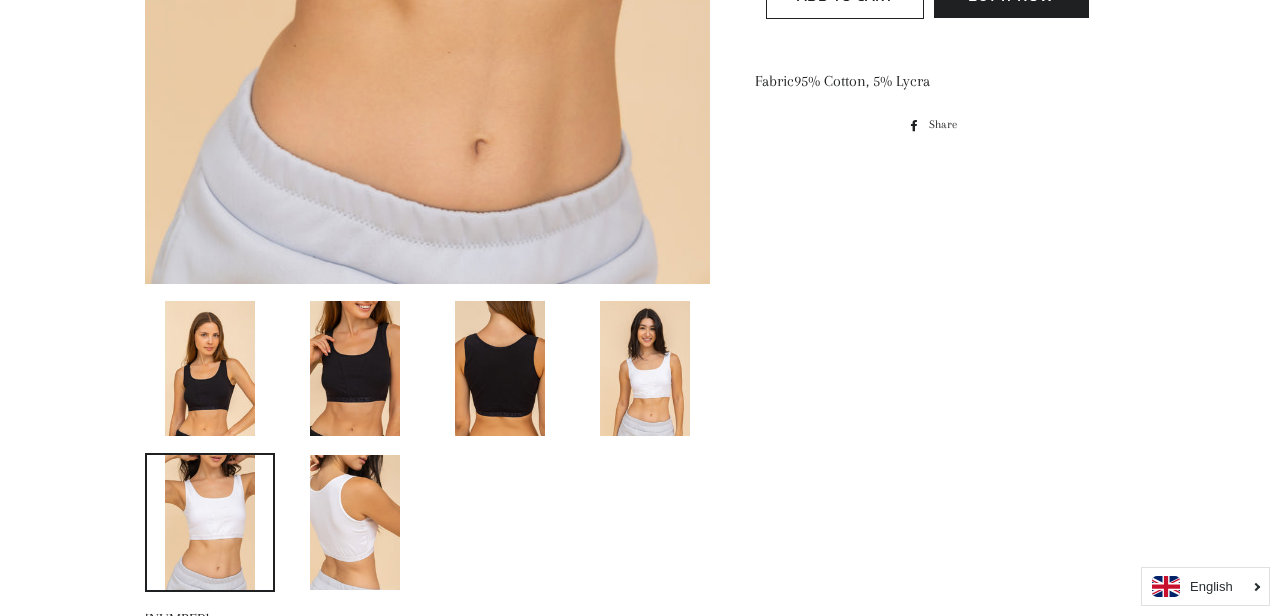 scroll, scrollTop: 1049, scrollLeft: 0, axis: vertical 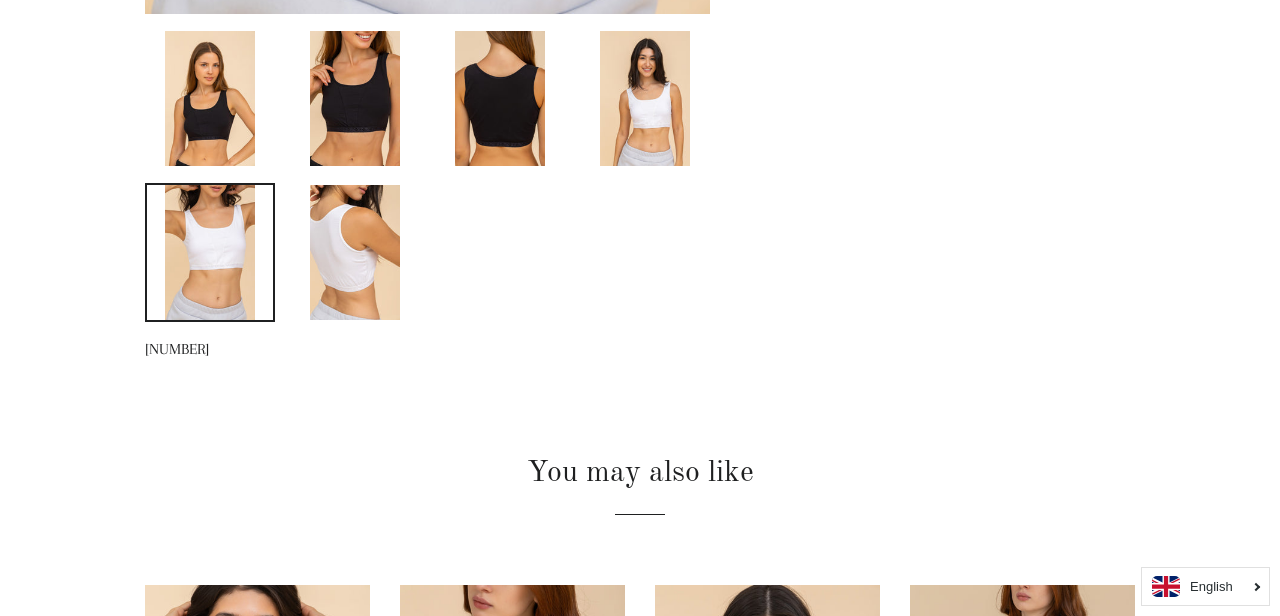 click at bounding box center [355, 252] 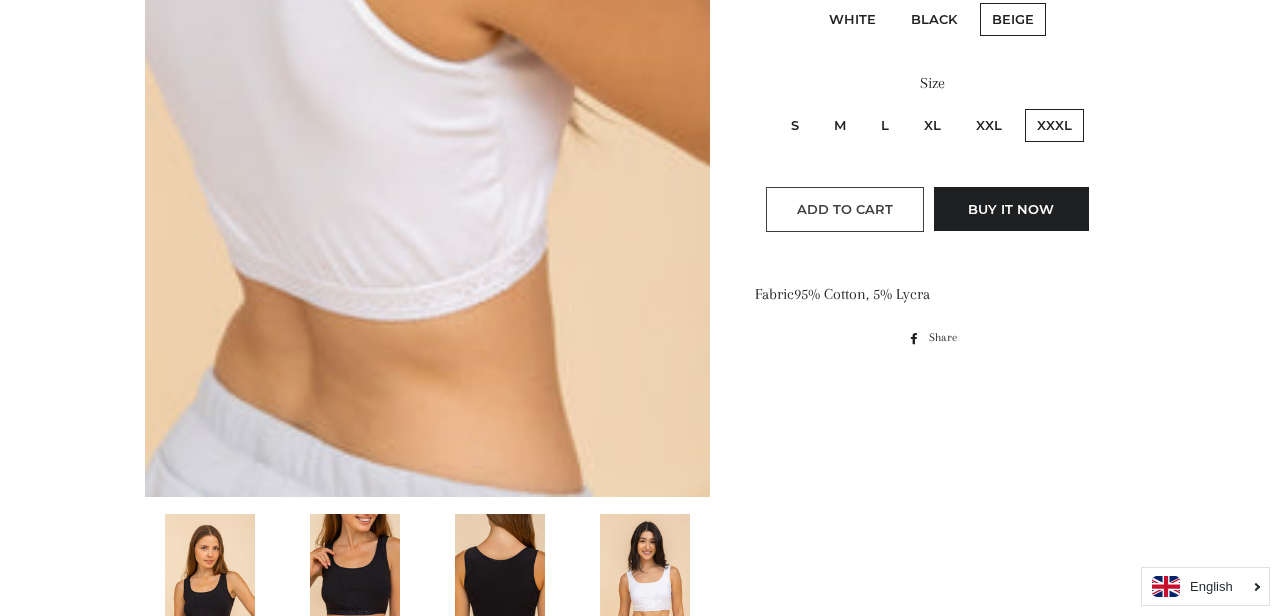 scroll, scrollTop: 569, scrollLeft: 0, axis: vertical 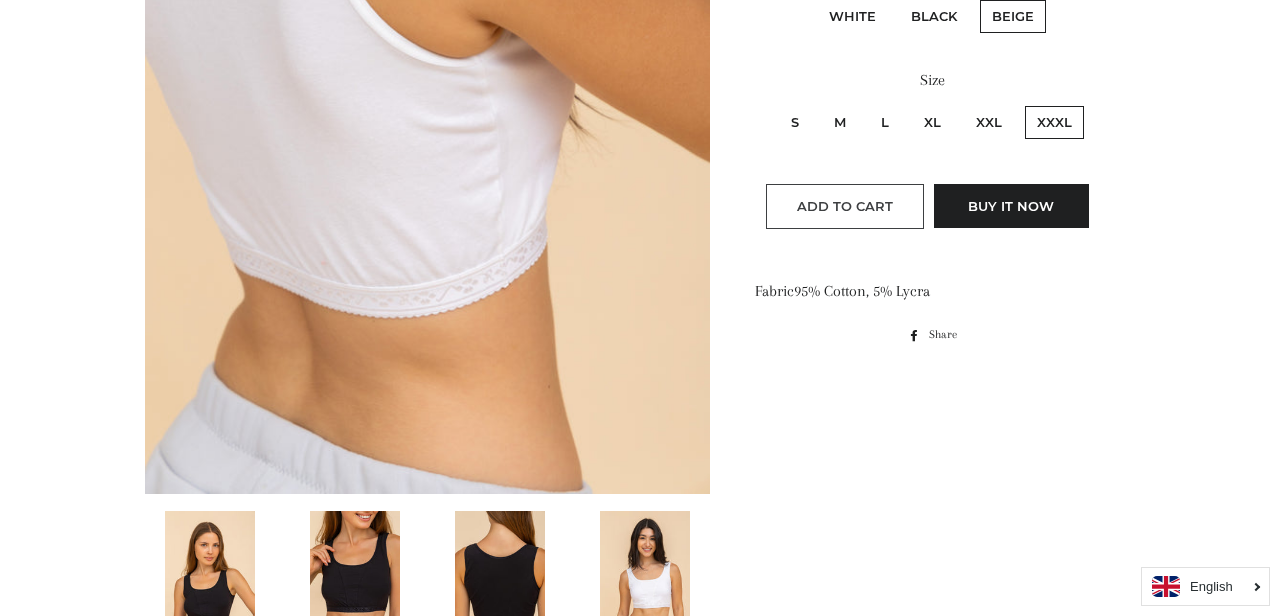 click on "Add to Cart" at bounding box center (845, 206) 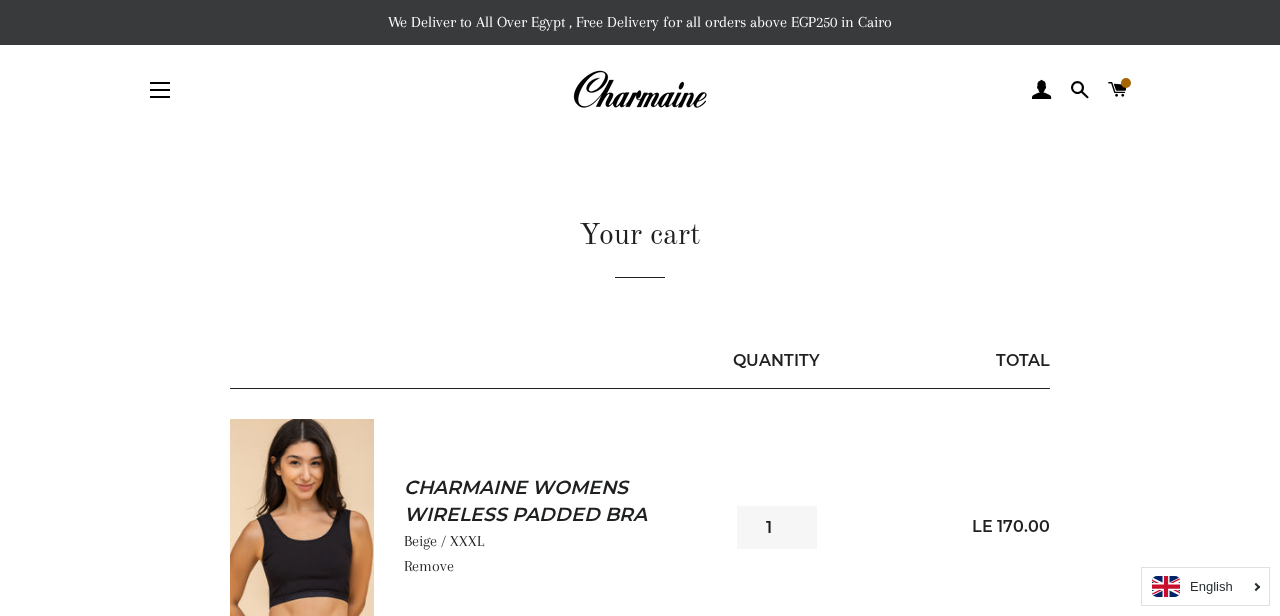 scroll, scrollTop: 0, scrollLeft: 0, axis: both 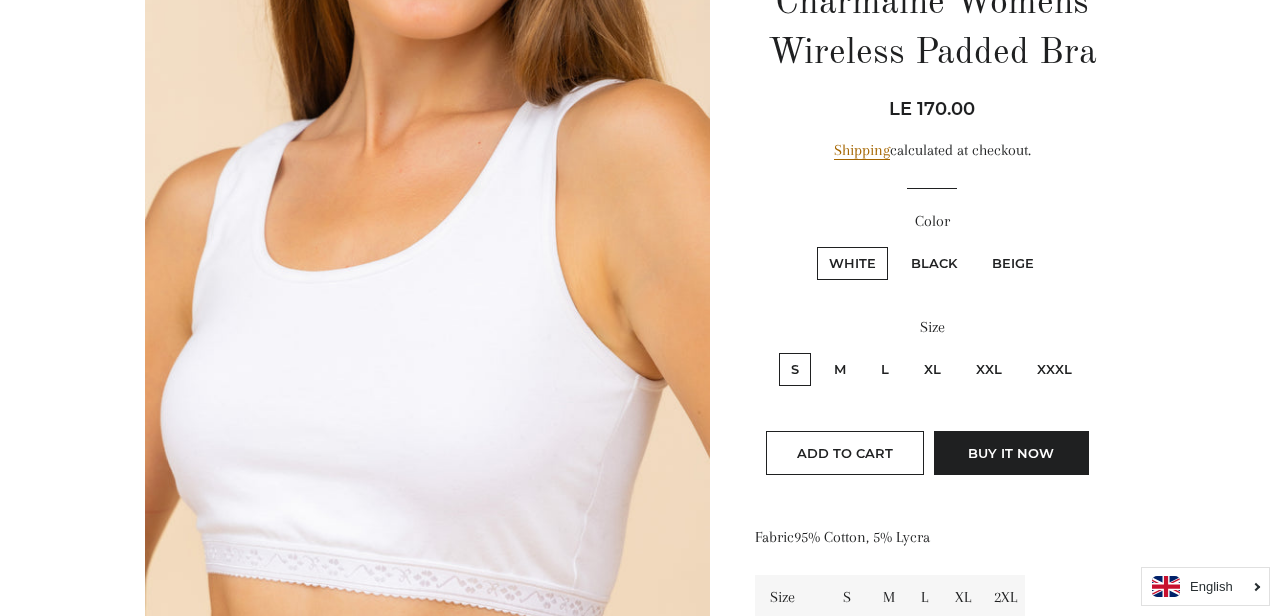 click on "Beige" at bounding box center [1013, 263] 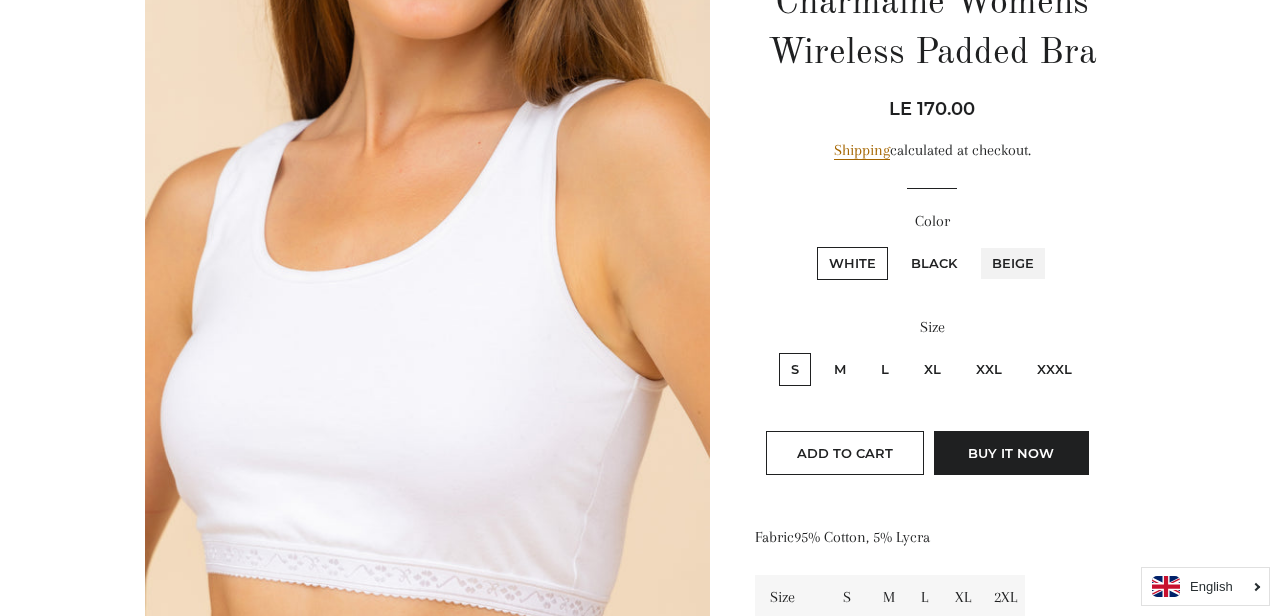 click on "Beige" at bounding box center [977, 244] 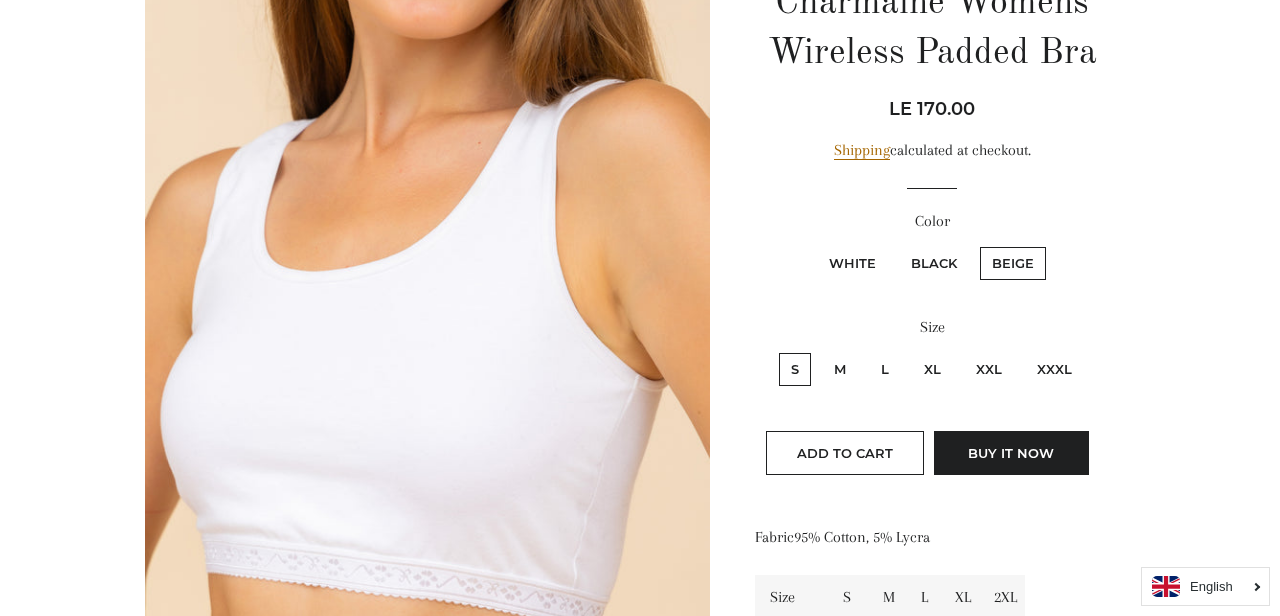 click on "XXXL" at bounding box center (1054, 369) 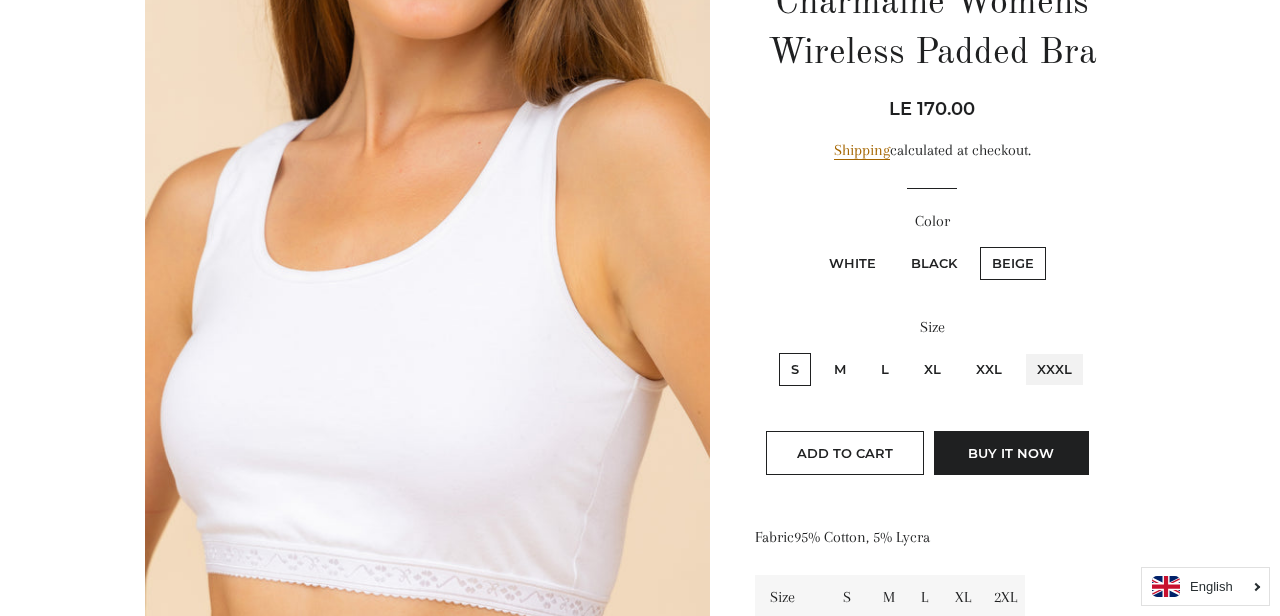 click on "XXXL" at bounding box center [1022, 350] 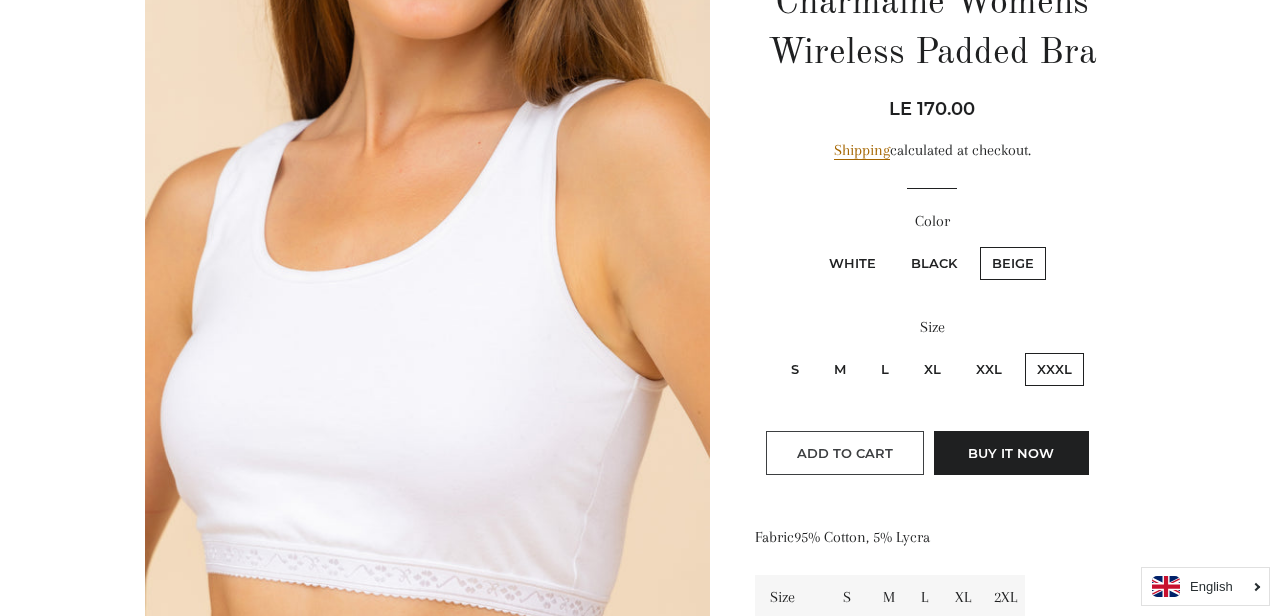 click on "Add to Cart" at bounding box center [845, 453] 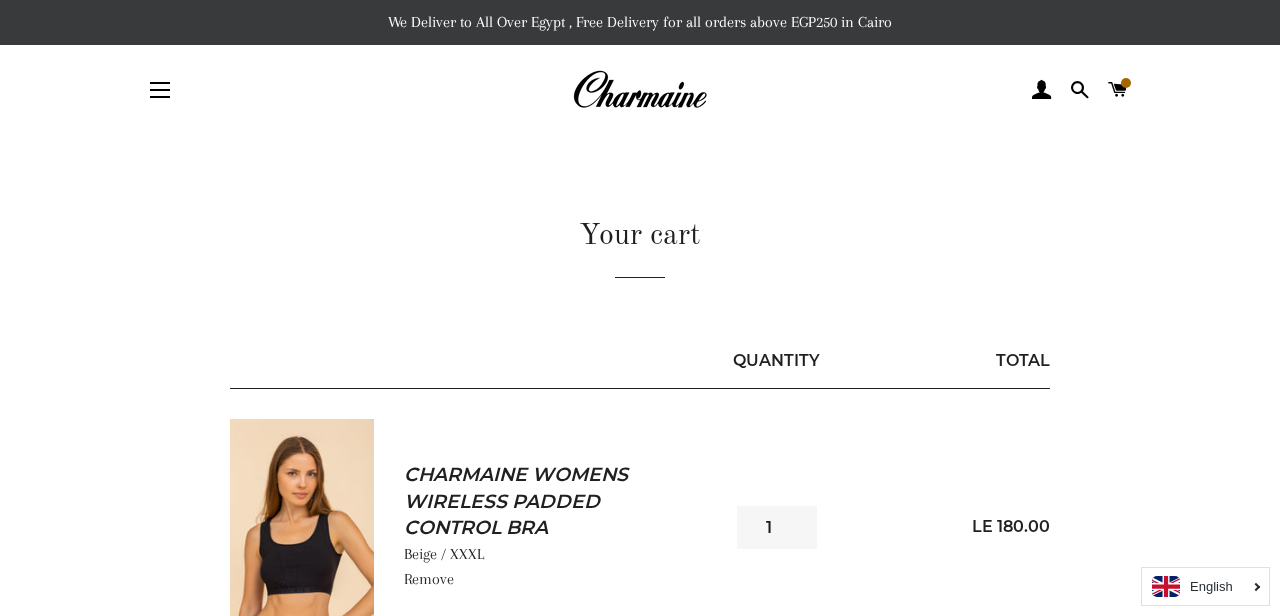 scroll, scrollTop: 0, scrollLeft: 0, axis: both 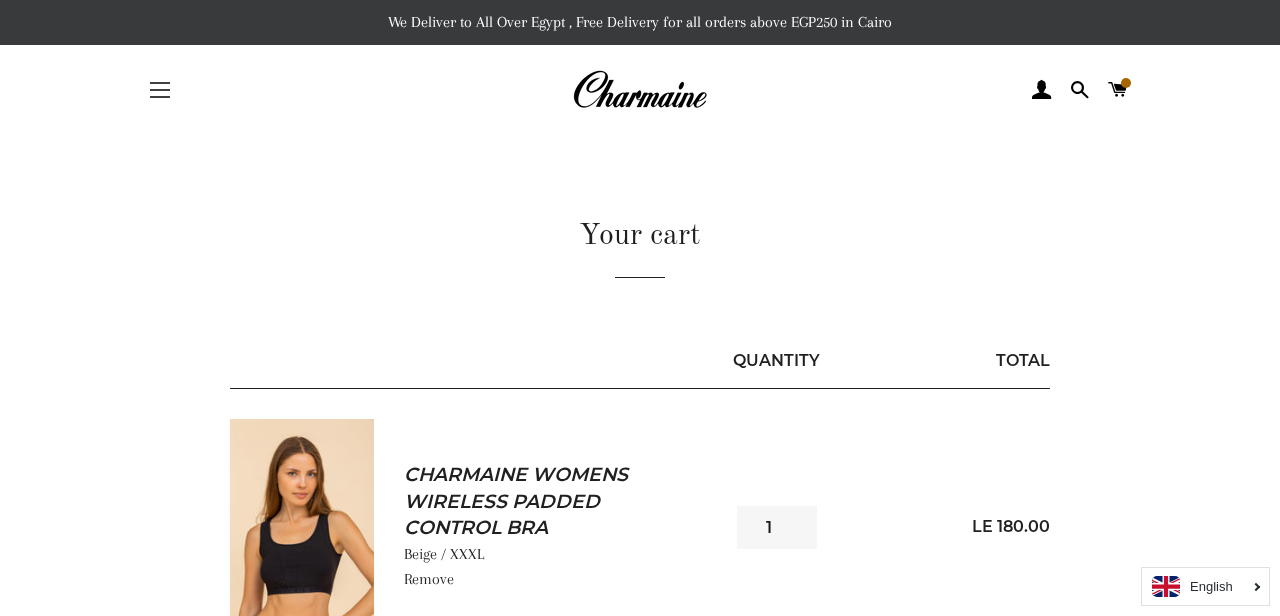 click on "Site navigation" at bounding box center [160, 90] 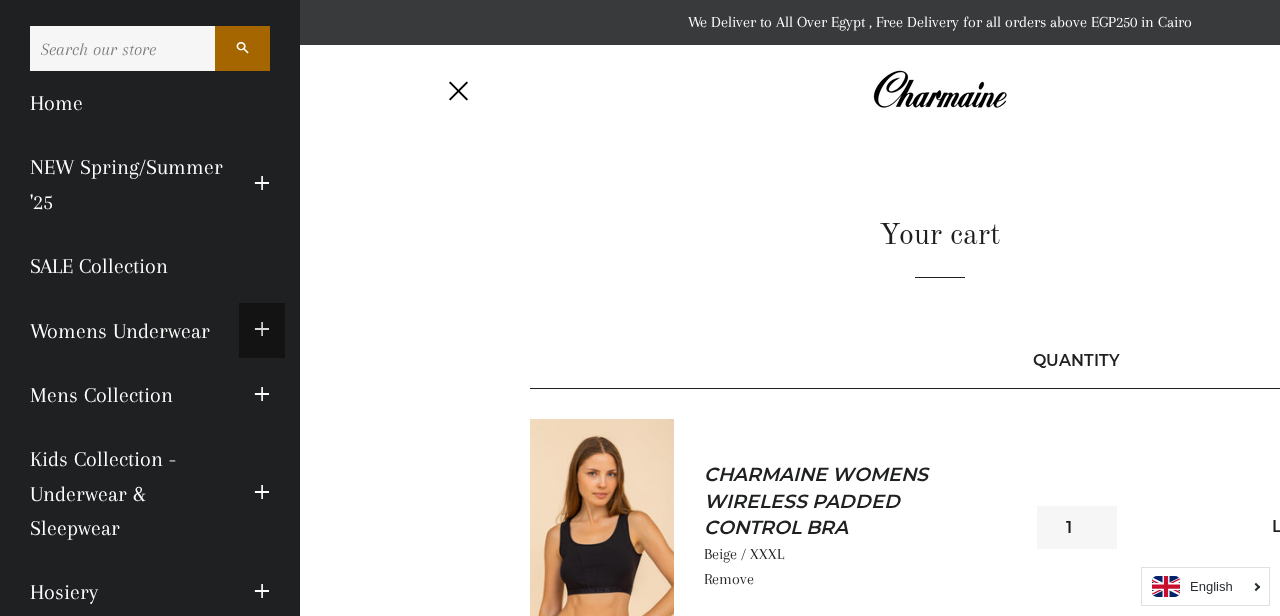 click at bounding box center [262, 330] 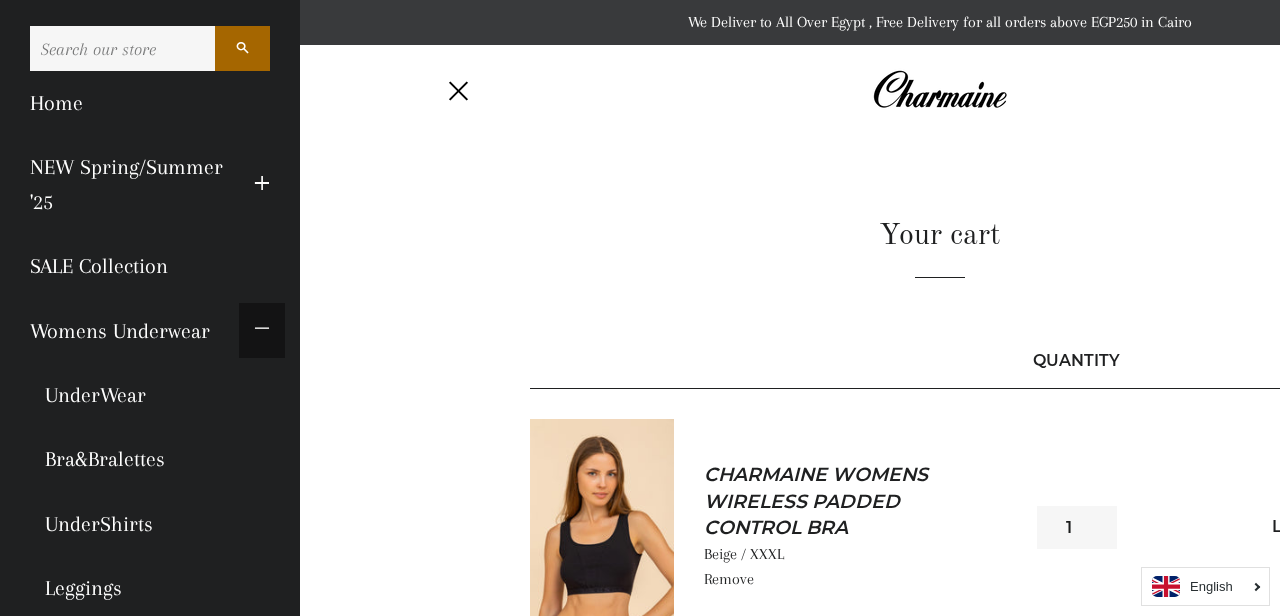 scroll, scrollTop: 47, scrollLeft: 0, axis: vertical 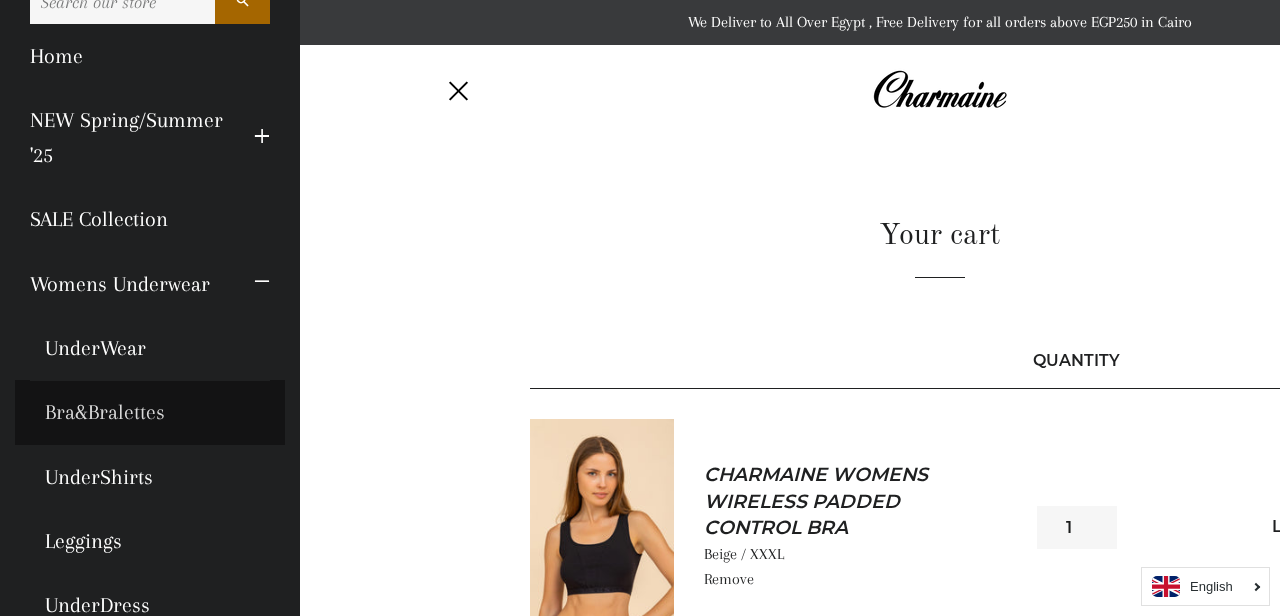 click on "Bra&Bralettes" at bounding box center (150, 412) 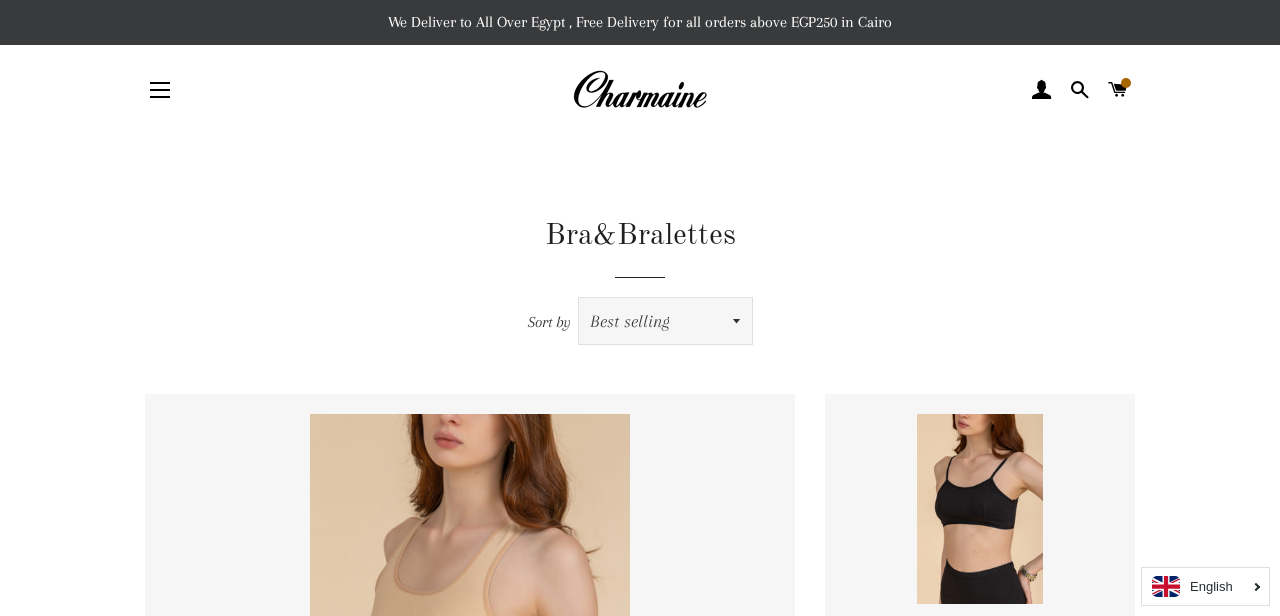 scroll, scrollTop: 0, scrollLeft: 0, axis: both 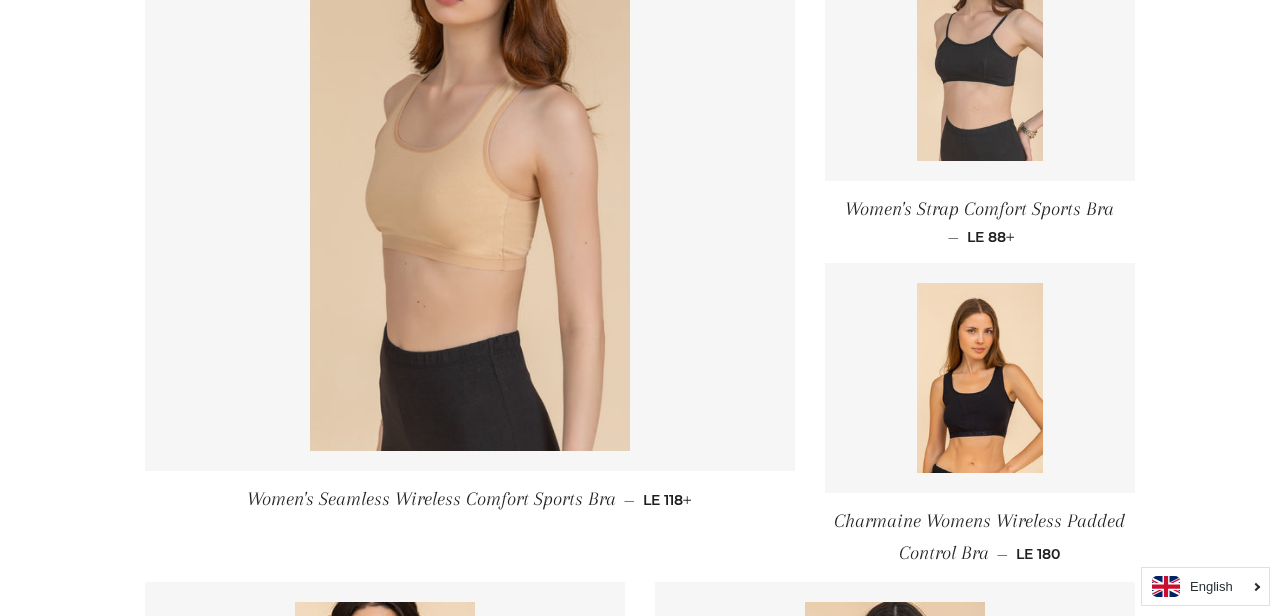 click at bounding box center (980, 66) 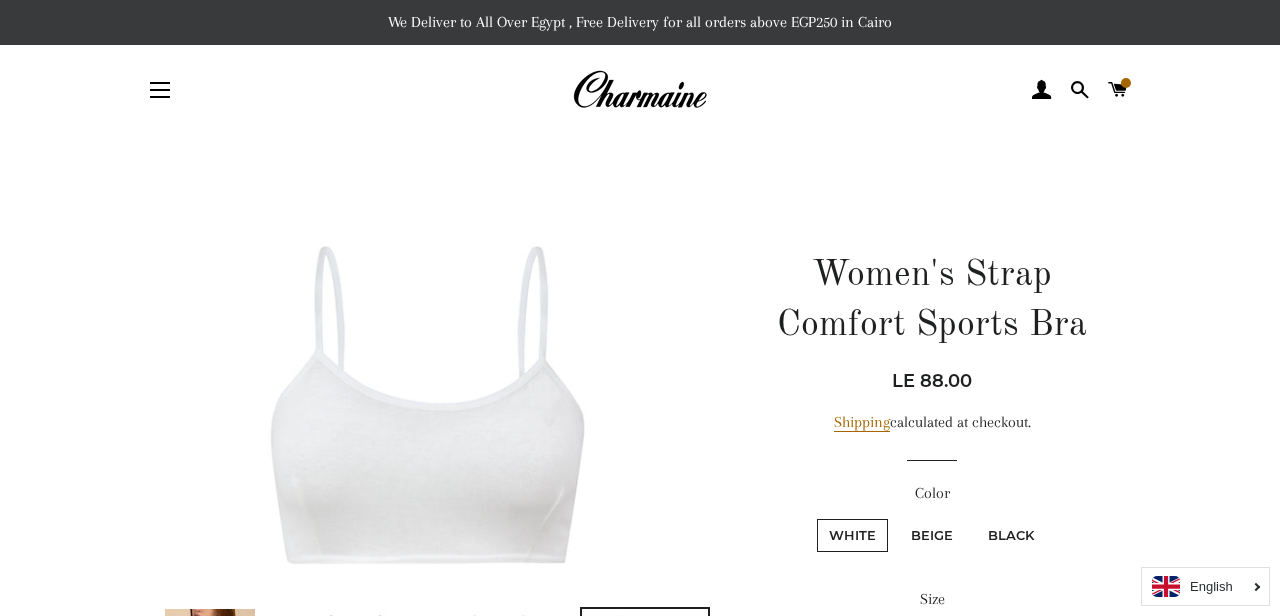 scroll, scrollTop: 121, scrollLeft: 0, axis: vertical 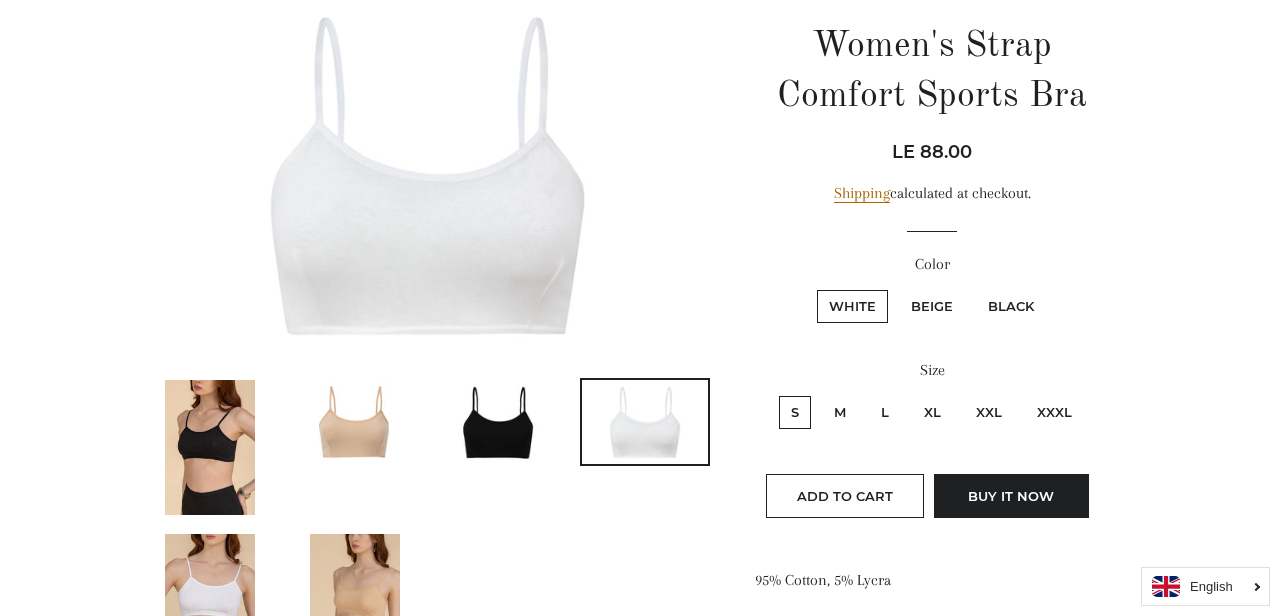 click on "Black" at bounding box center (1011, 306) 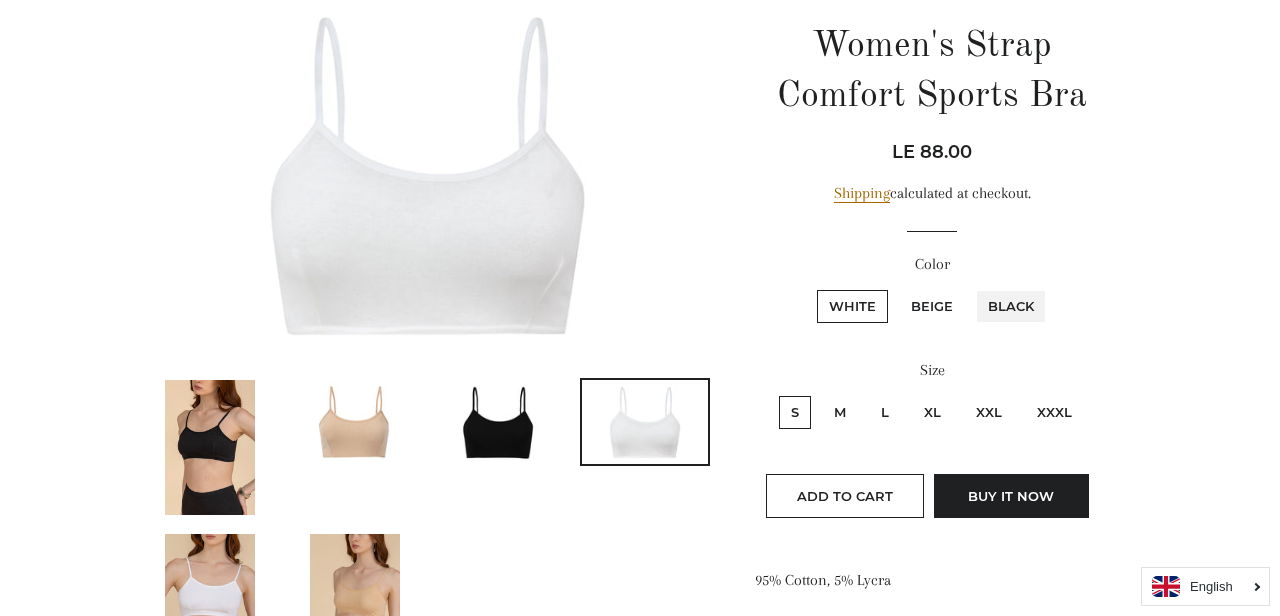 click on "Black" at bounding box center (973, 287) 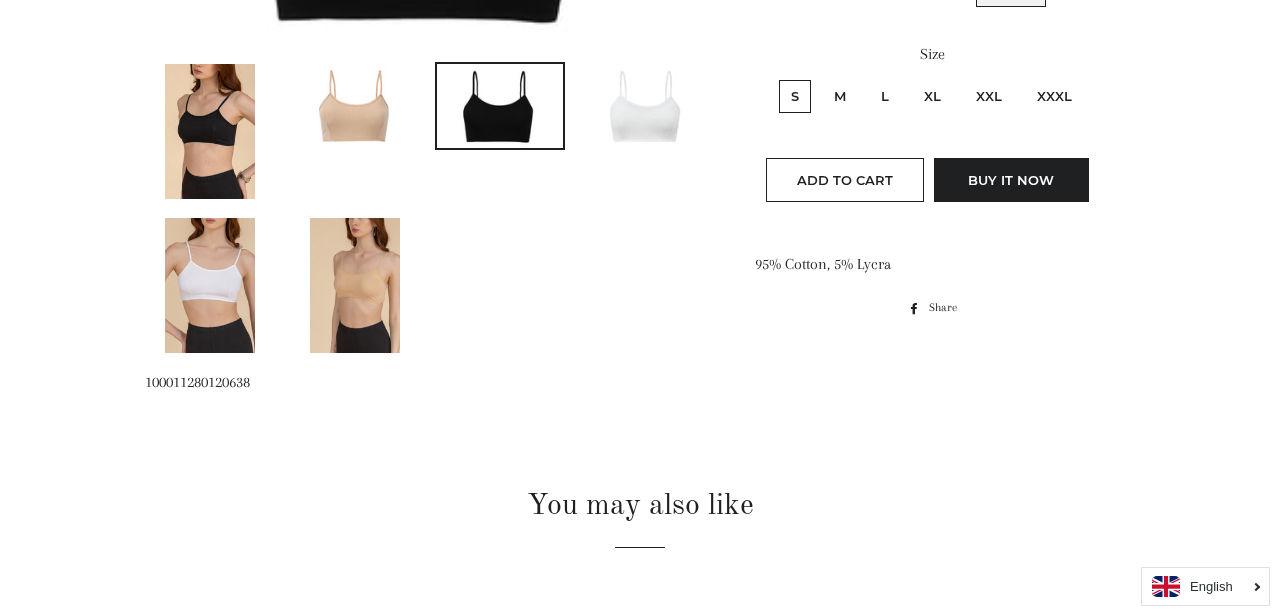 scroll, scrollTop: 406, scrollLeft: 0, axis: vertical 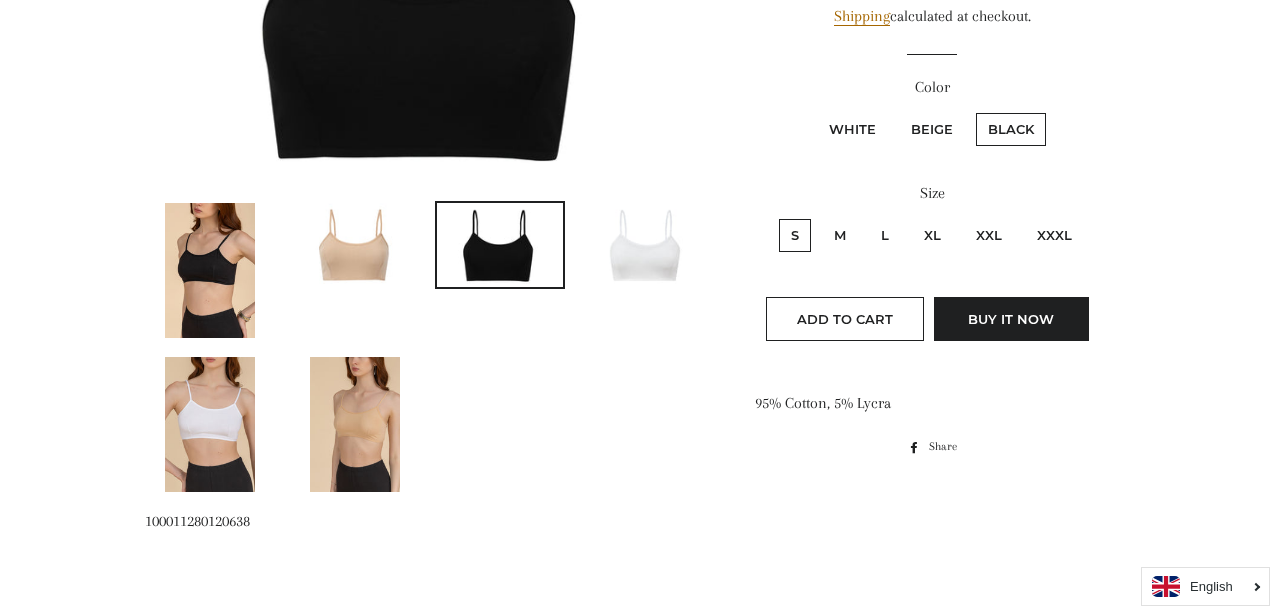 click on "XXXL" at bounding box center (1054, 235) 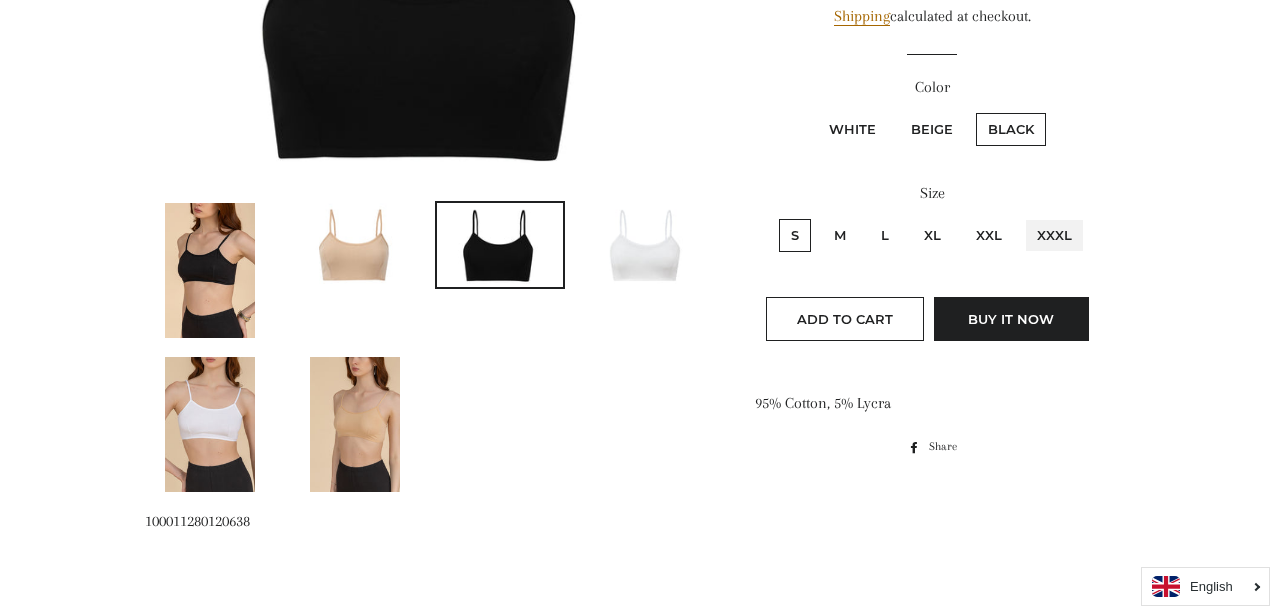 click on "XXXL" at bounding box center (1022, 216) 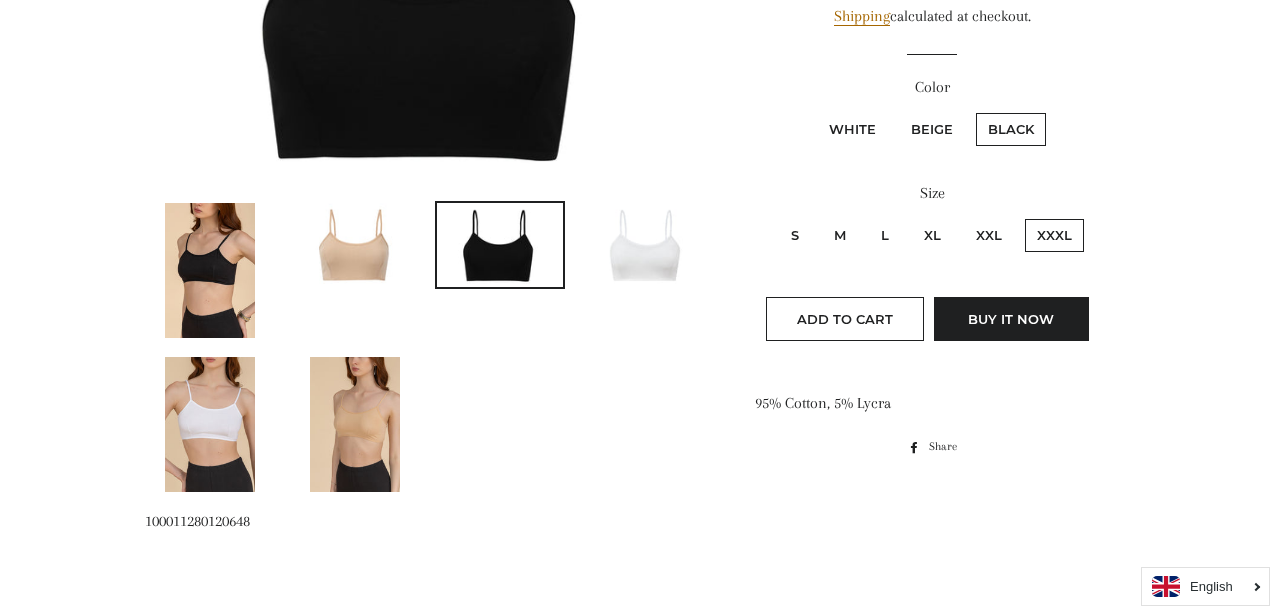 click on "Beige" at bounding box center [932, 129] 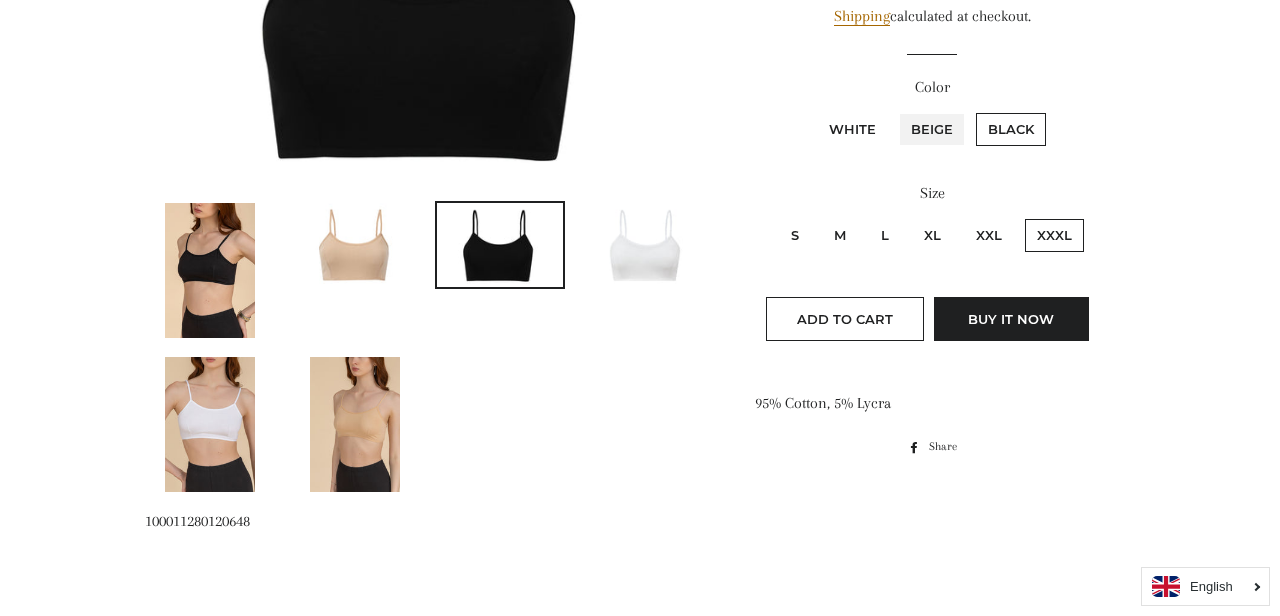click on "Beige" at bounding box center (896, 110) 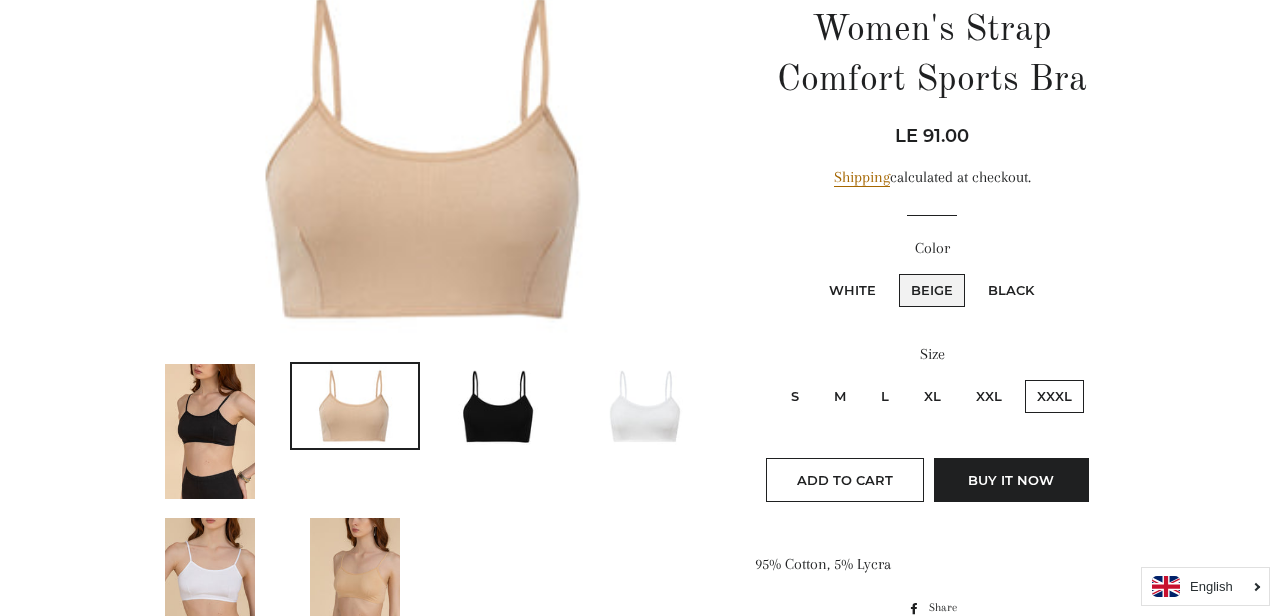 scroll, scrollTop: 257, scrollLeft: 0, axis: vertical 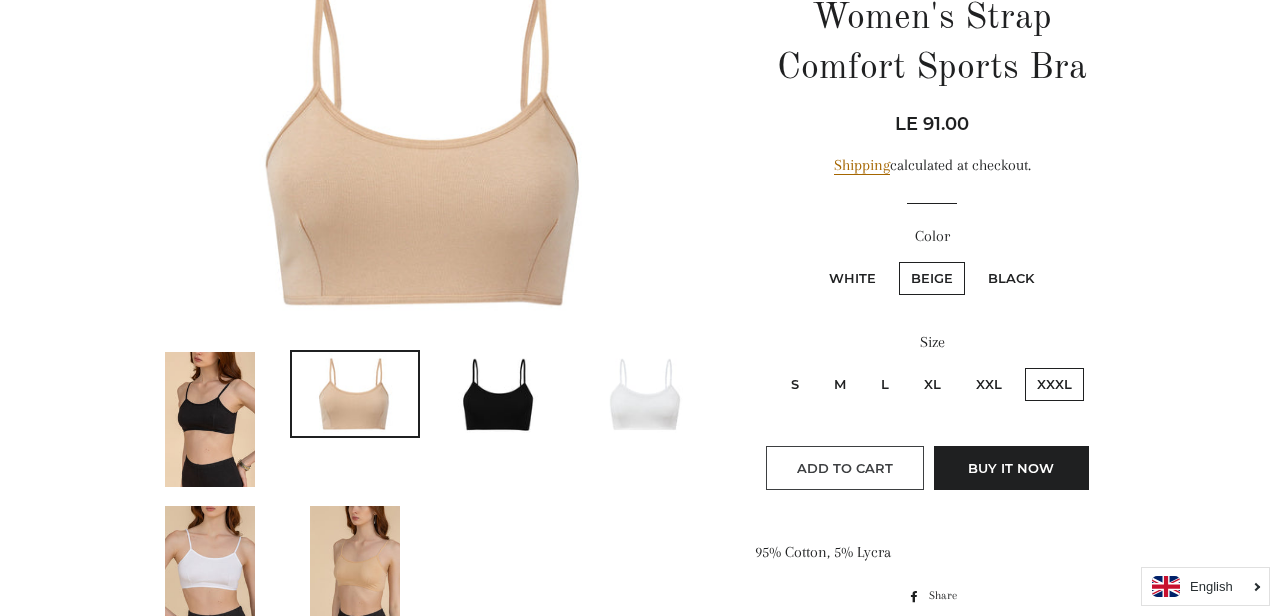 click on "Add to Cart" at bounding box center (845, 468) 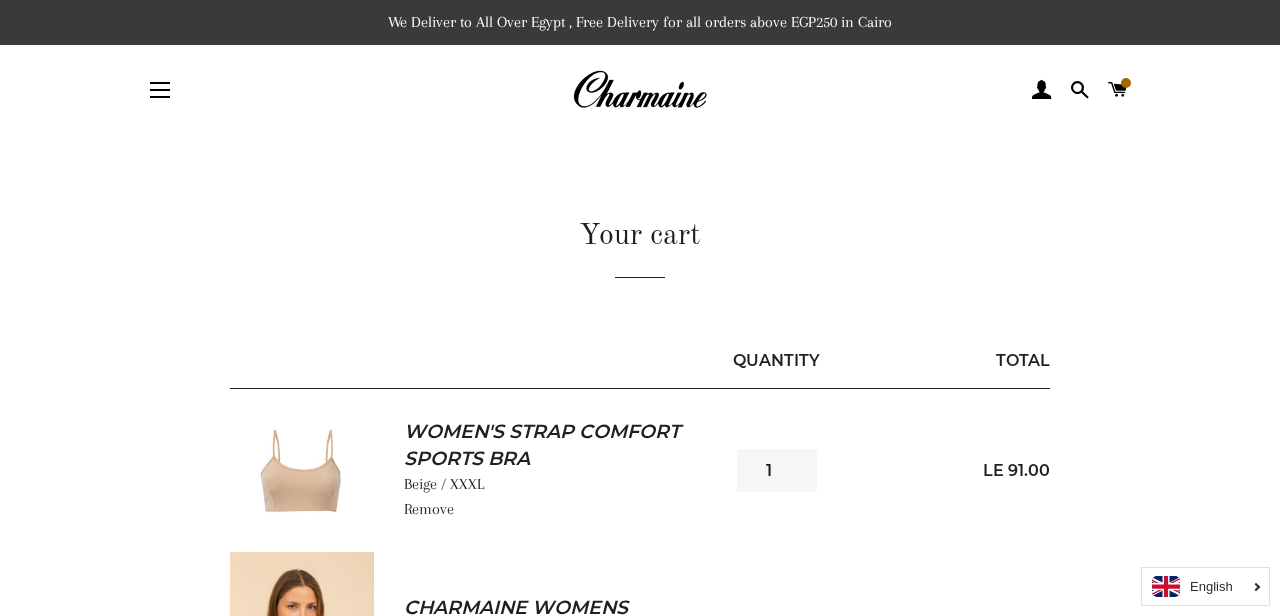scroll, scrollTop: 0, scrollLeft: 0, axis: both 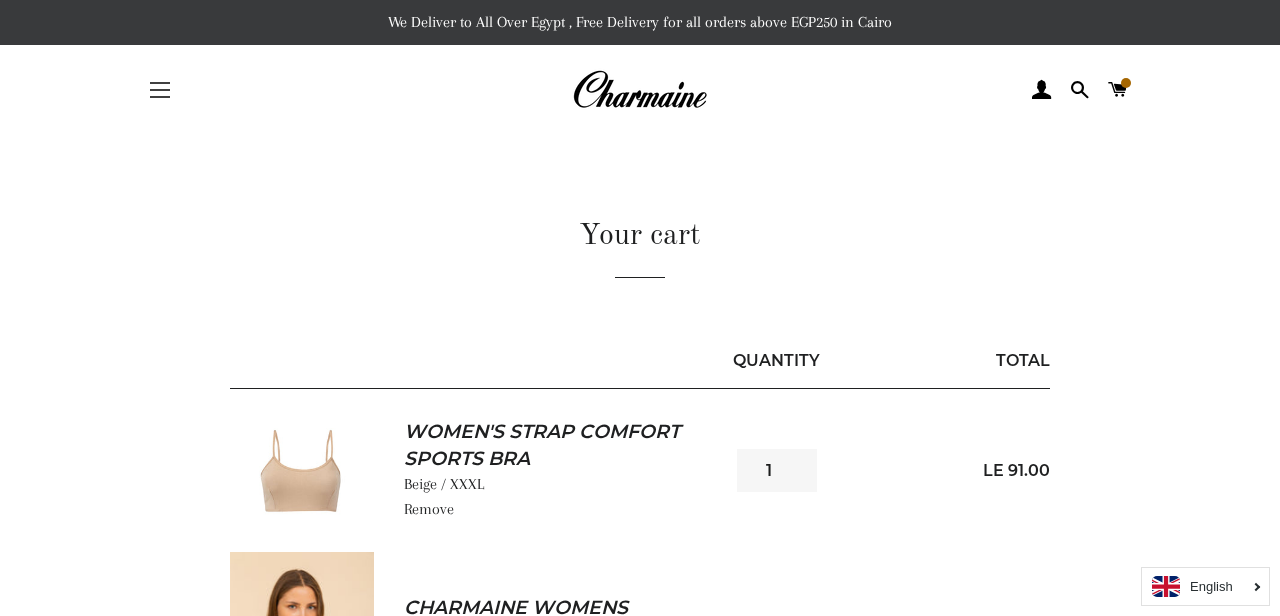 click on "Site navigation" at bounding box center (160, 90) 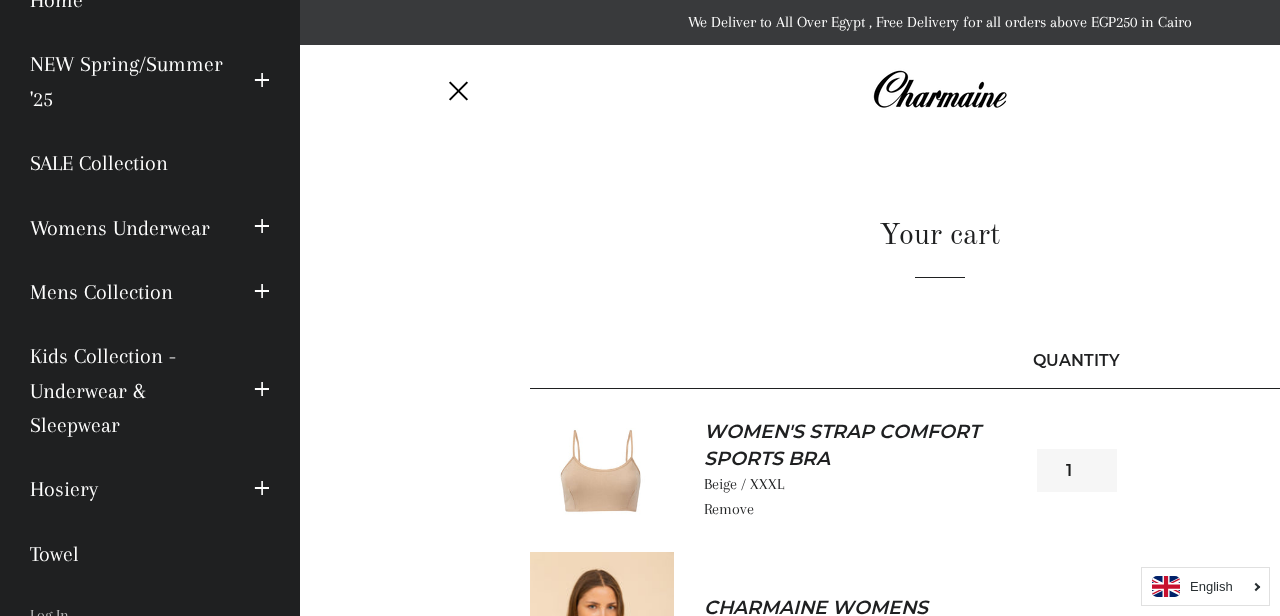 scroll, scrollTop: 105, scrollLeft: 0, axis: vertical 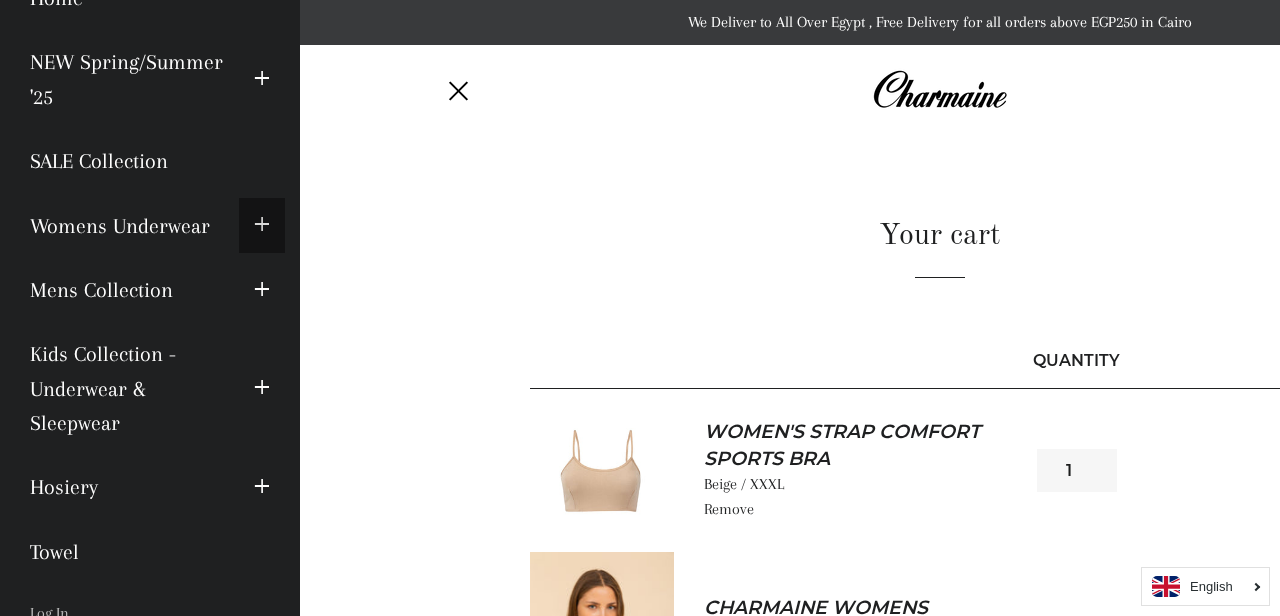 click at bounding box center [262, 225] 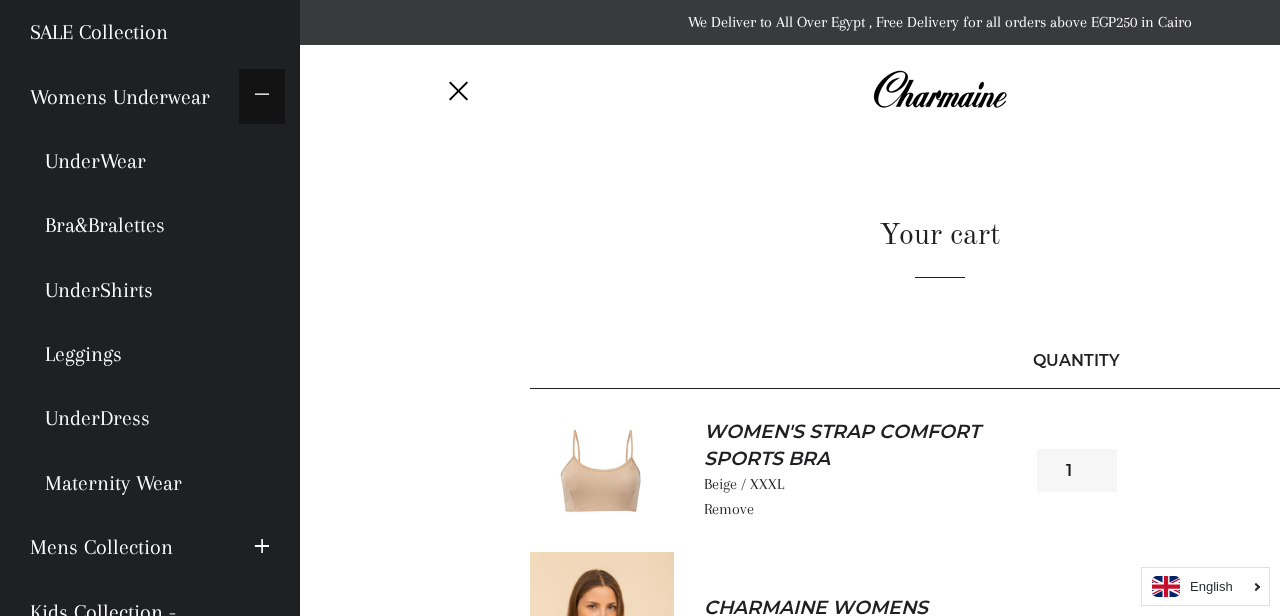 scroll, scrollTop: 235, scrollLeft: 0, axis: vertical 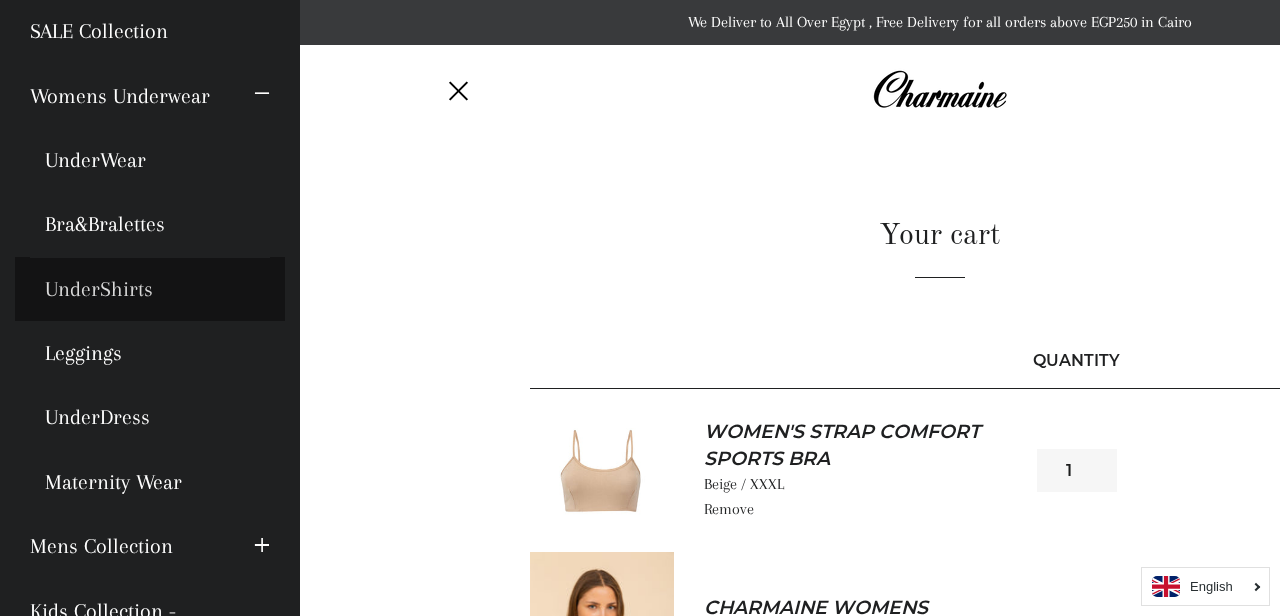 click on "UnderShirts" at bounding box center [150, 289] 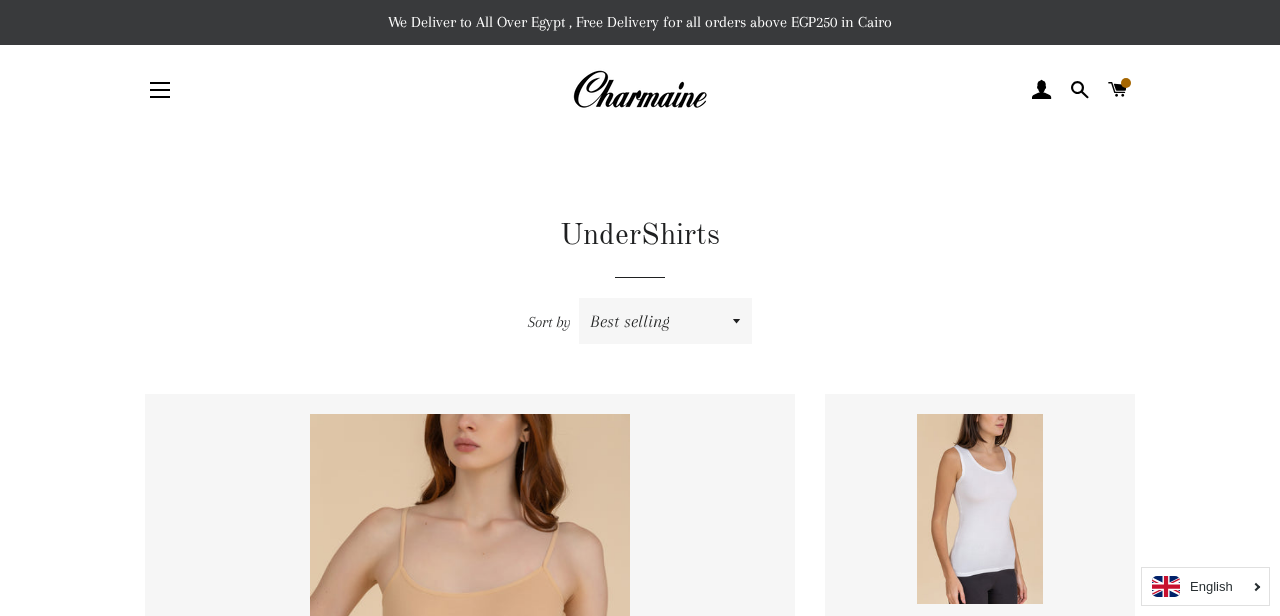 scroll, scrollTop: 0, scrollLeft: 0, axis: both 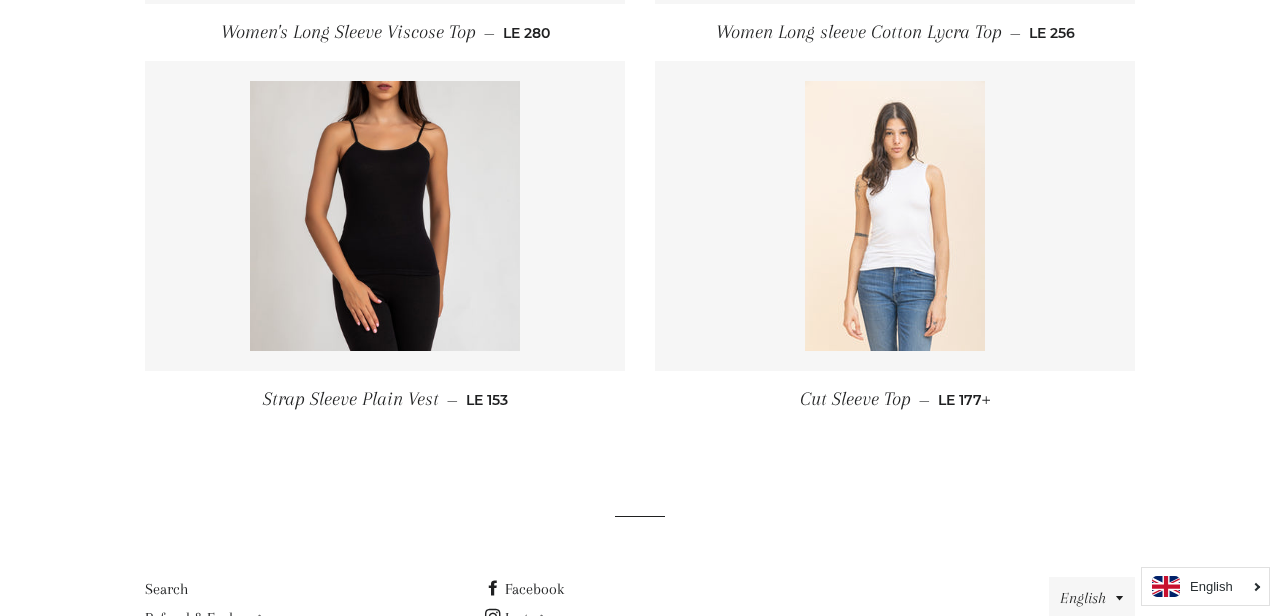 click at bounding box center [895, 216] 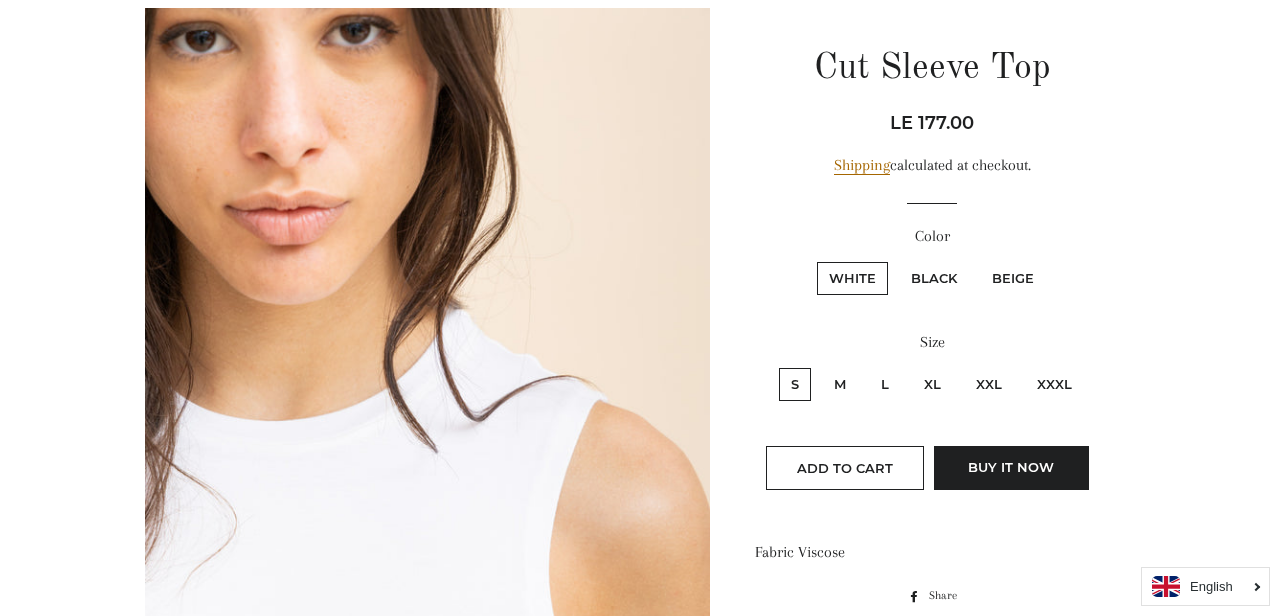 scroll, scrollTop: 0, scrollLeft: 0, axis: both 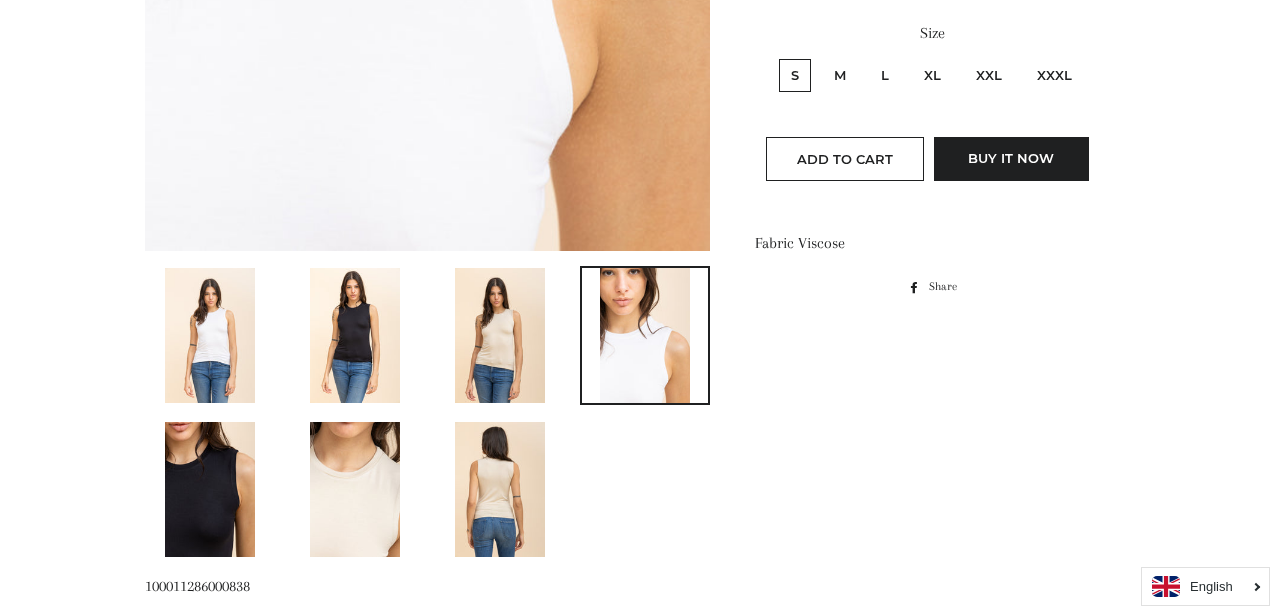 click at bounding box center [500, 489] 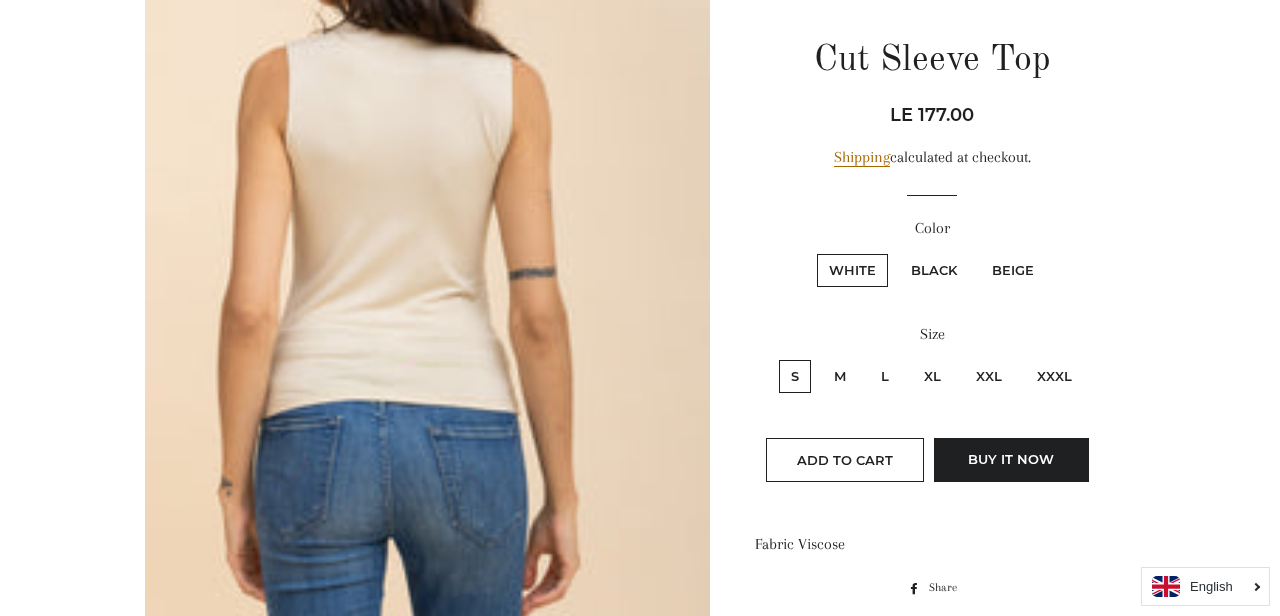 scroll, scrollTop: 391, scrollLeft: 0, axis: vertical 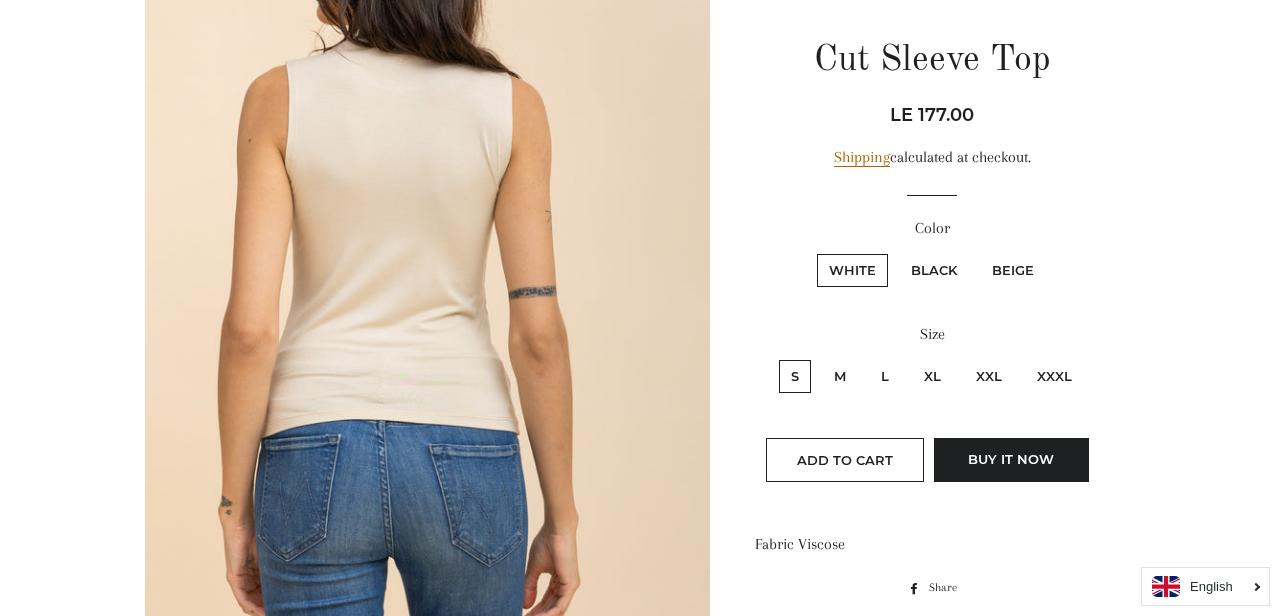 click on "Beige" at bounding box center (1013, 270) 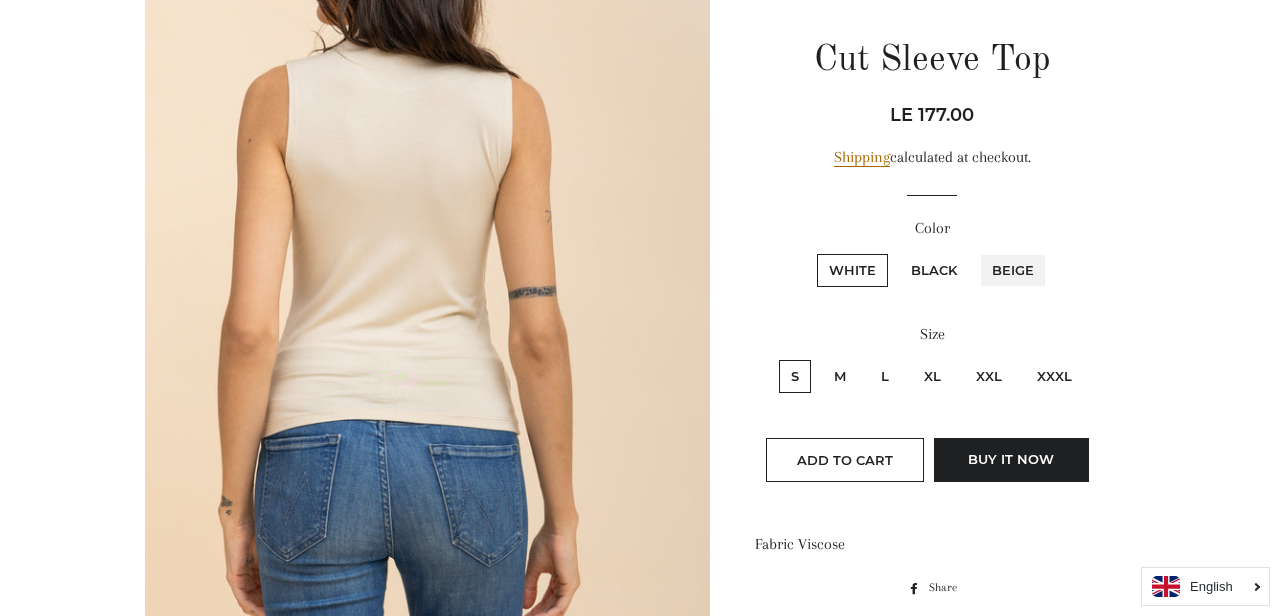 click on "Beige" at bounding box center [977, 251] 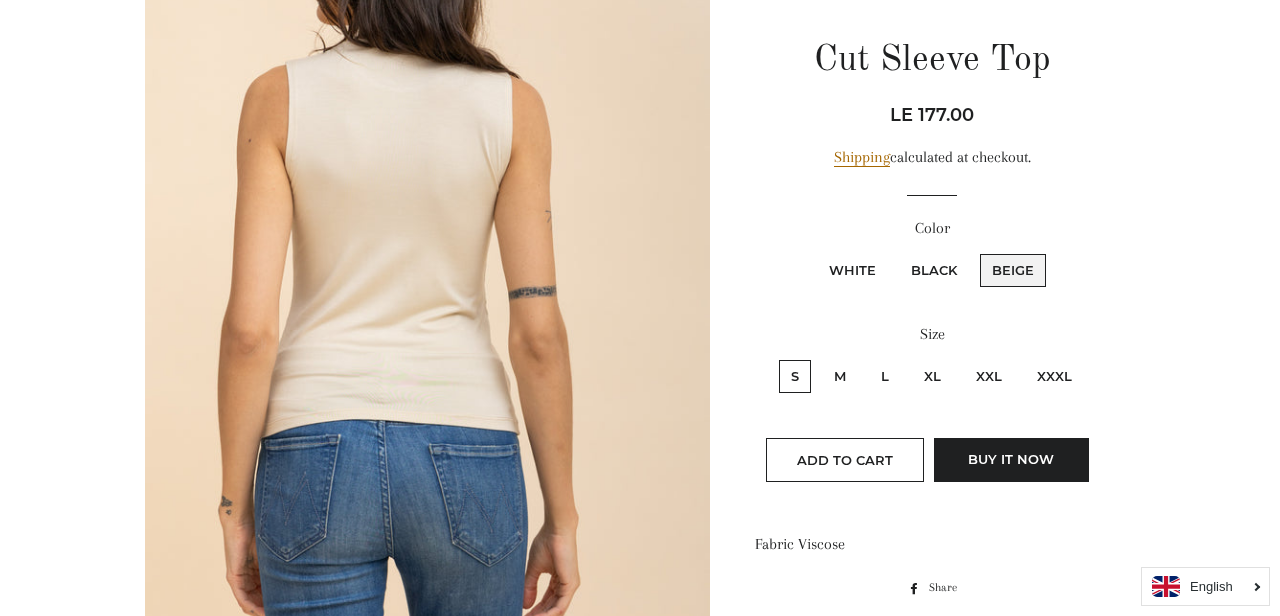 scroll, scrollTop: 1238, scrollLeft: 0, axis: vertical 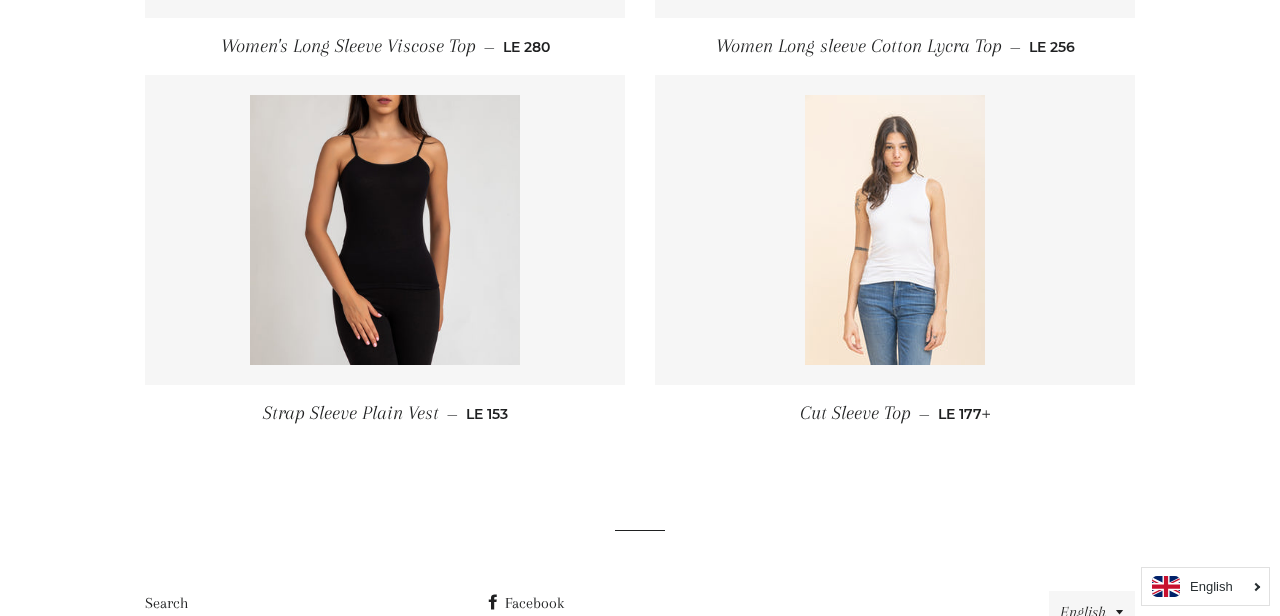 click at bounding box center [895, 230] 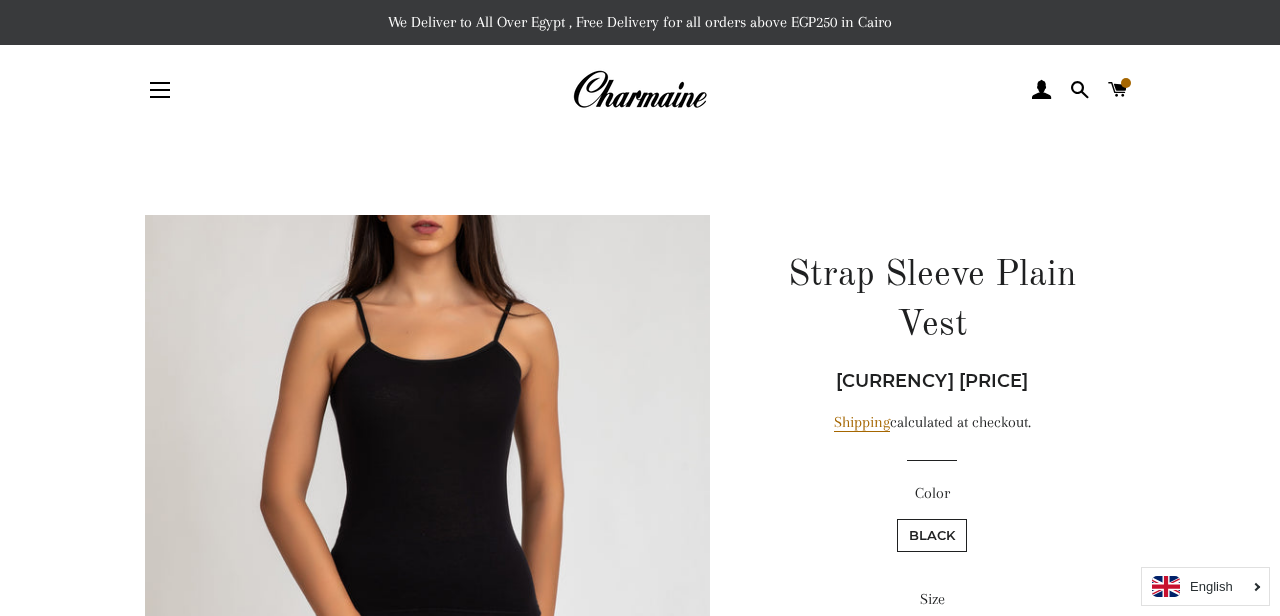 scroll, scrollTop: 0, scrollLeft: 0, axis: both 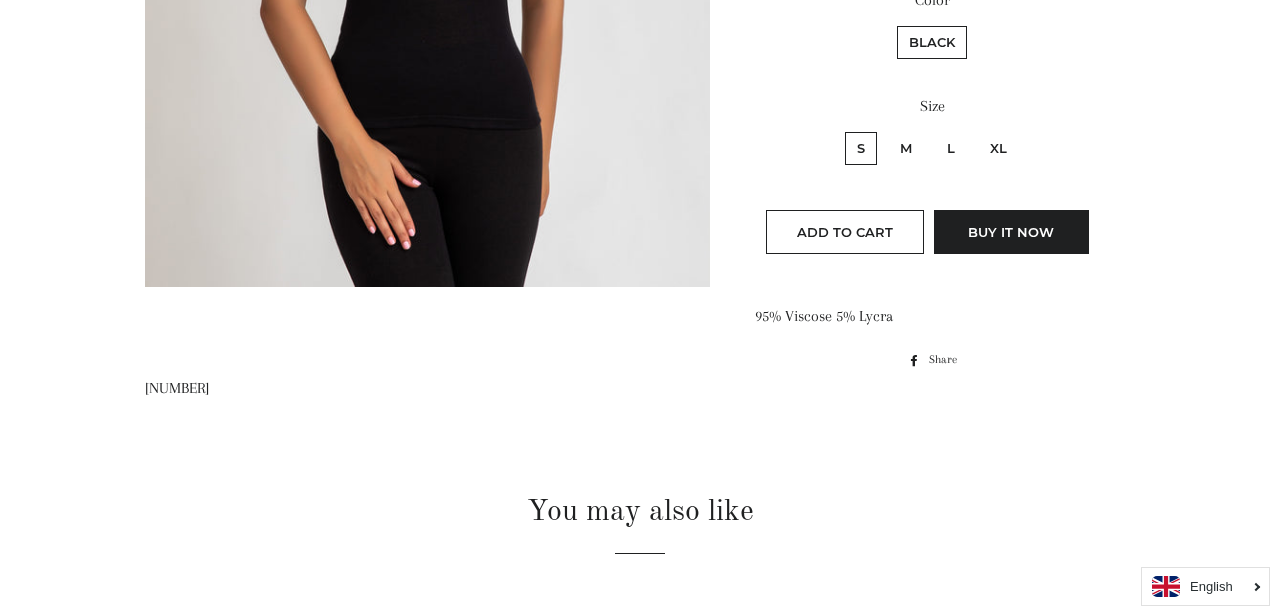 click on "XL" at bounding box center [998, 148] 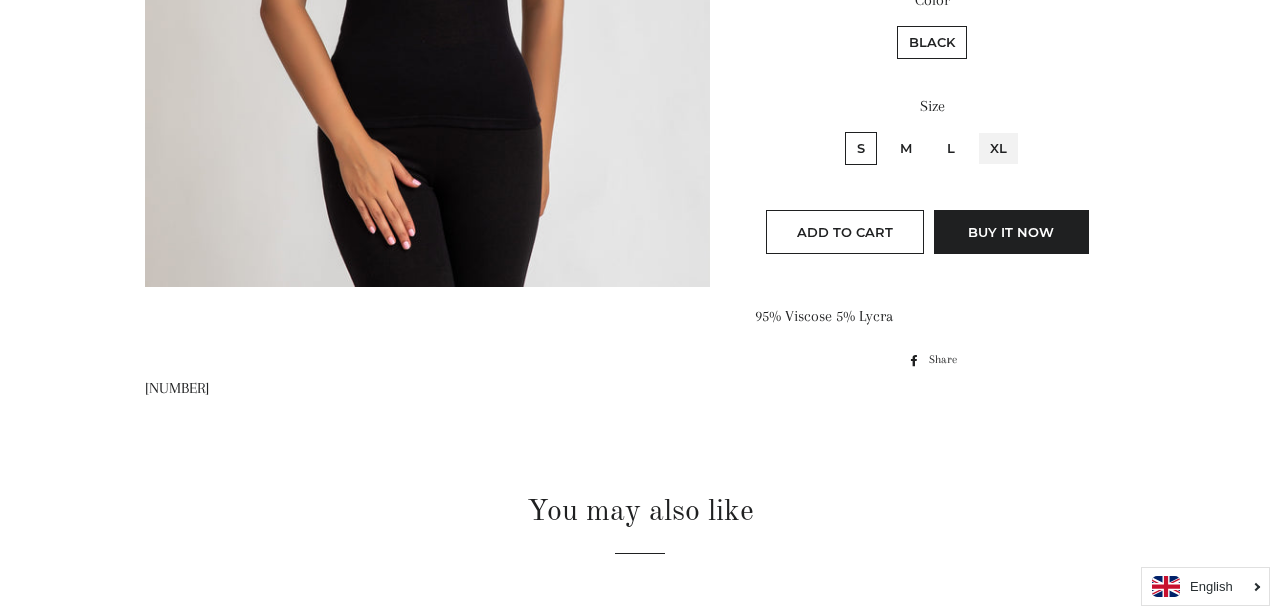 click on "XL" at bounding box center (975, 129) 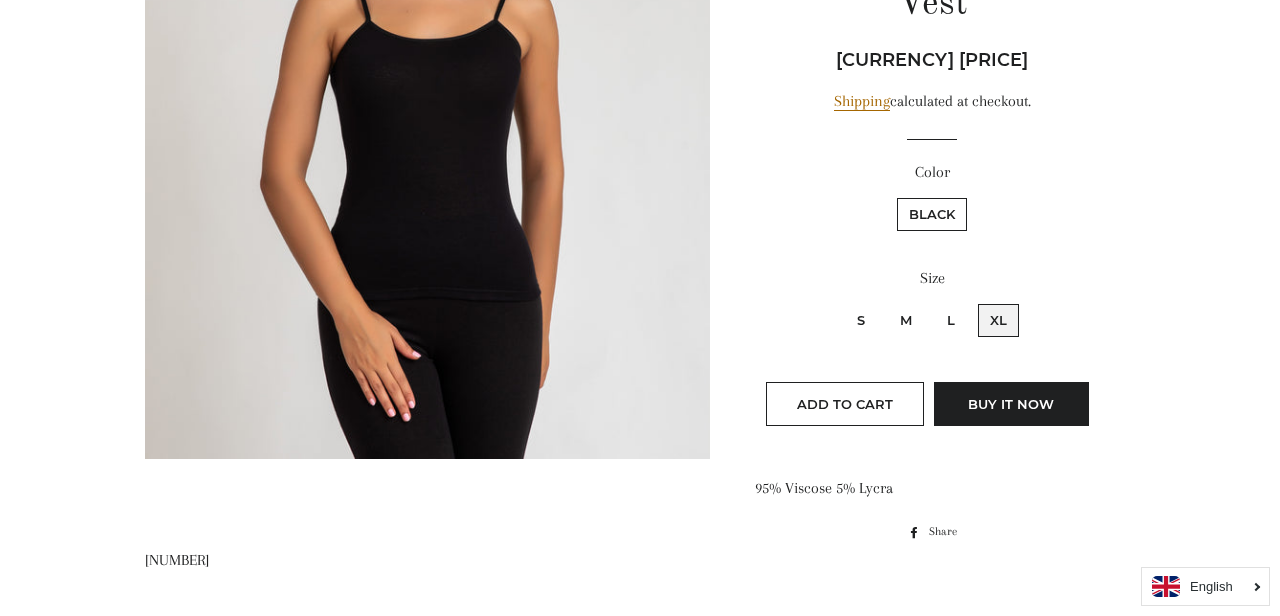scroll, scrollTop: 312, scrollLeft: 0, axis: vertical 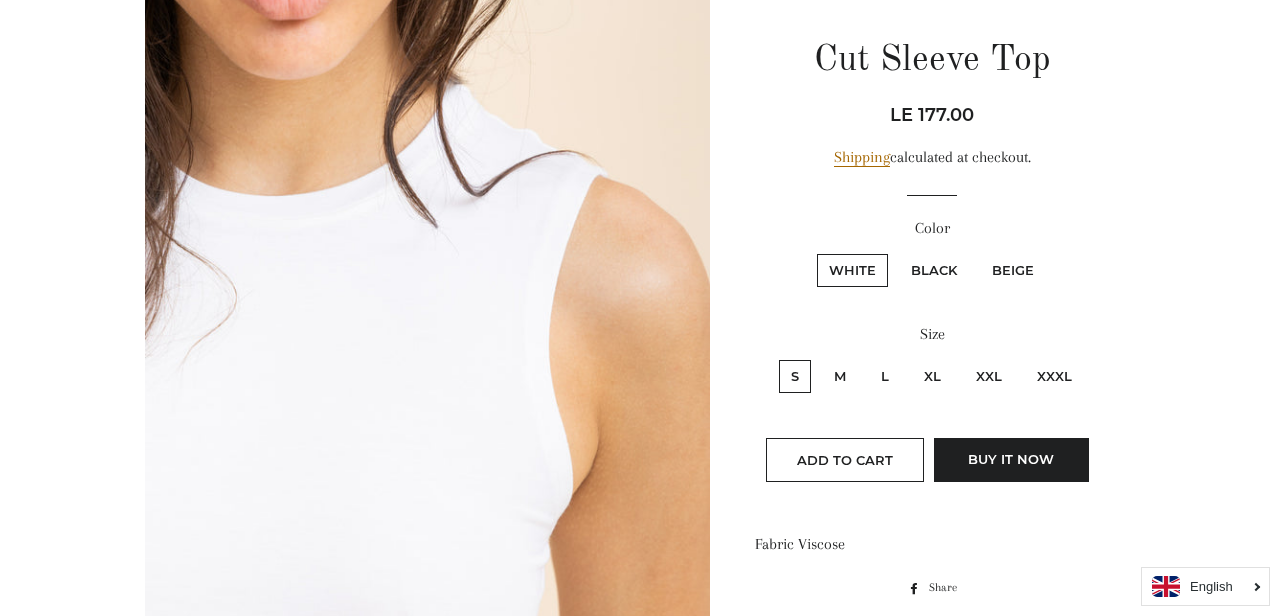 click on "Beige" at bounding box center [1013, 270] 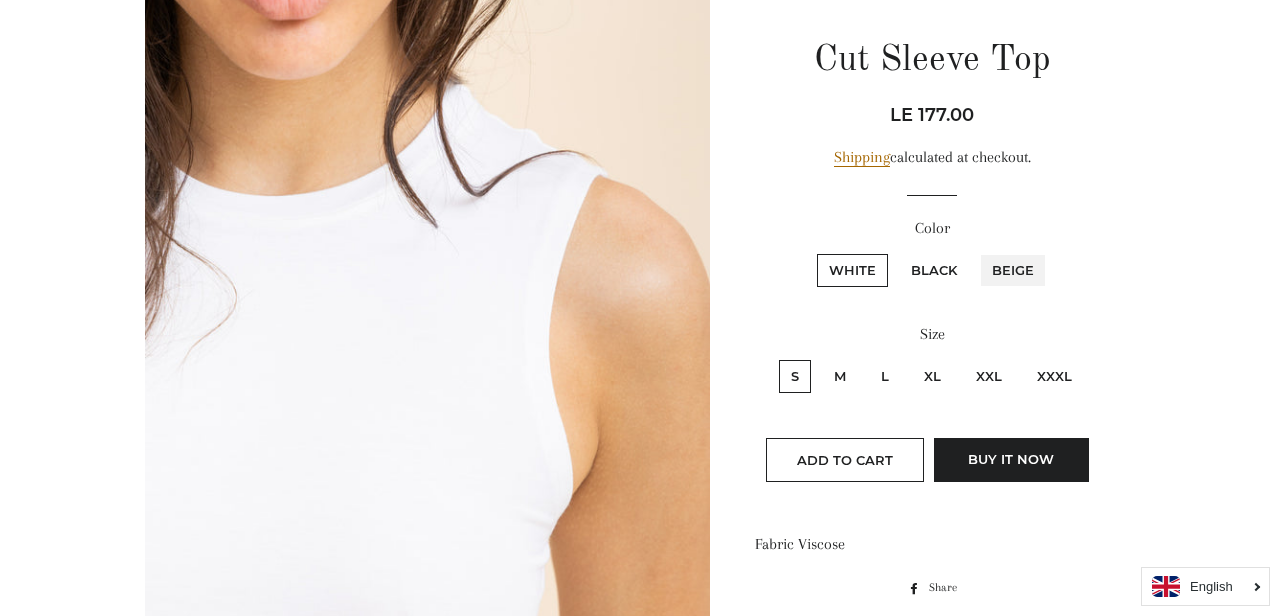 click on "Beige" at bounding box center (977, 251) 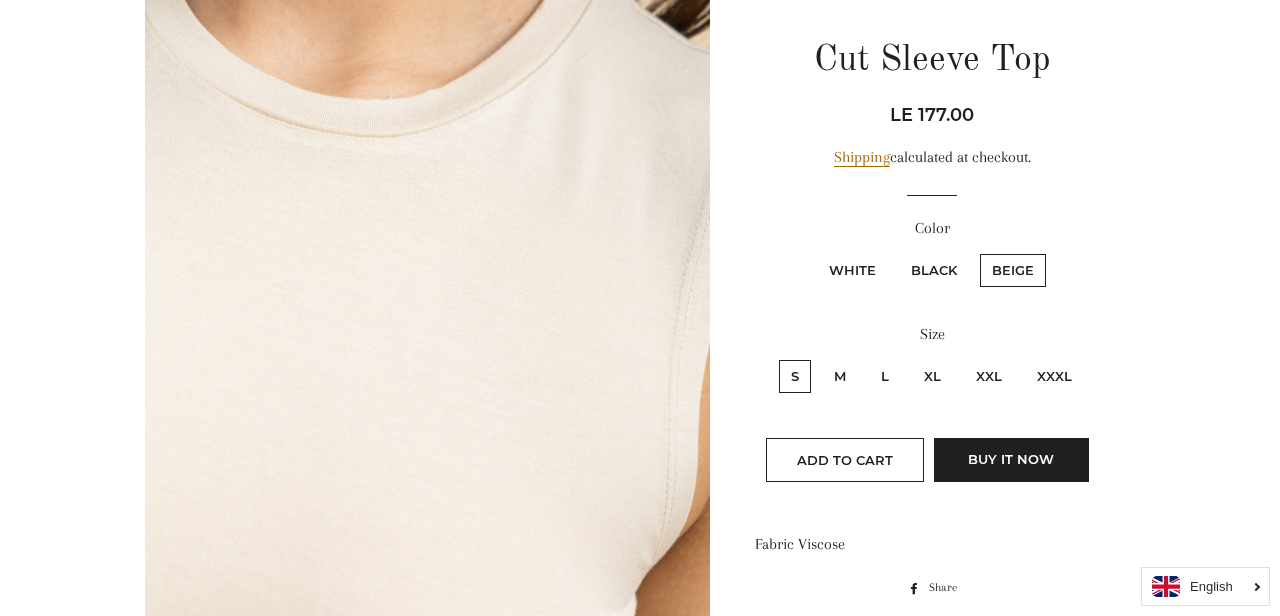 click on "XXL" at bounding box center [989, 376] 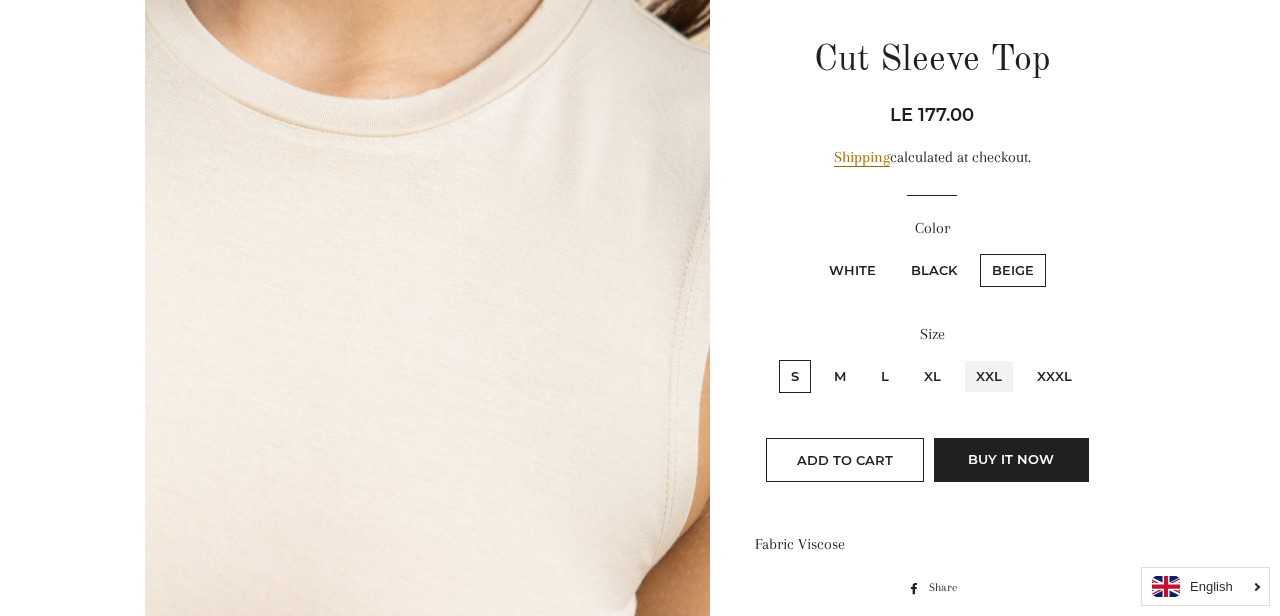 click on "XXL" at bounding box center [961, 357] 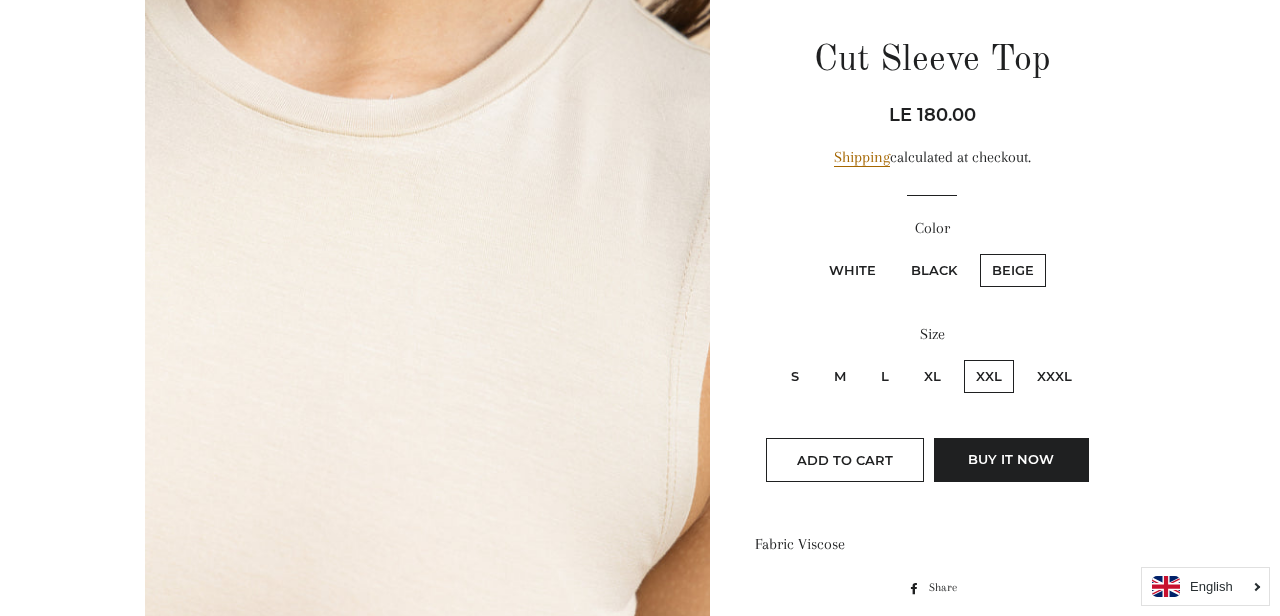 click on "XXXL" at bounding box center (1054, 376) 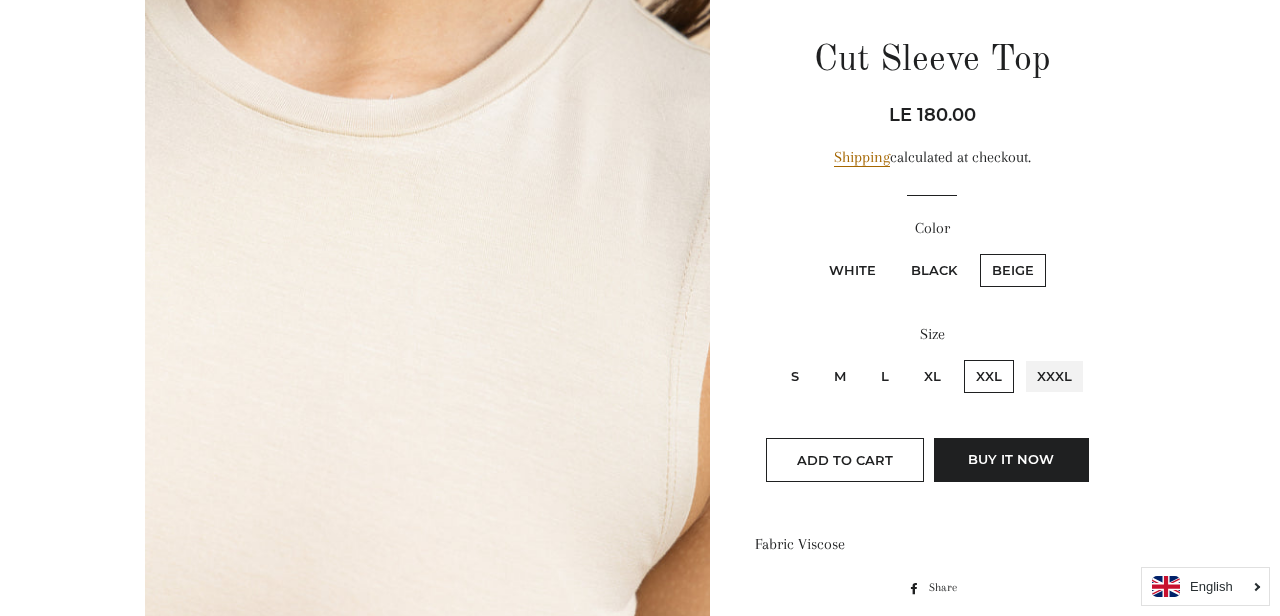 click on "XXXL" at bounding box center (1022, 357) 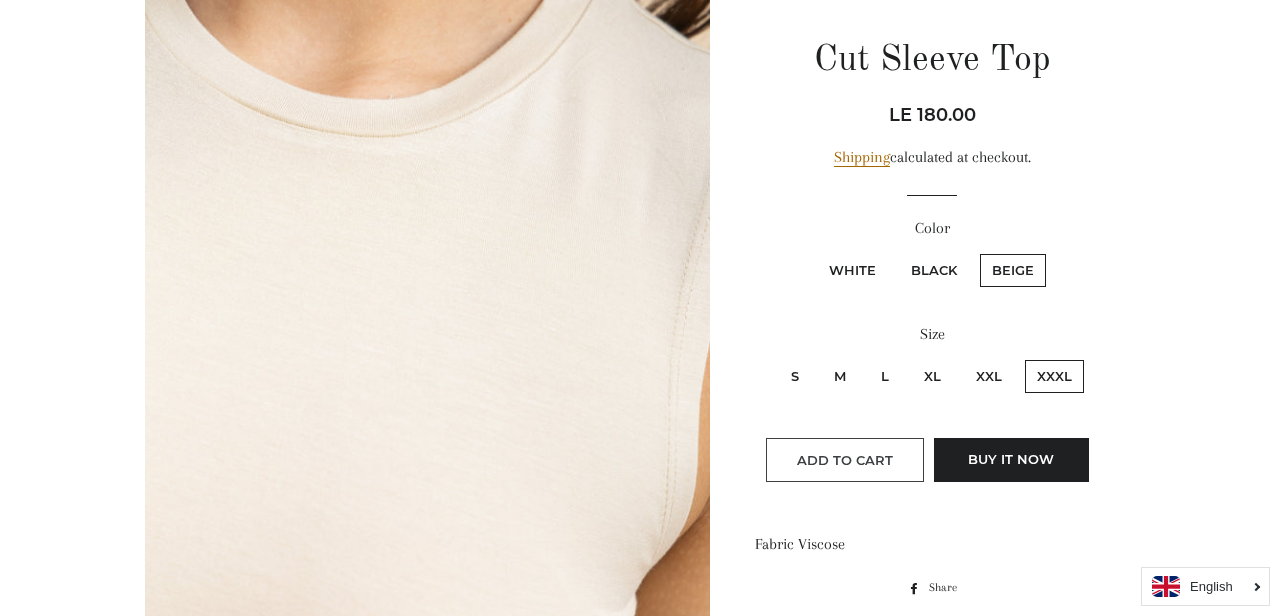 click on "Add to Cart" at bounding box center [845, 460] 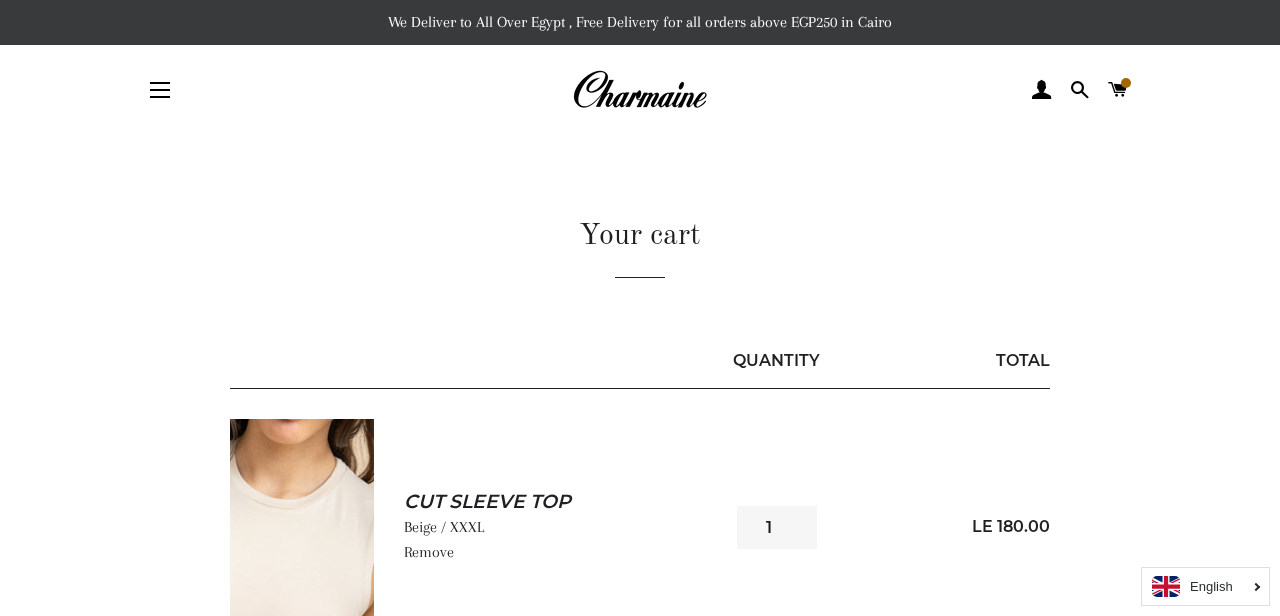 scroll, scrollTop: 0, scrollLeft: 0, axis: both 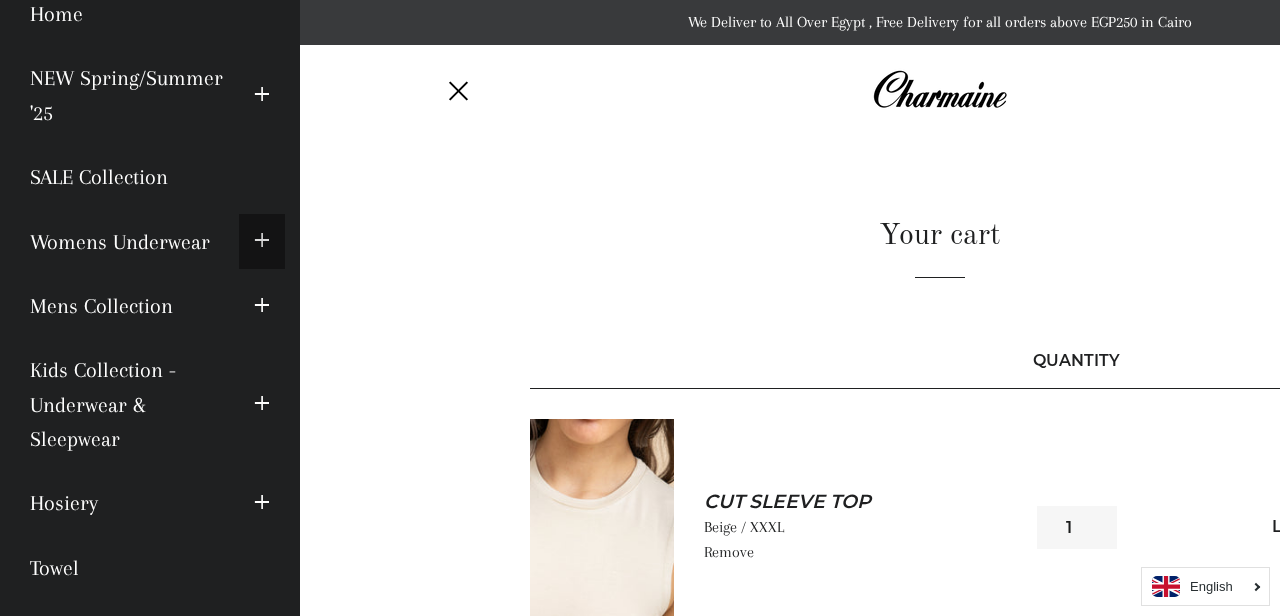 click at bounding box center (262, 241) 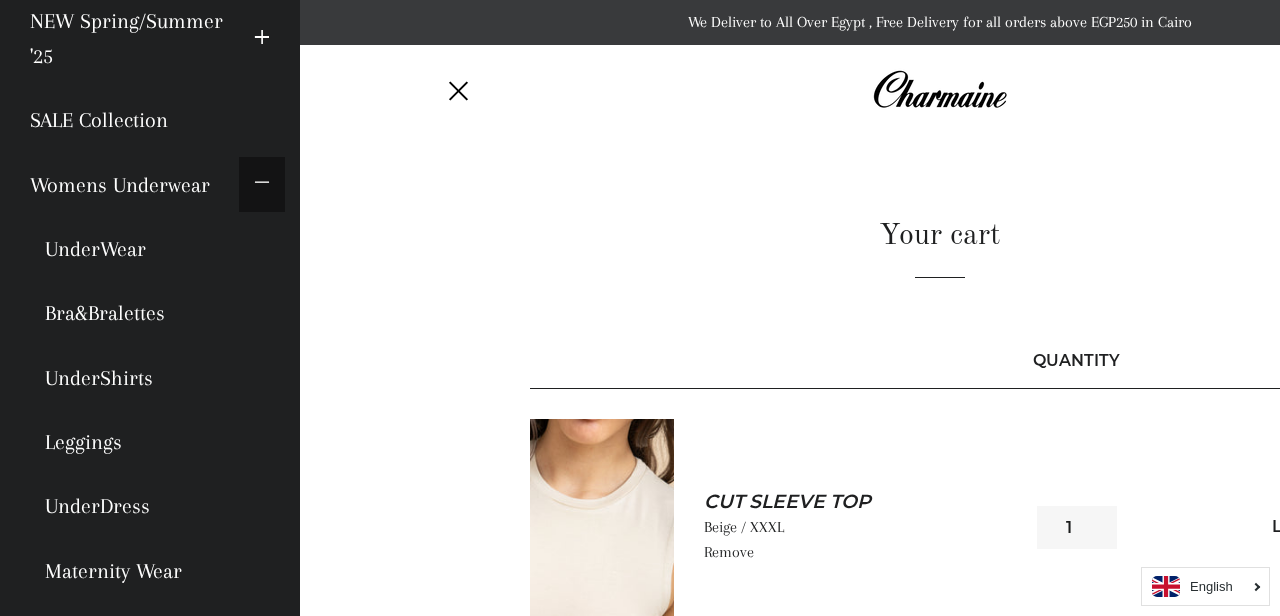 scroll, scrollTop: 135, scrollLeft: 0, axis: vertical 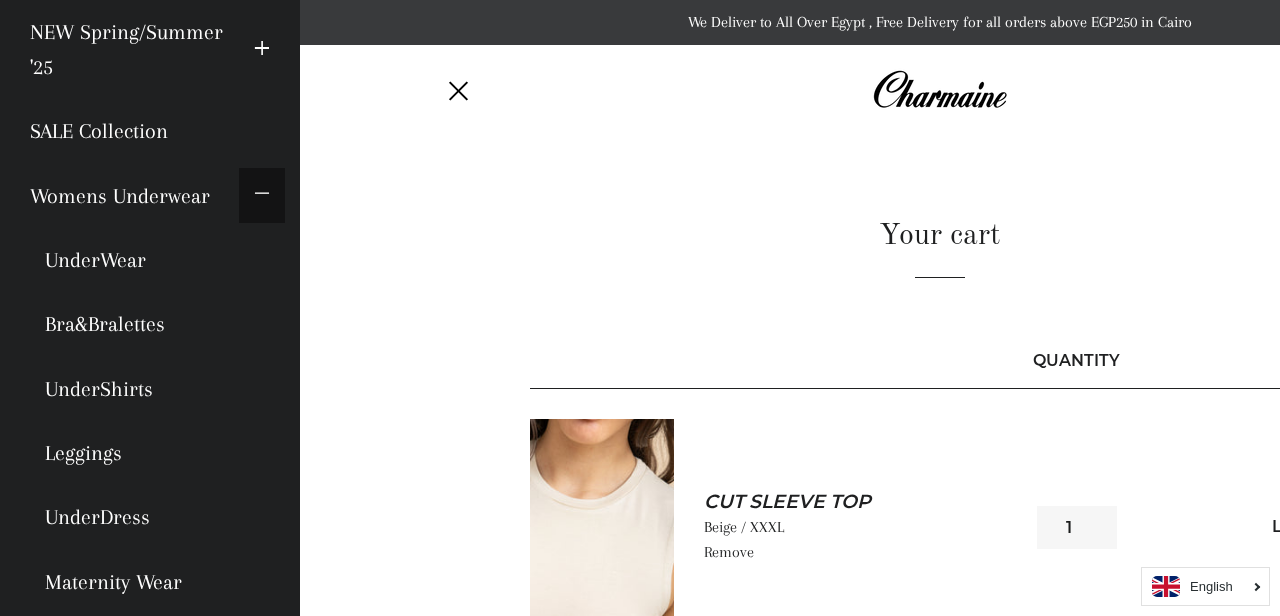 click at bounding box center (262, 195) 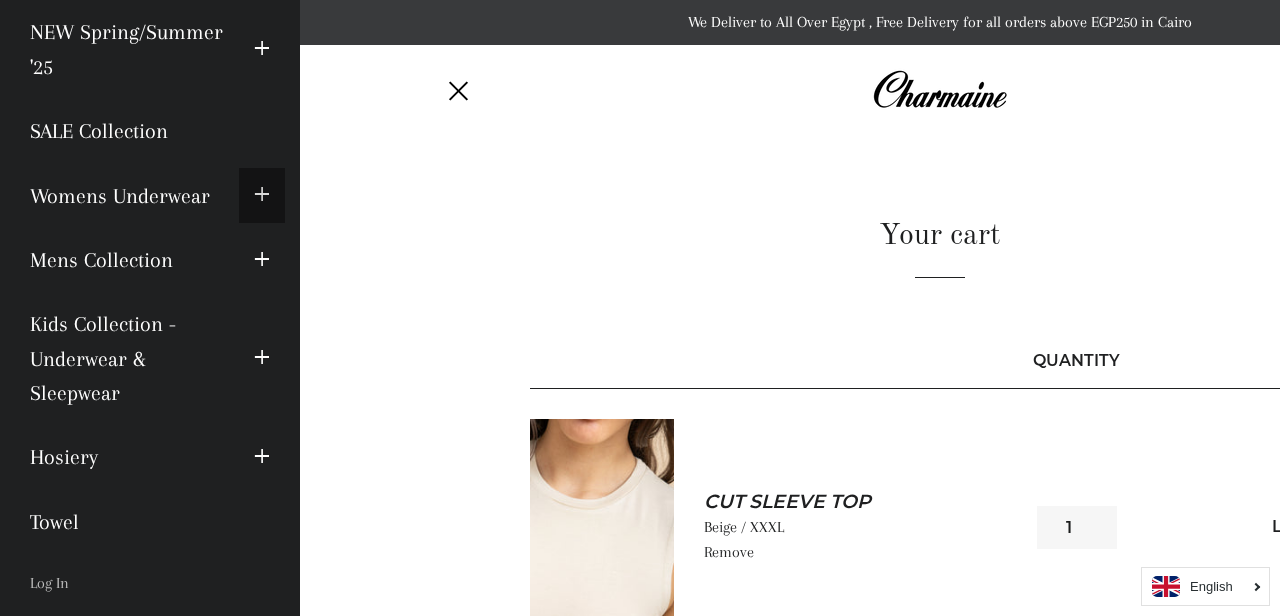 click at bounding box center (262, 195) 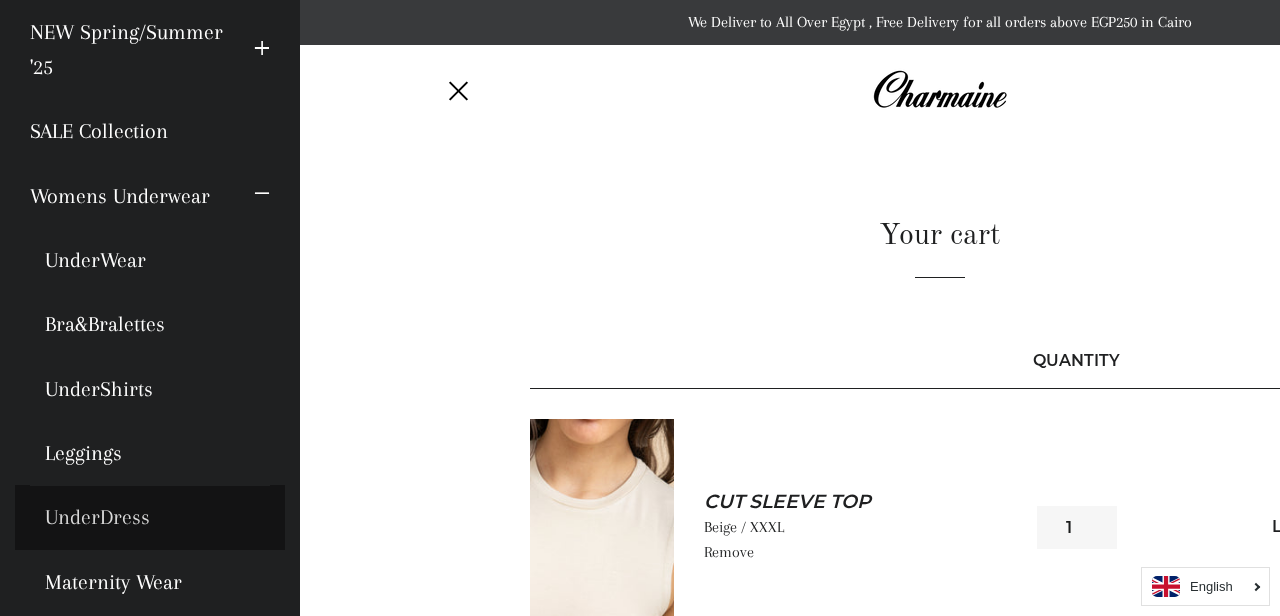 click on "UnderDress" at bounding box center (150, 517) 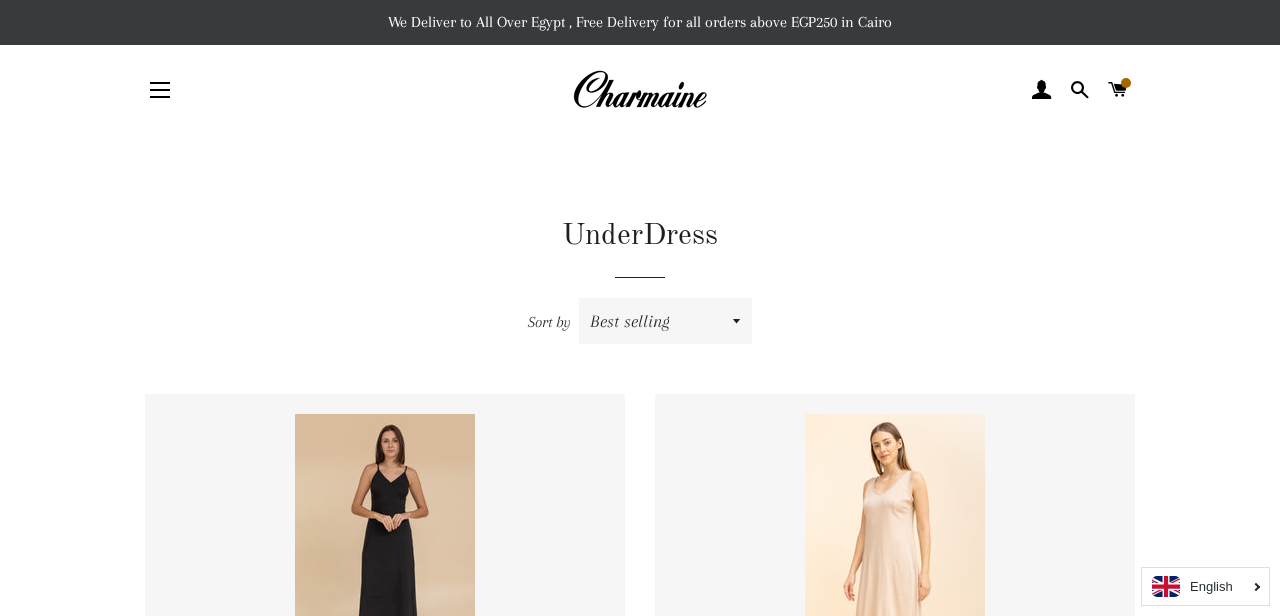 scroll, scrollTop: 0, scrollLeft: 0, axis: both 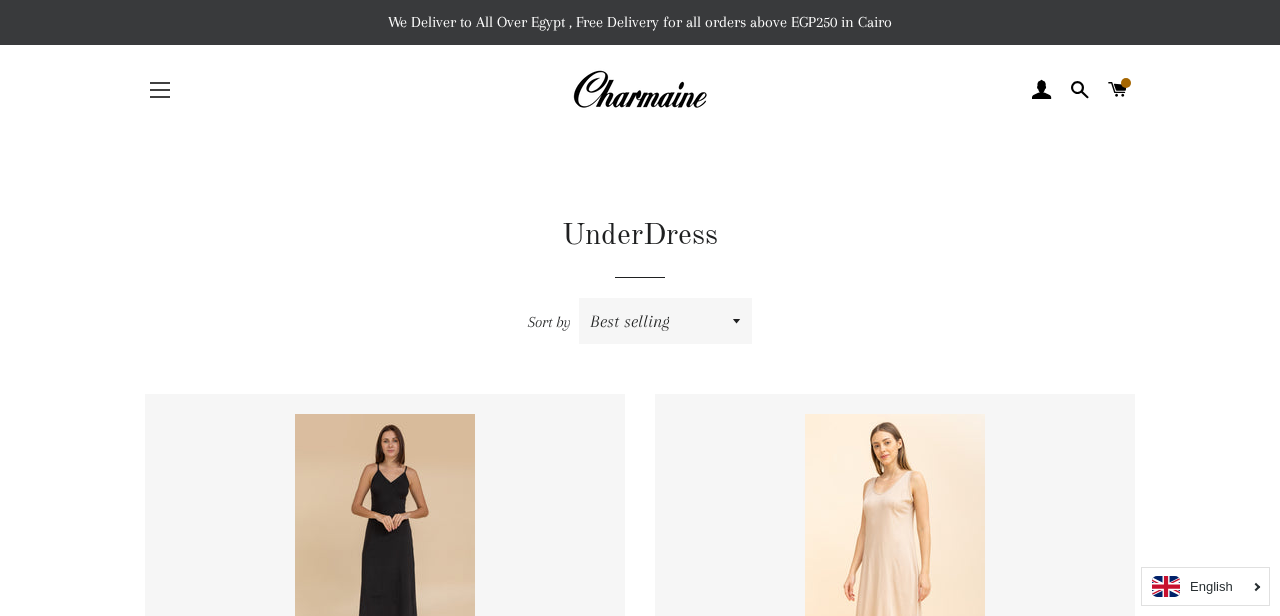 click on "Site navigation" at bounding box center [160, 90] 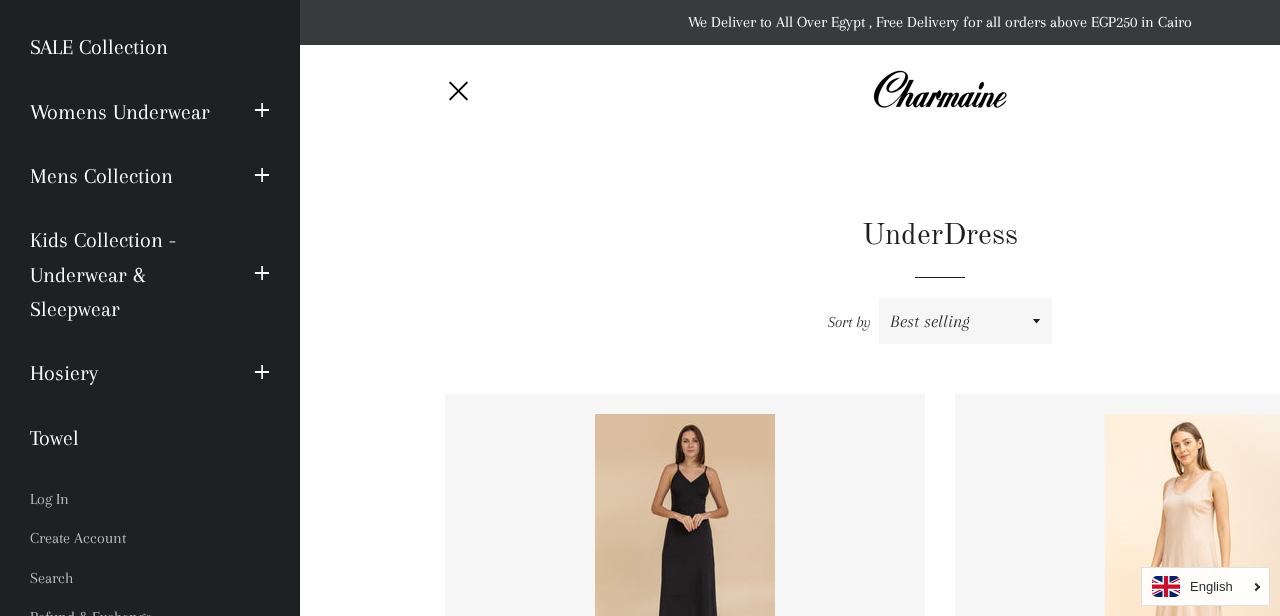 scroll, scrollTop: 318, scrollLeft: 0, axis: vertical 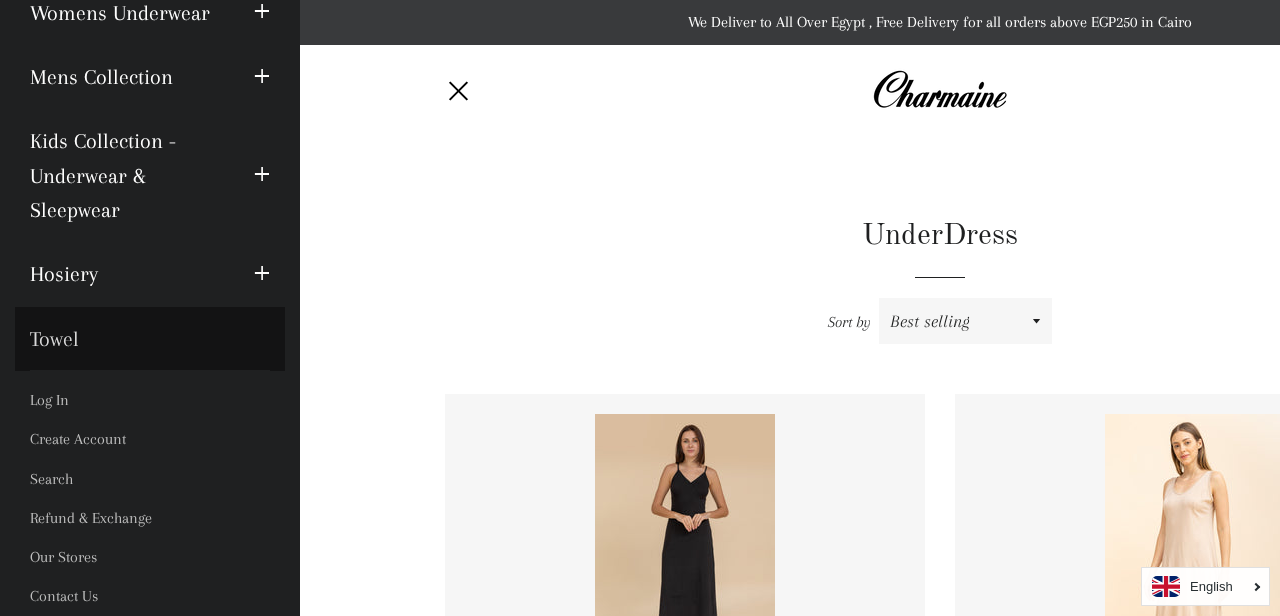 click on "Towel" at bounding box center [150, 339] 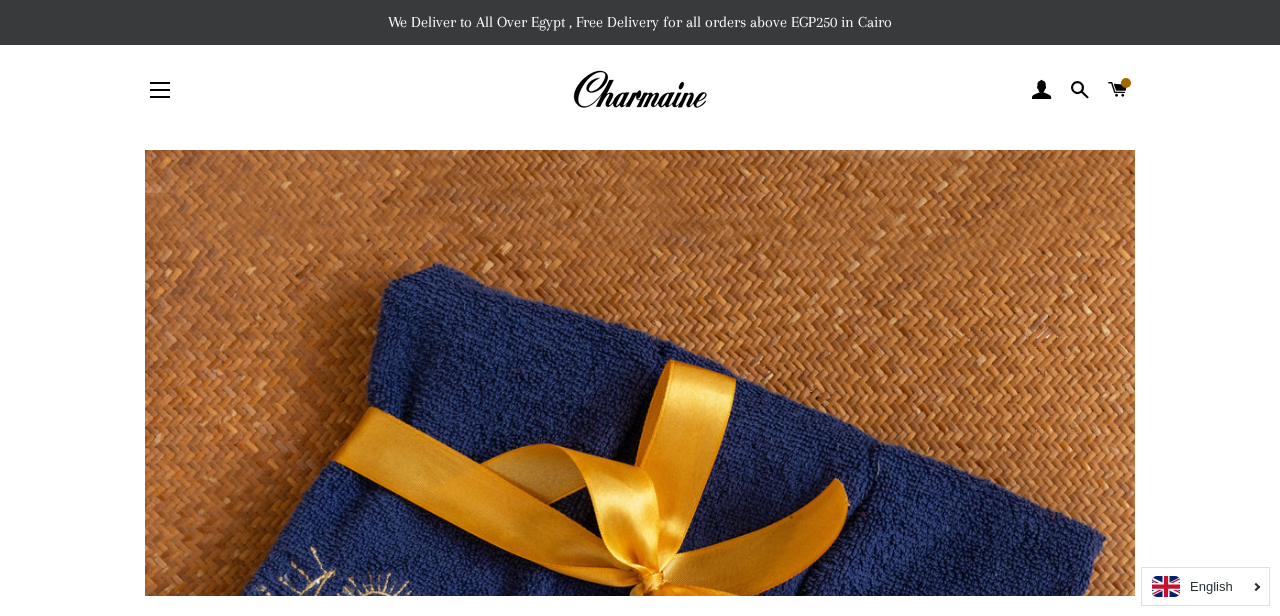scroll, scrollTop: 0, scrollLeft: 0, axis: both 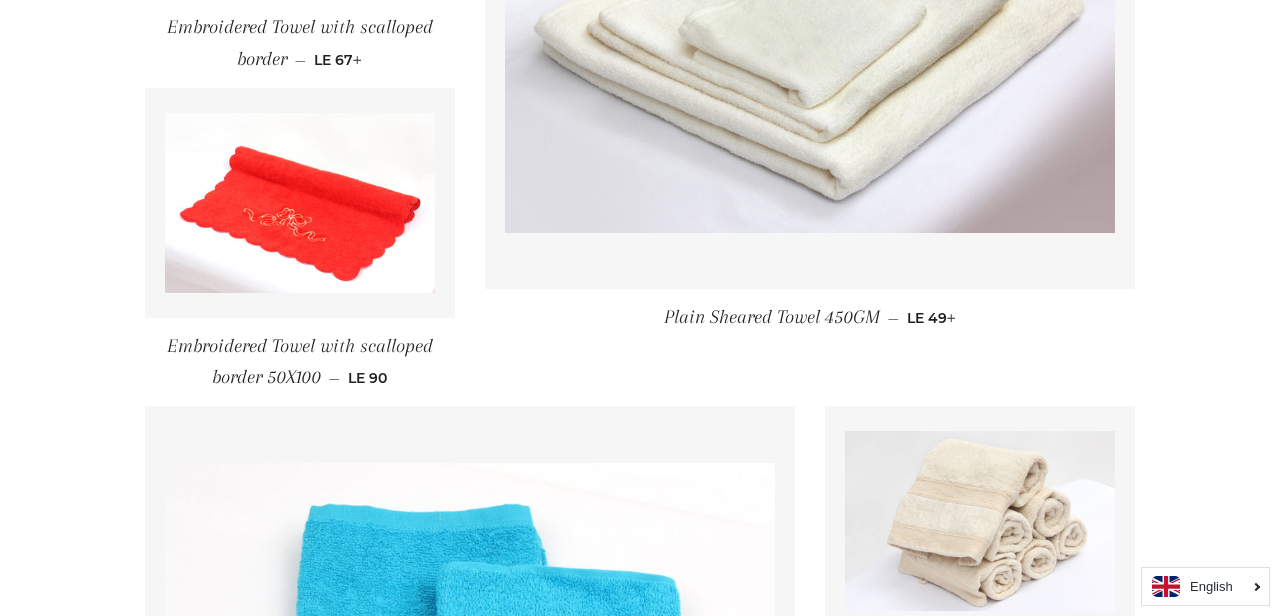 click at bounding box center [980, 521] 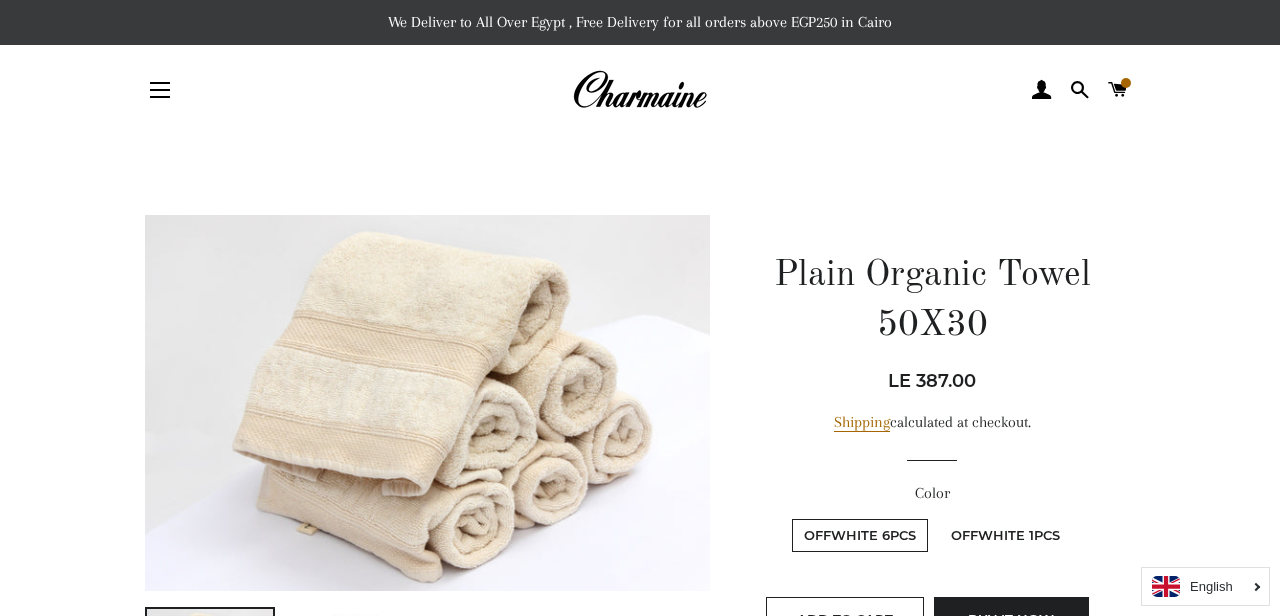 scroll, scrollTop: 0, scrollLeft: 0, axis: both 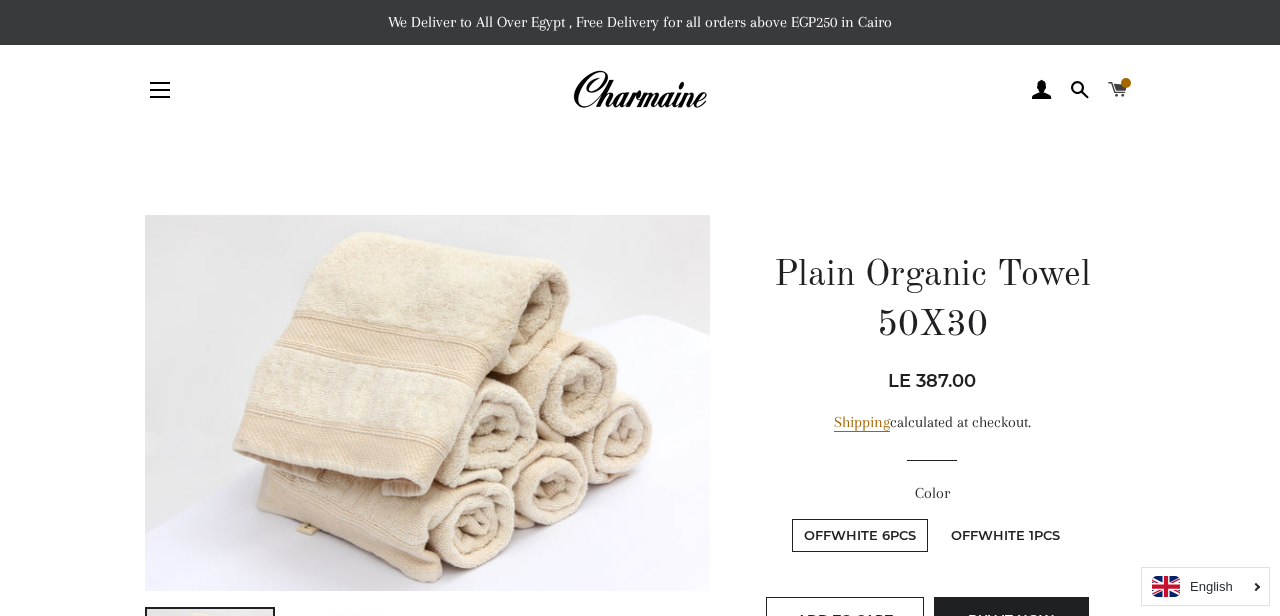 click at bounding box center (1117, 90) 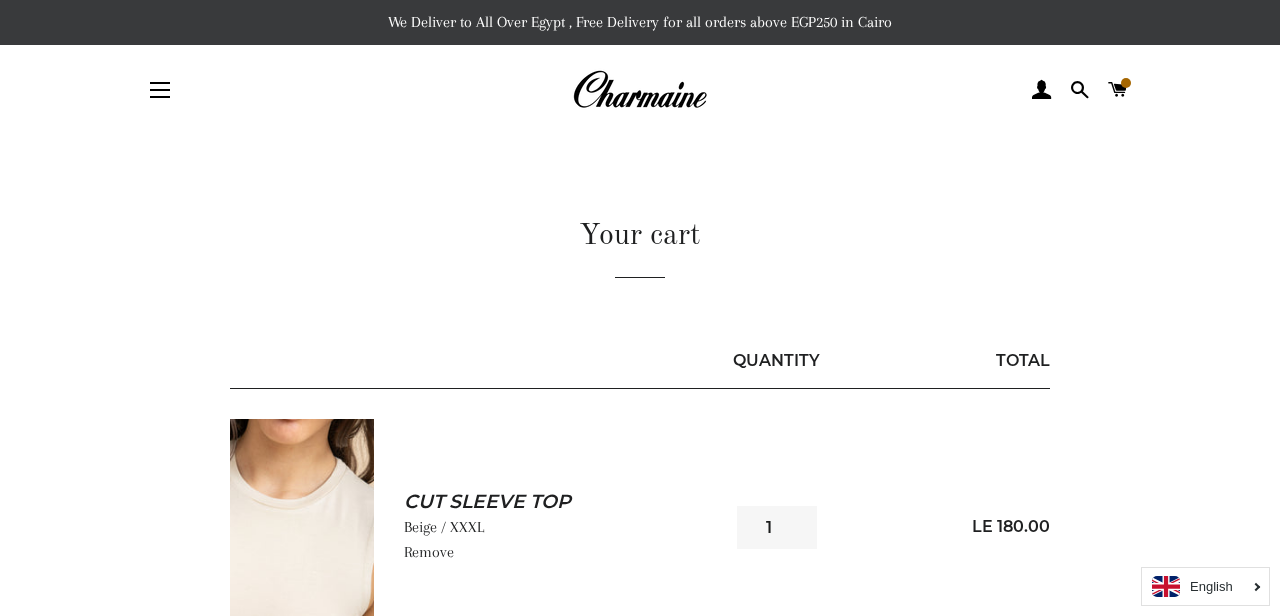 scroll, scrollTop: 0, scrollLeft: 0, axis: both 